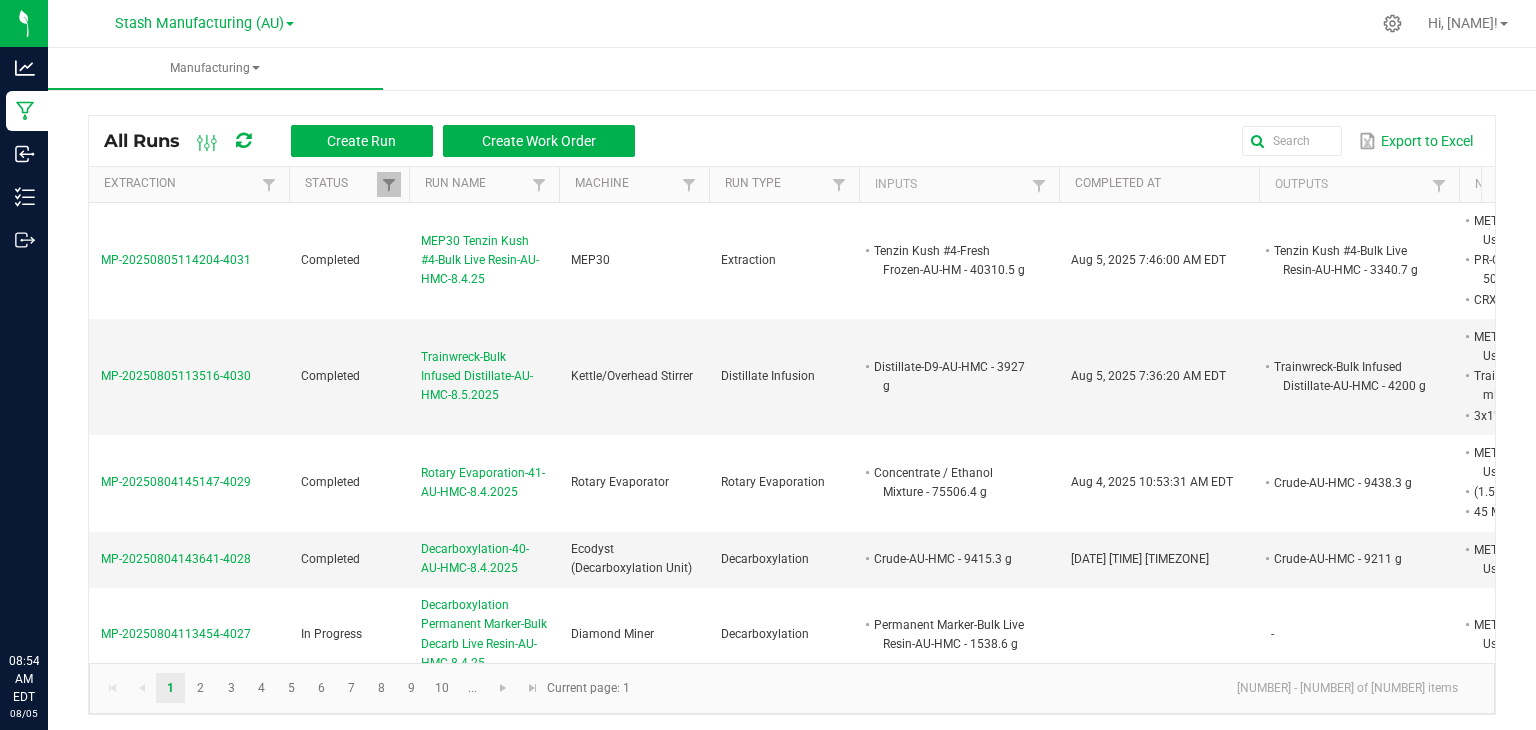 scroll, scrollTop: 0, scrollLeft: 0, axis: both 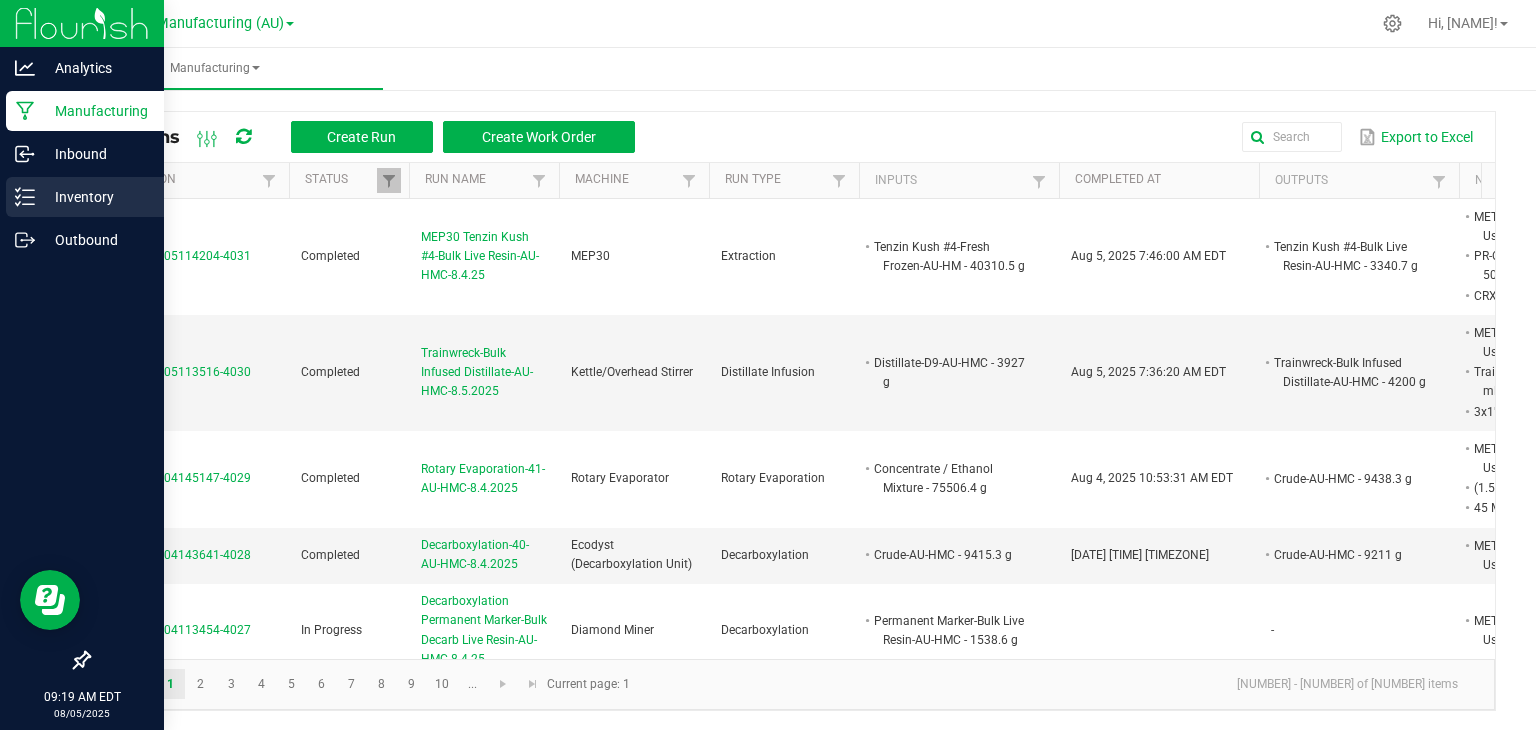 click on "Inventory" at bounding box center (95, 197) 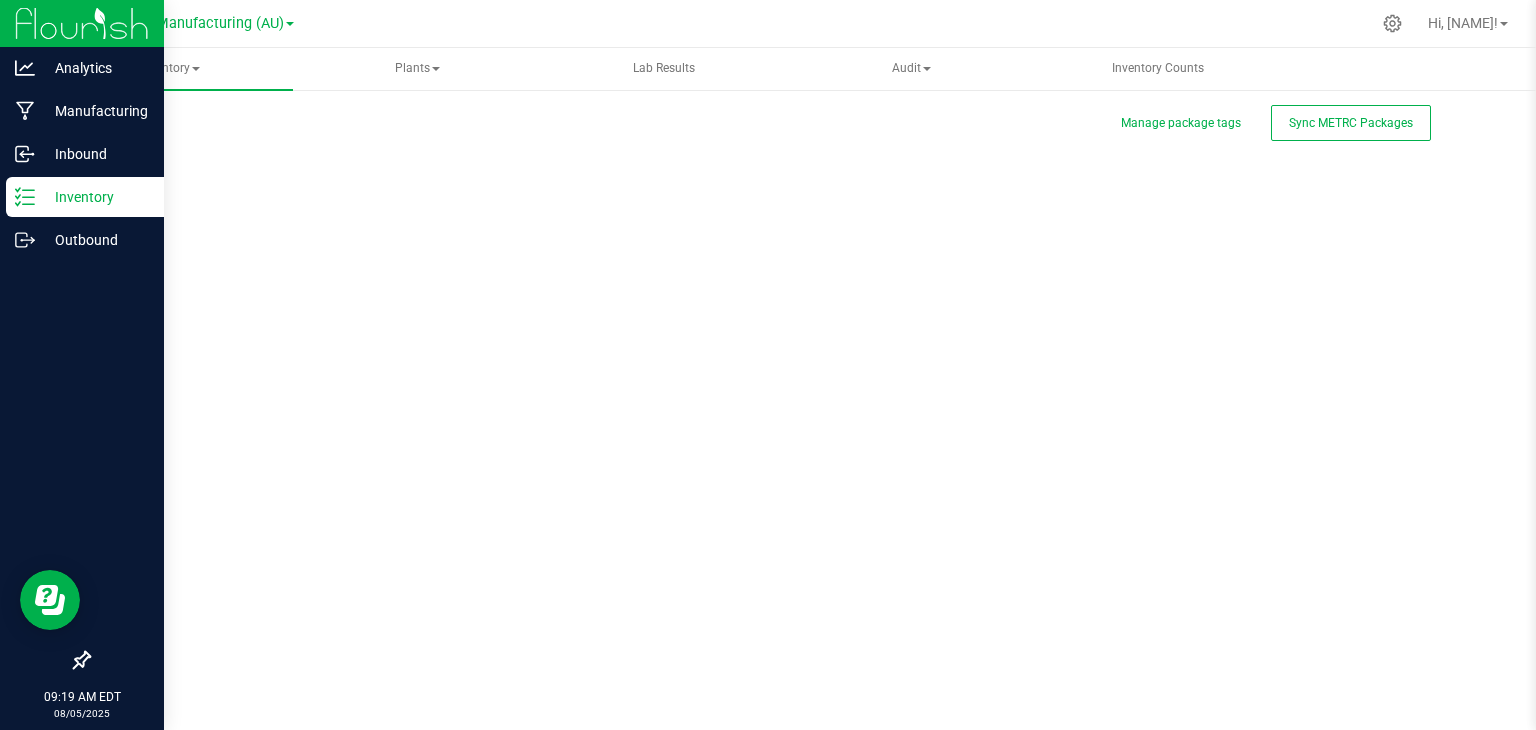 scroll, scrollTop: 0, scrollLeft: 0, axis: both 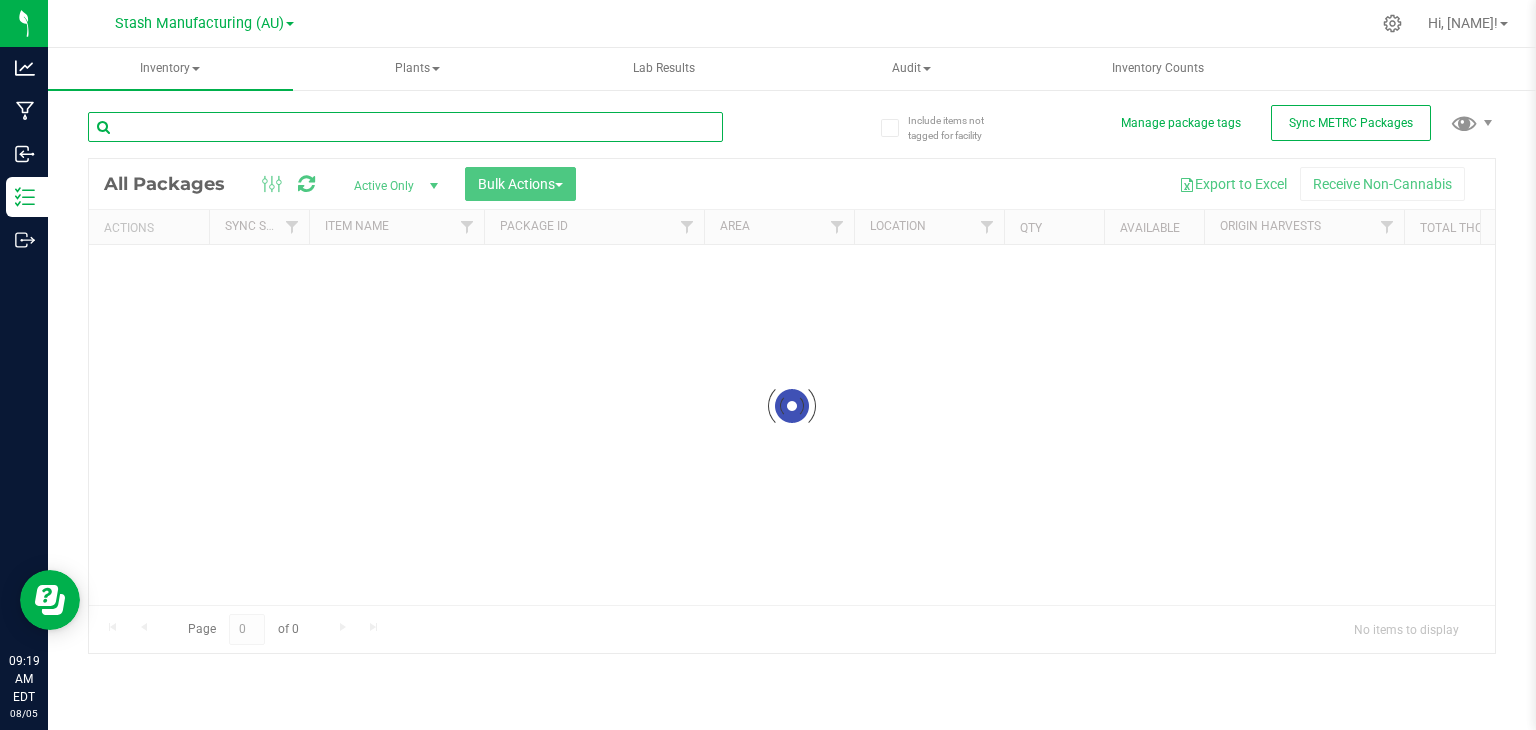 click at bounding box center [405, 127] 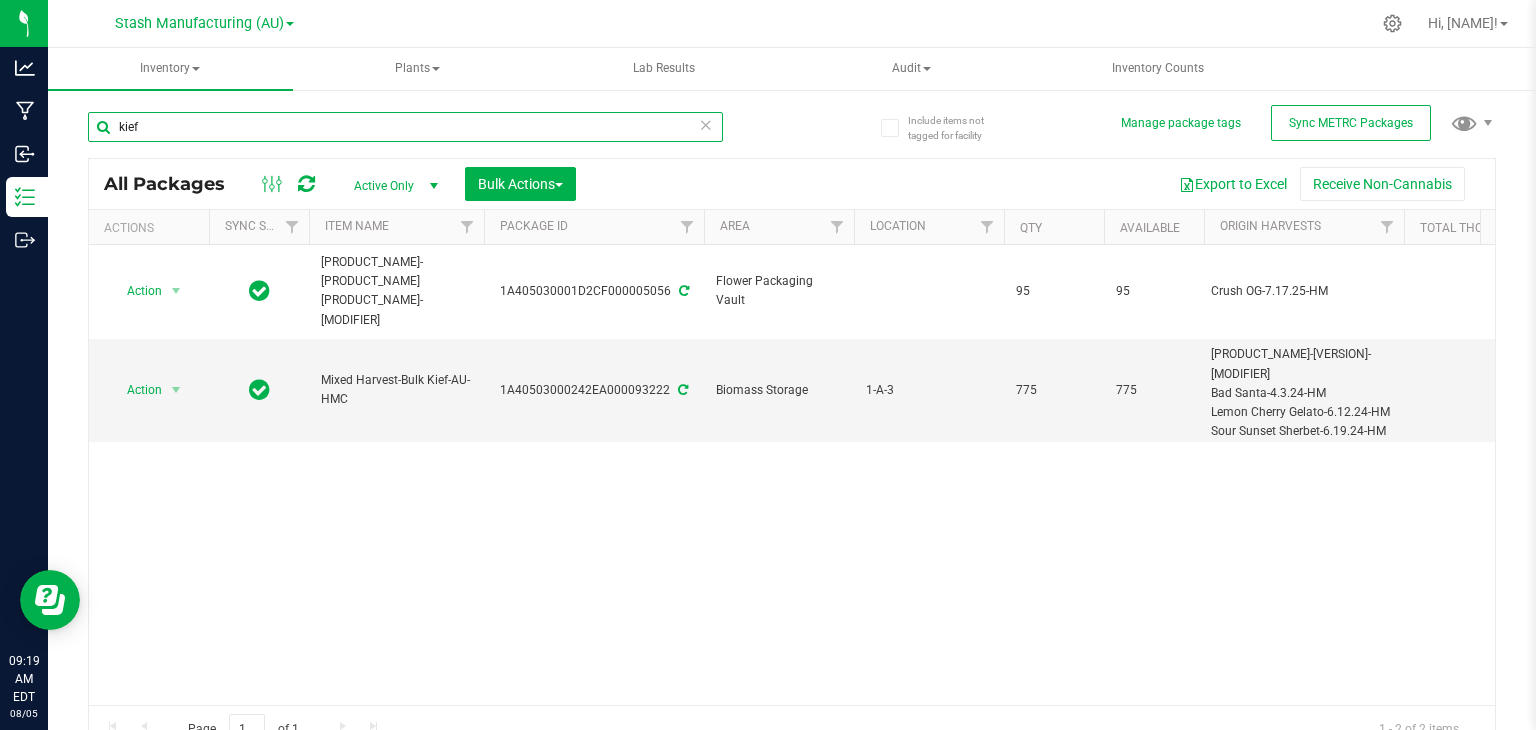 type on "kief" 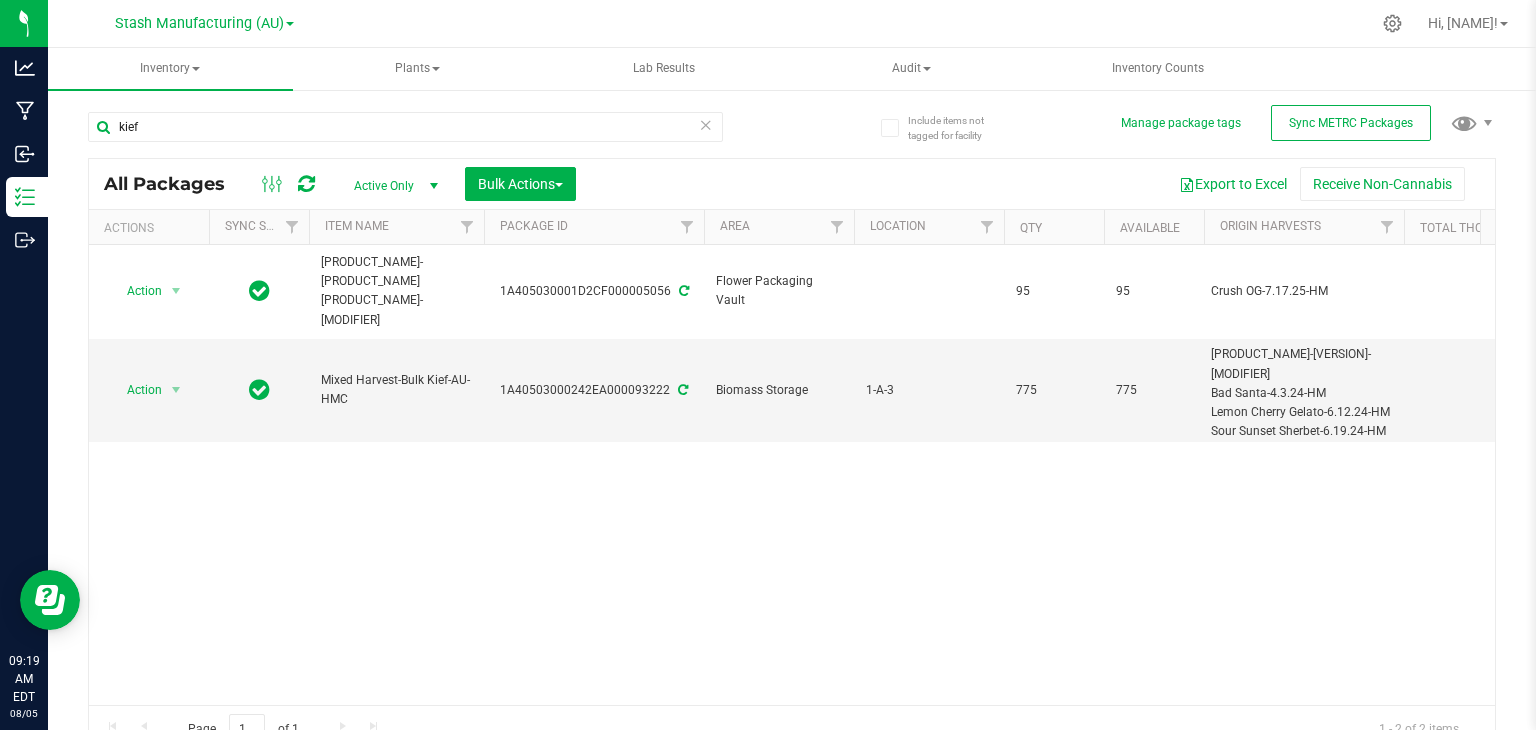 click at bounding box center (706, 124) 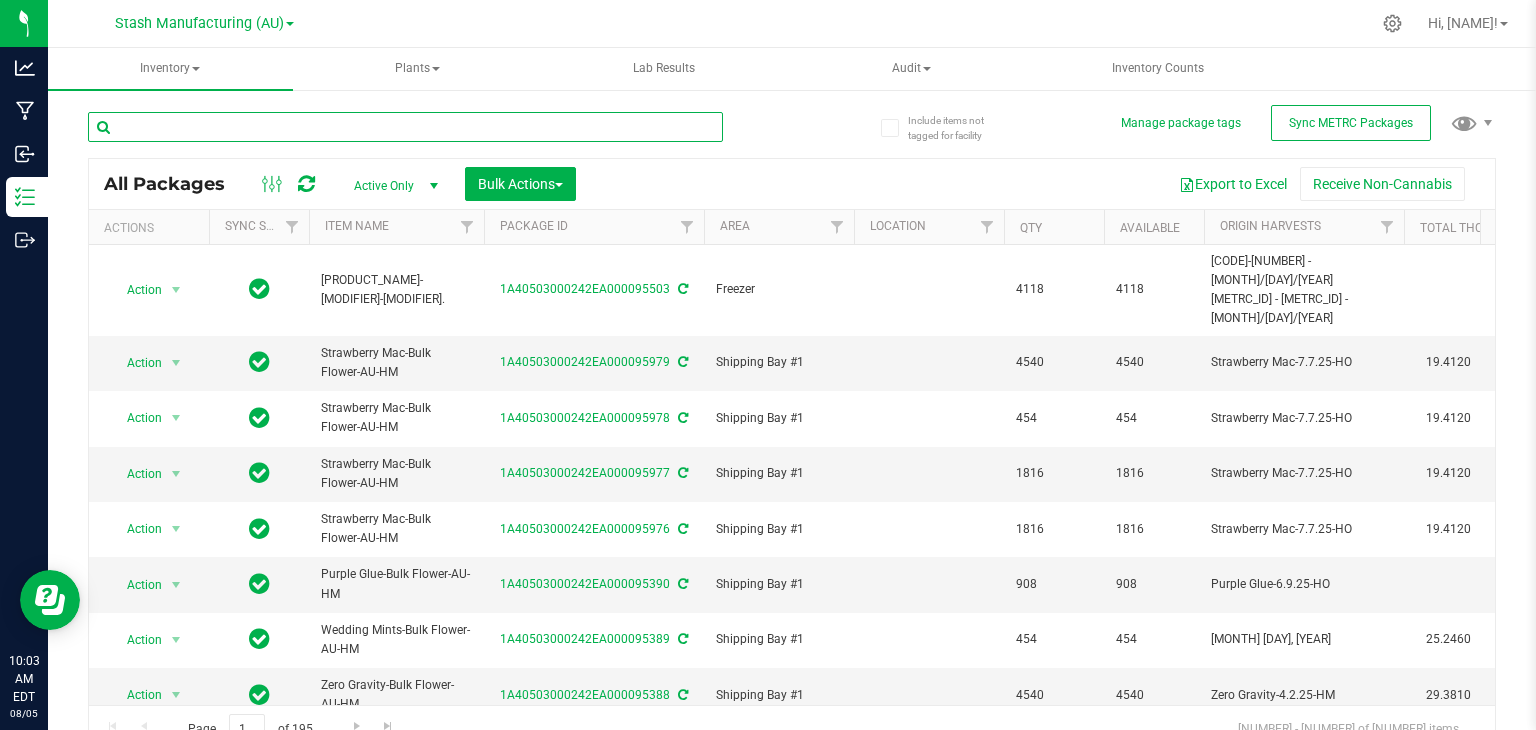 click at bounding box center (405, 127) 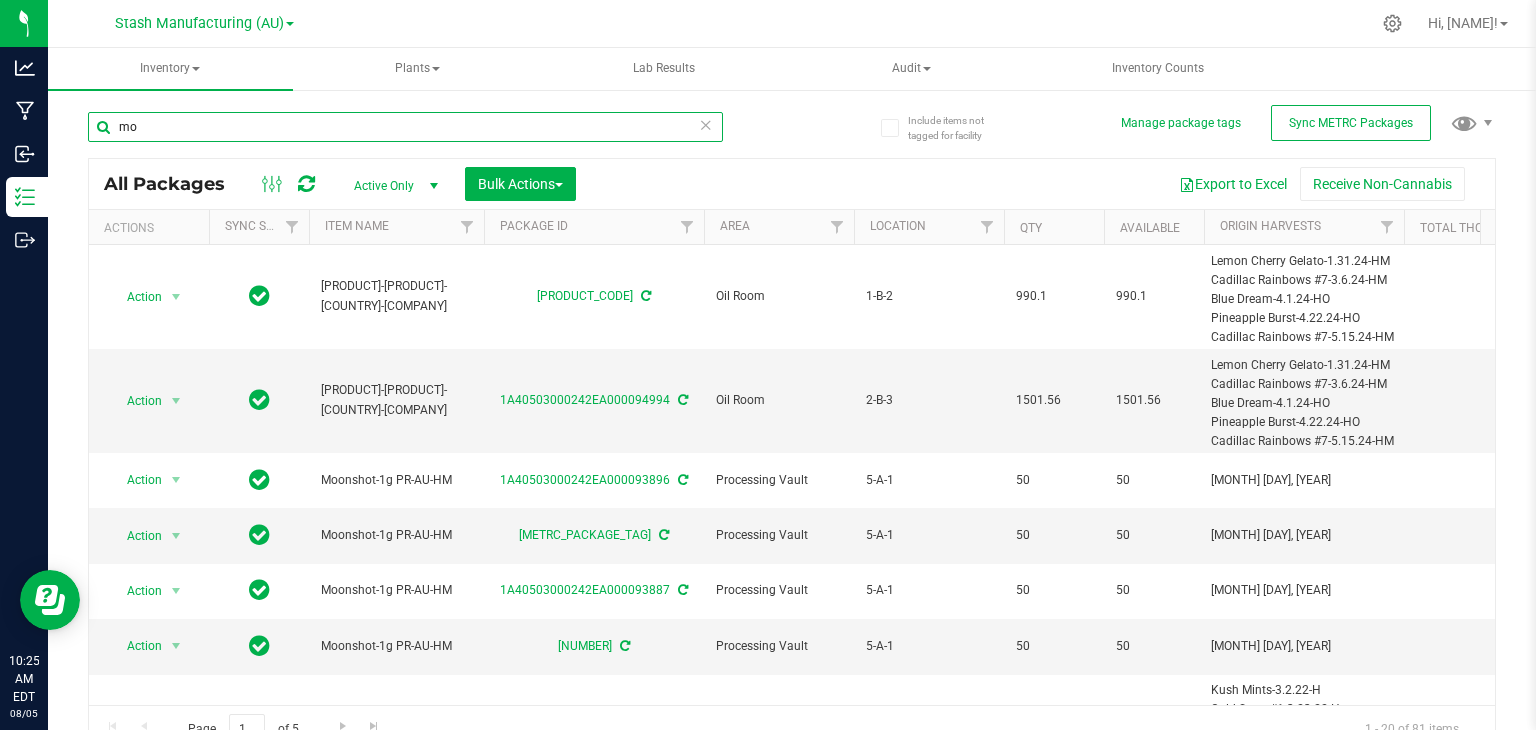 type on "m" 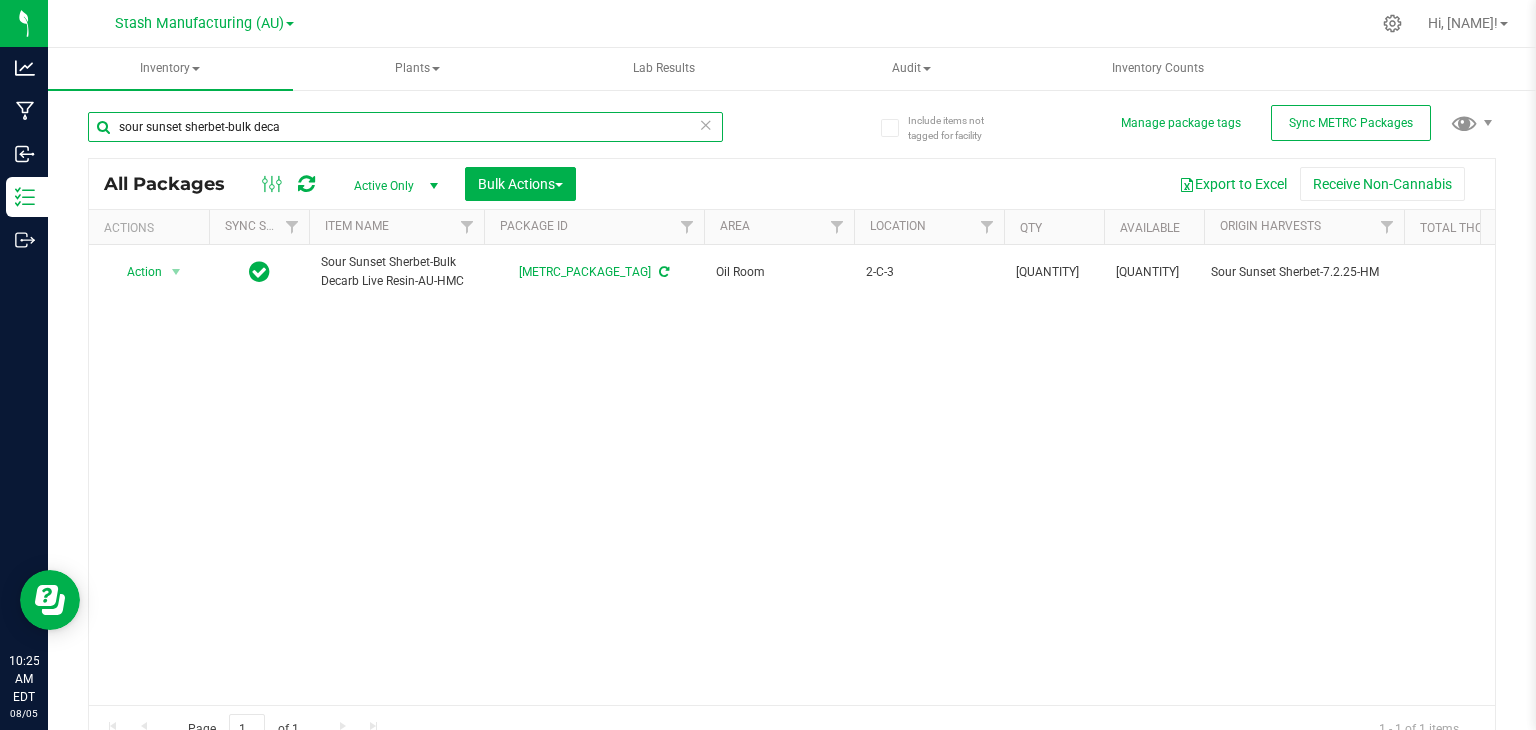 type on "sour sunset sherbet-bulk deca" 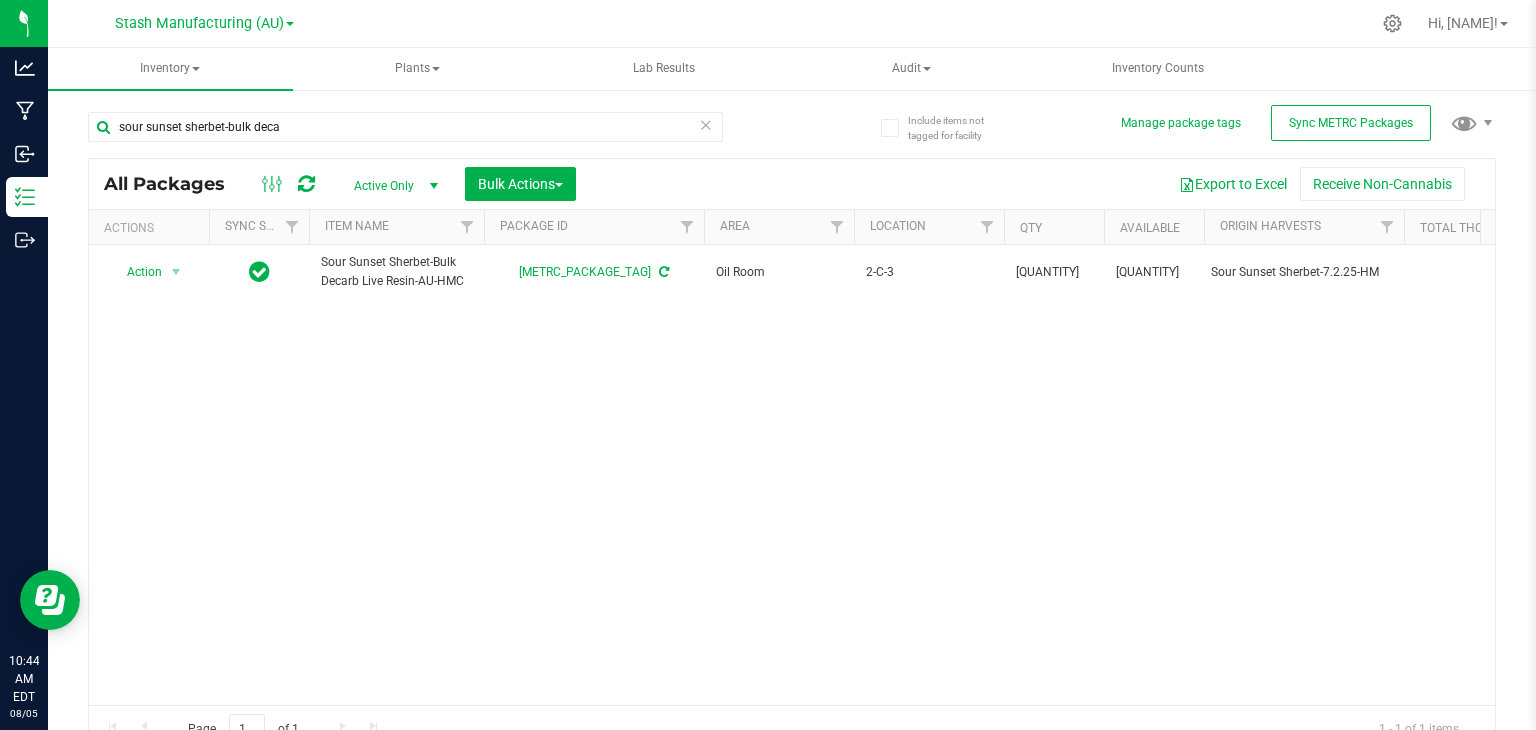 click at bounding box center [706, 124] 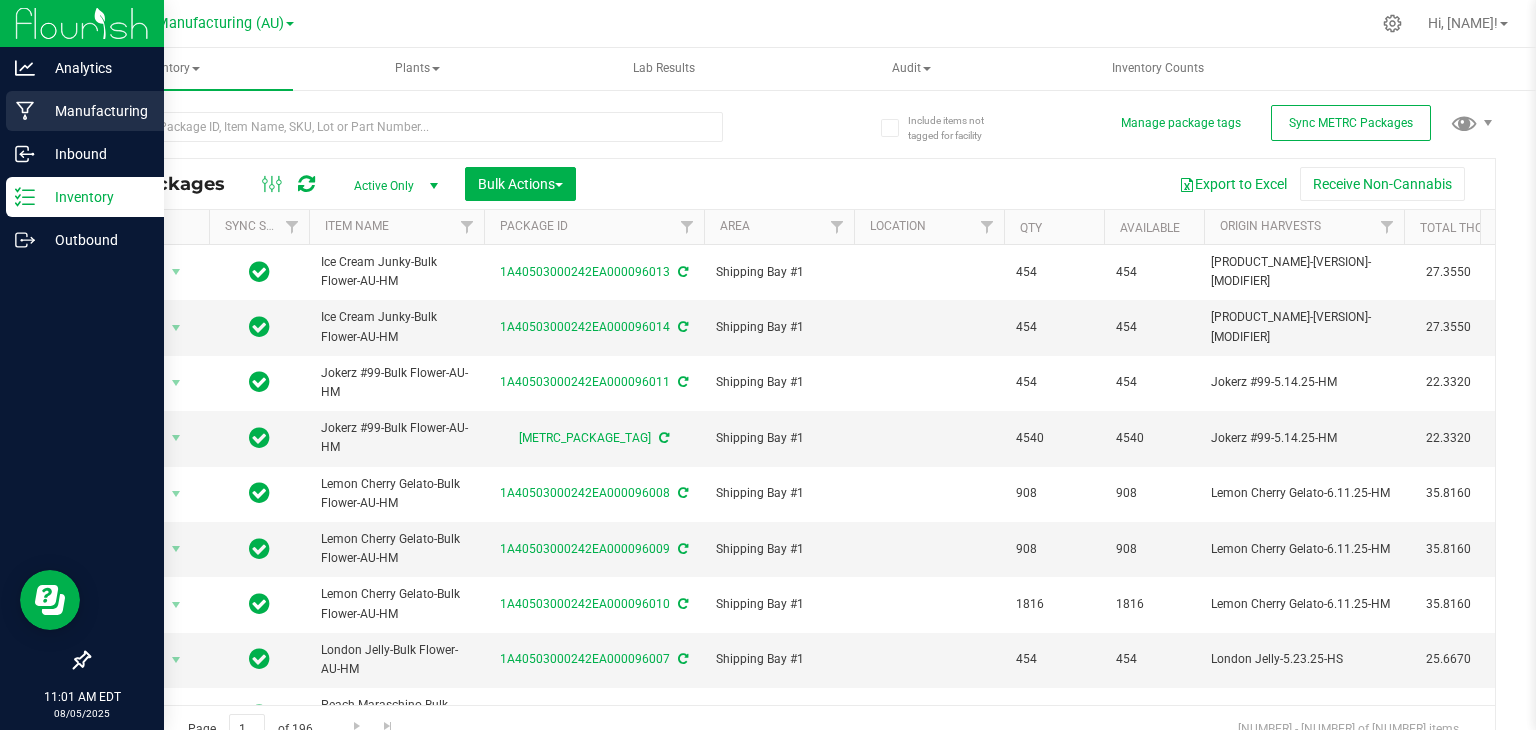 click 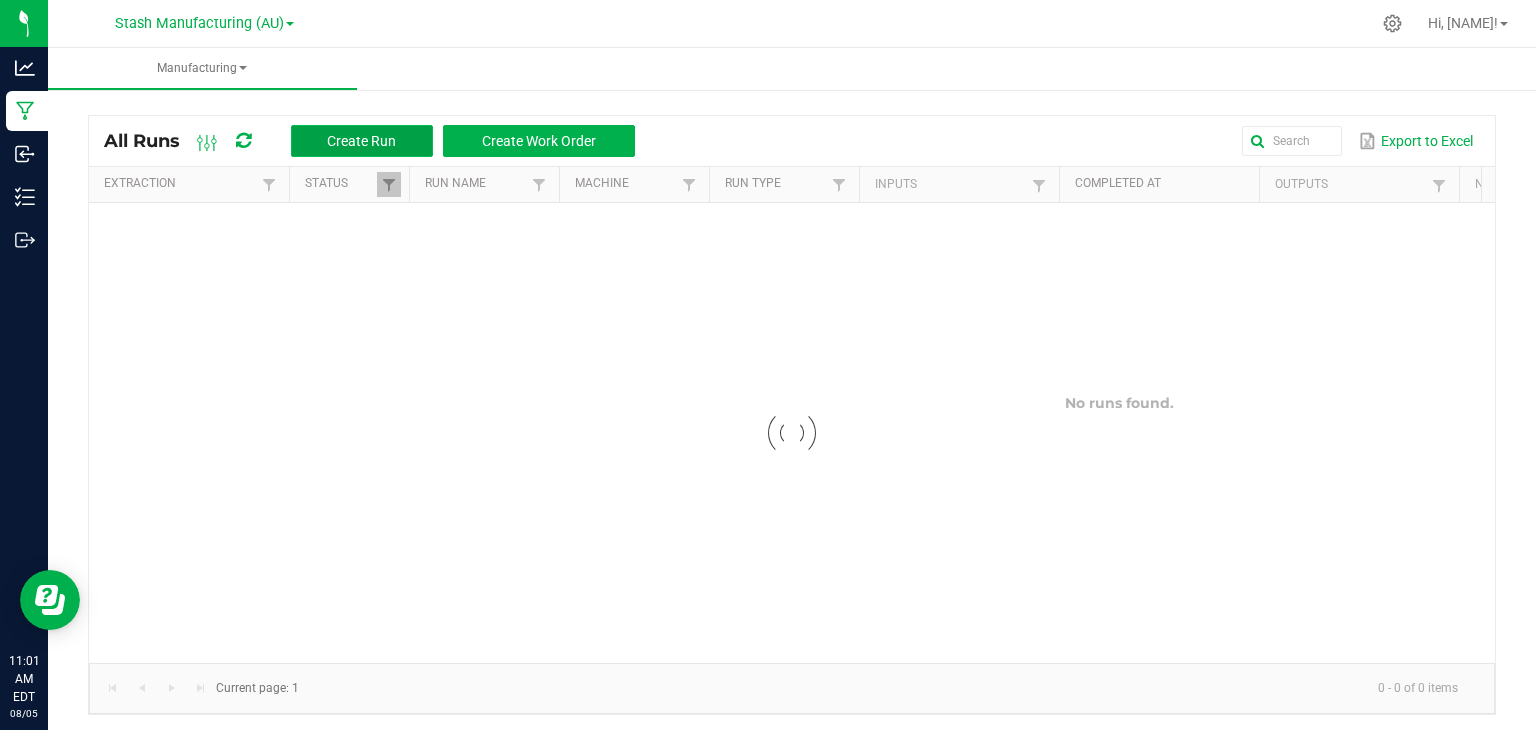 click on "Create Run" at bounding box center [361, 141] 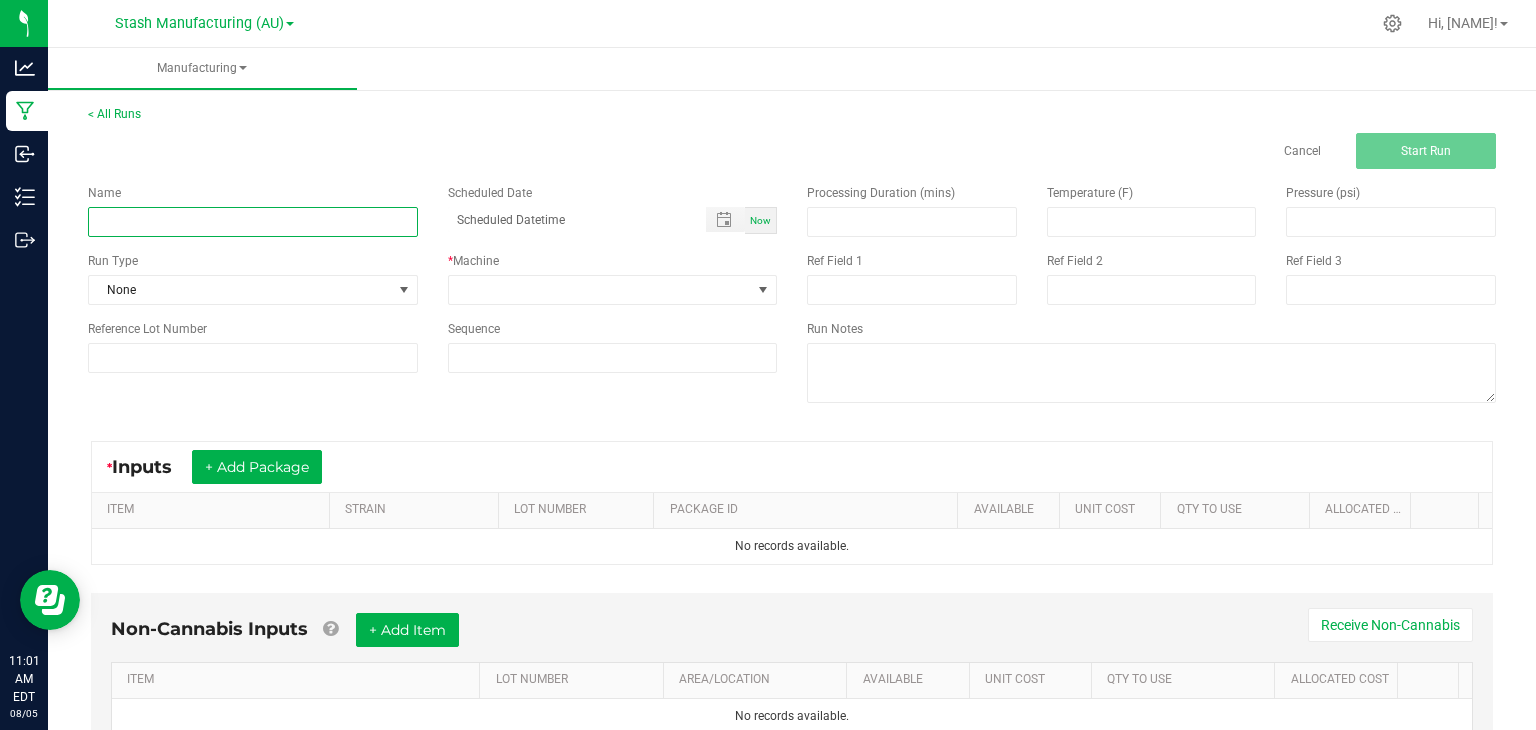 click at bounding box center [253, 222] 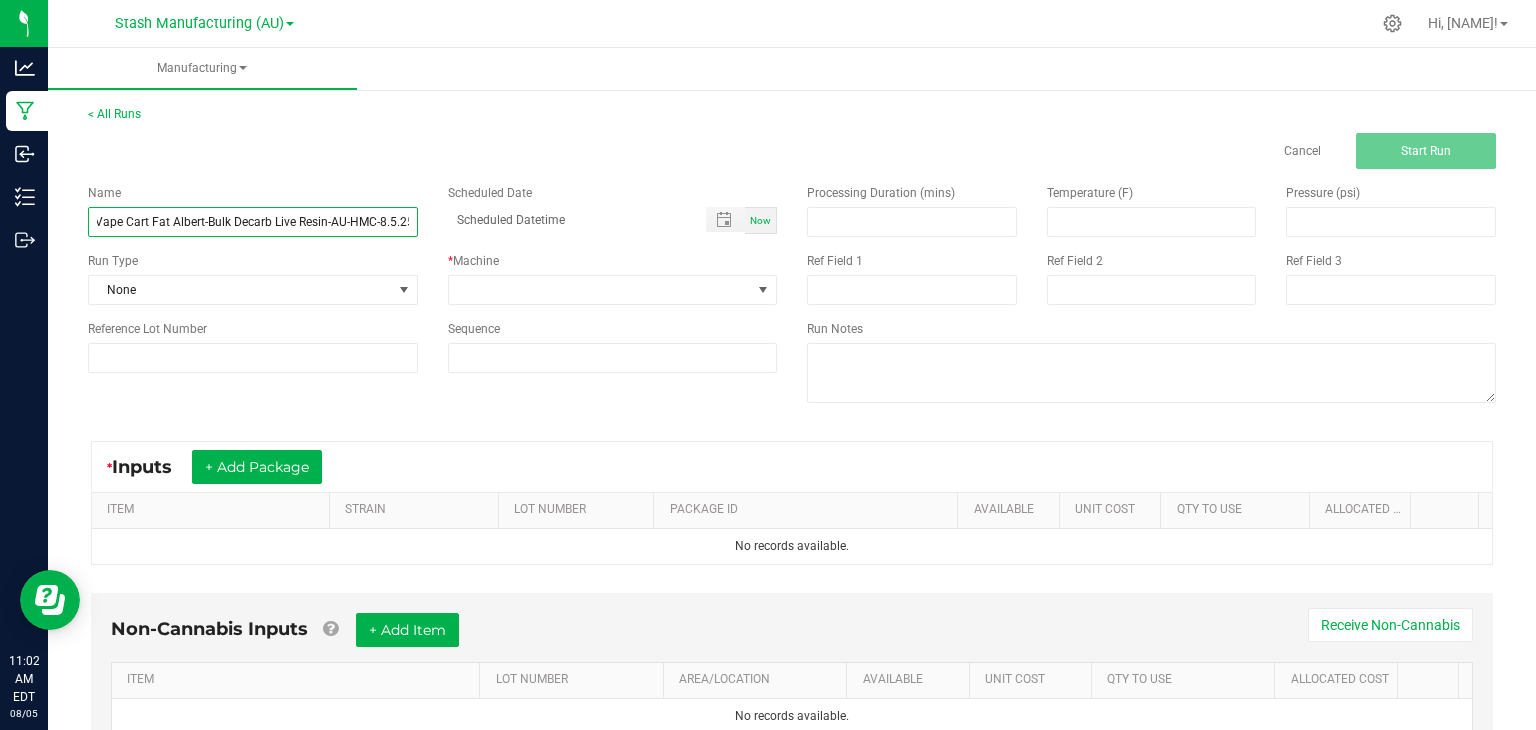 scroll, scrollTop: 0, scrollLeft: 9, axis: horizontal 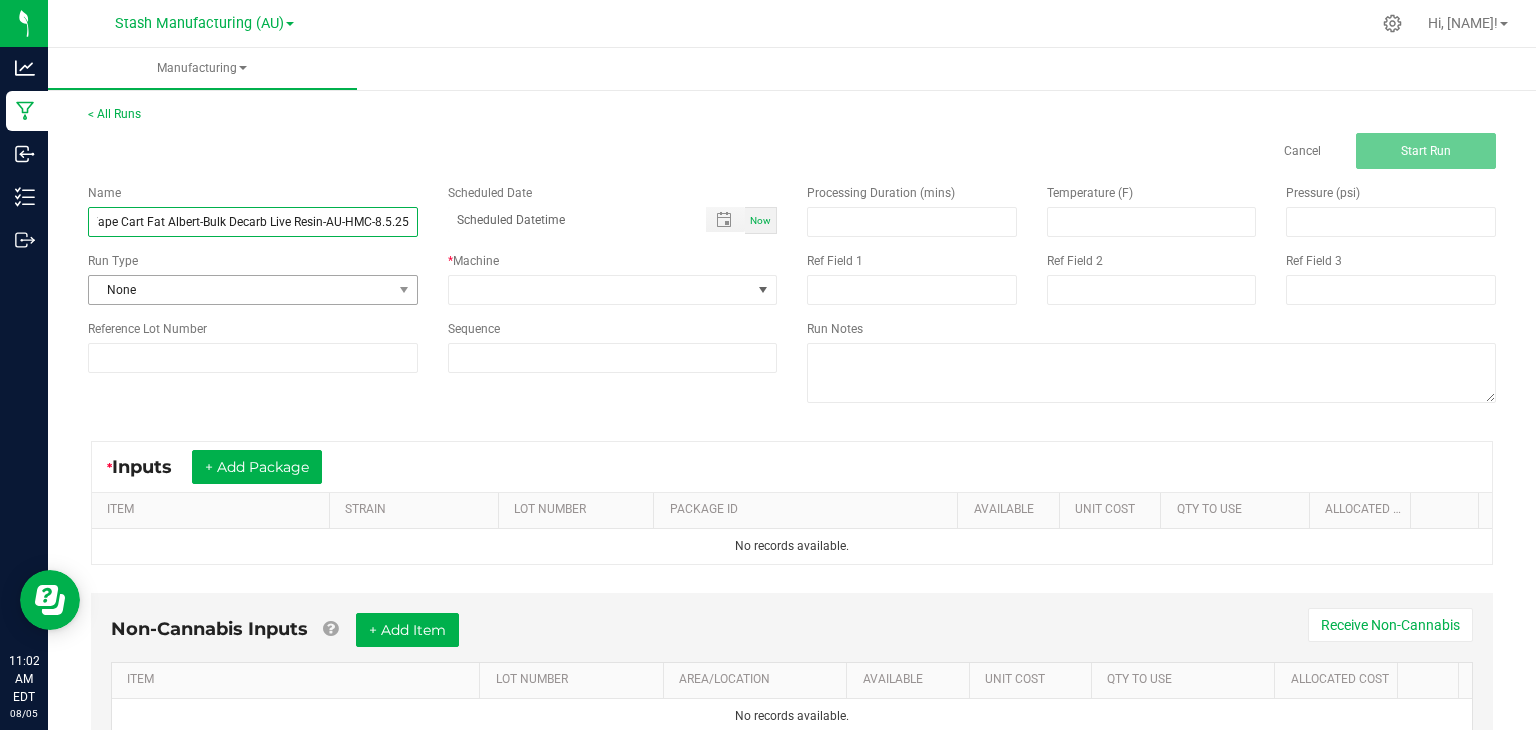 type on "Vape Cart Fat Albert-Bulk Decarb Live Resin-AU-HMC-8.5.25" 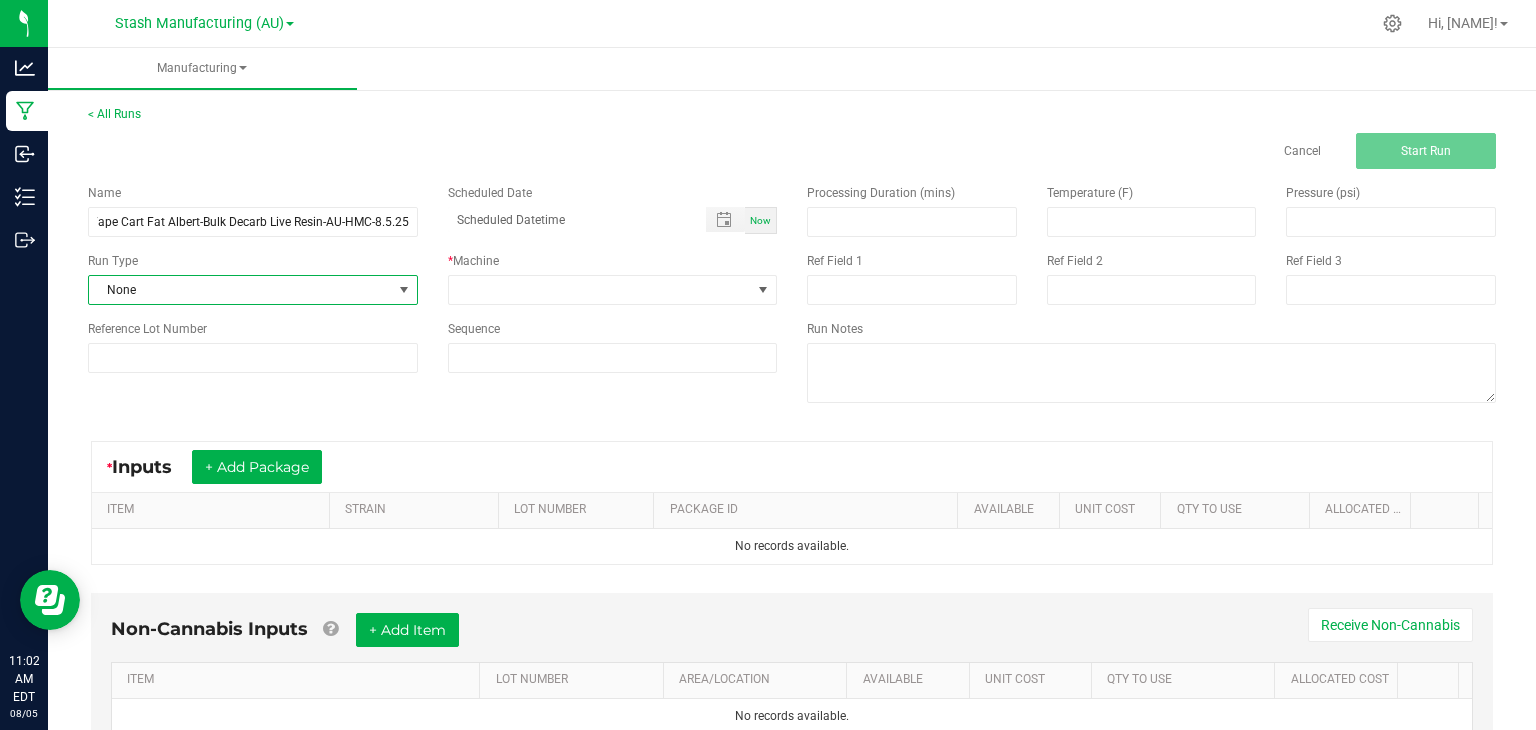click on "None" at bounding box center [240, 290] 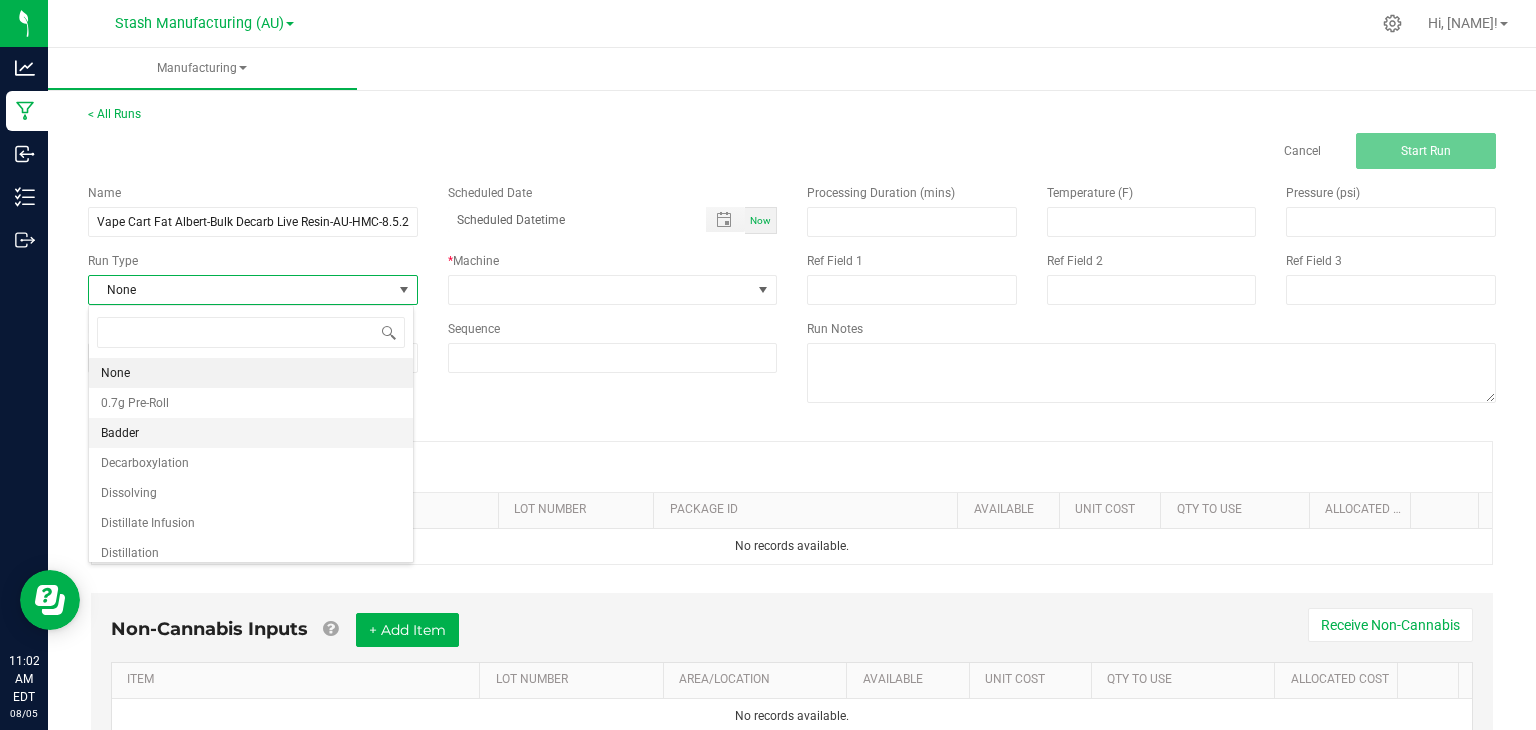 scroll, scrollTop: 99970, scrollLeft: 99674, axis: both 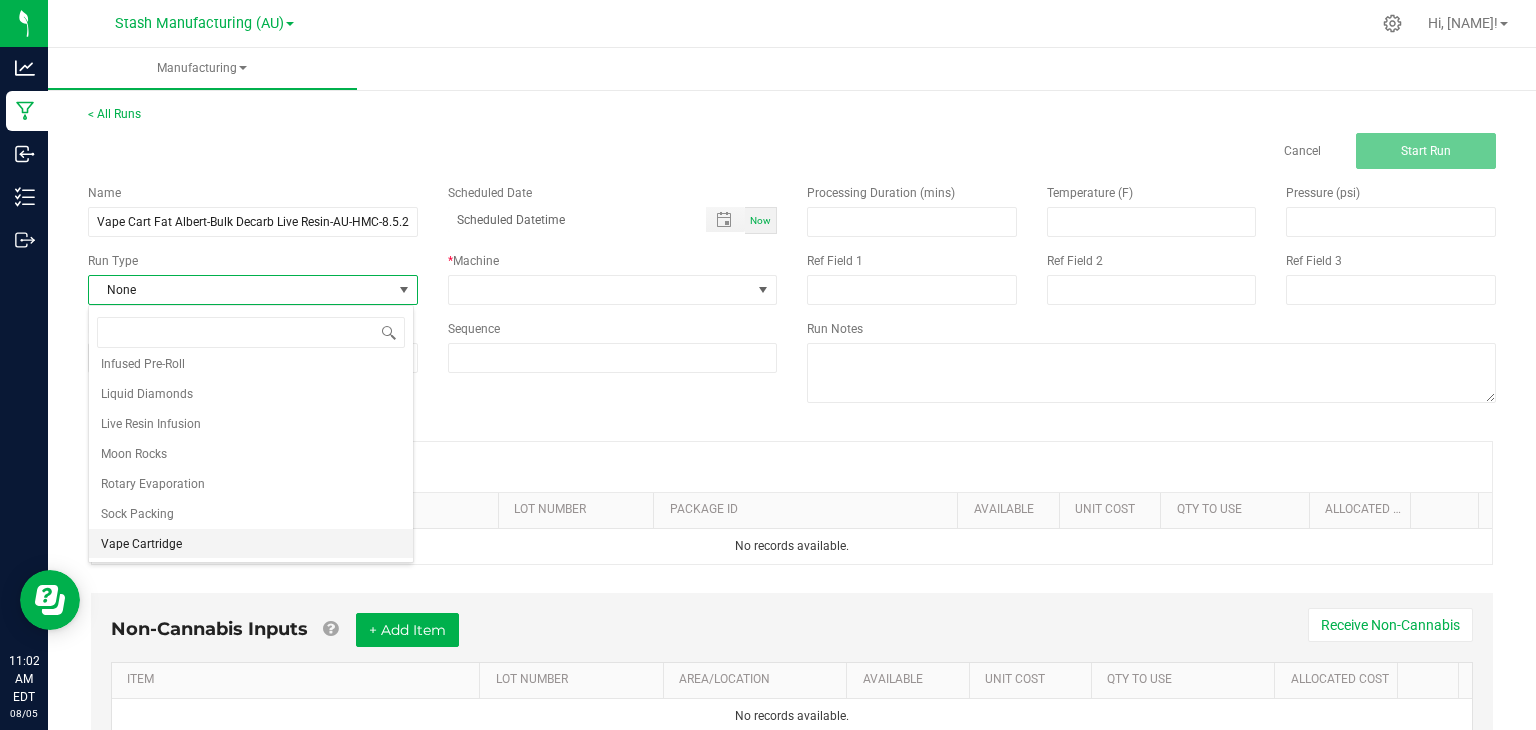 click on "Vape Cartridge" at bounding box center (251, 544) 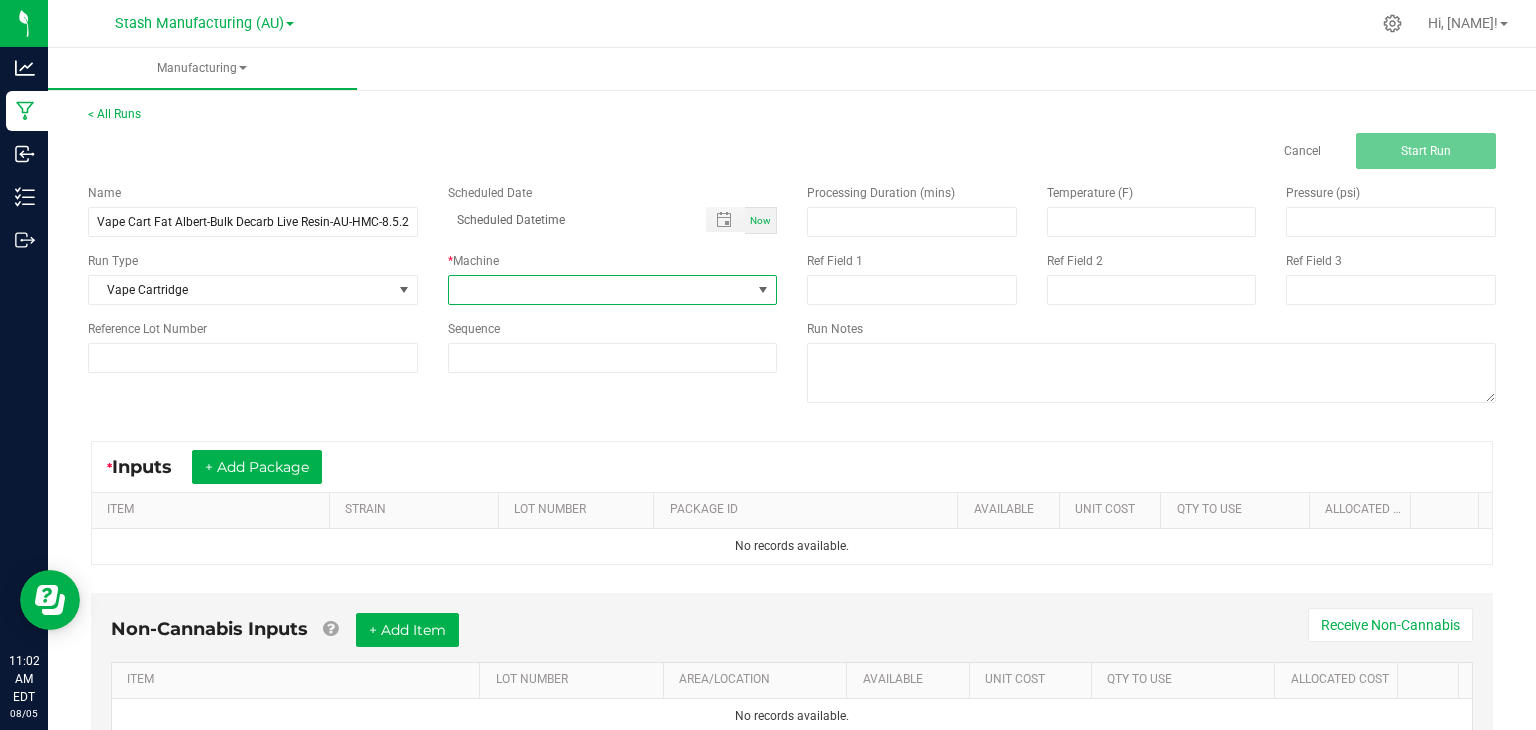click at bounding box center (600, 290) 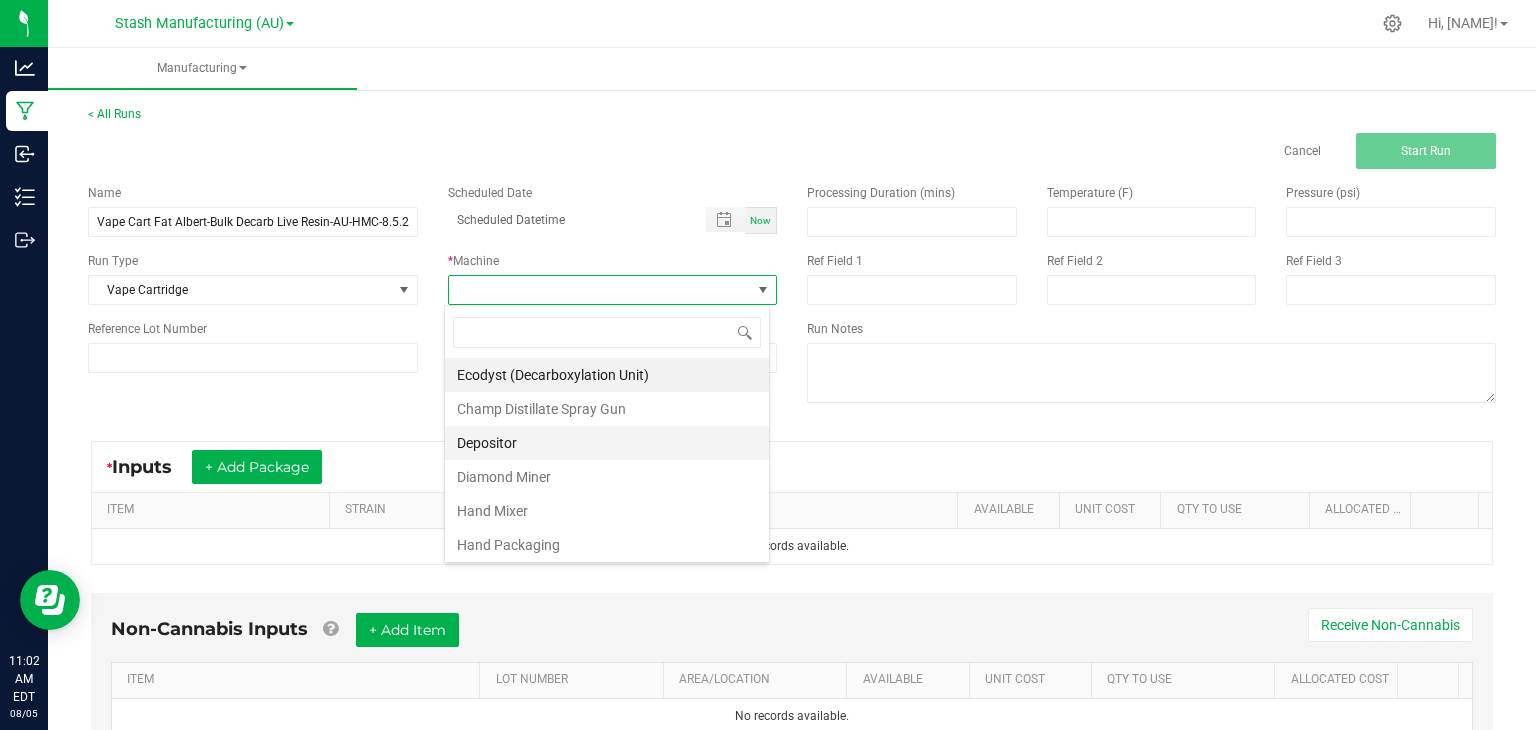 scroll, scrollTop: 99970, scrollLeft: 99674, axis: both 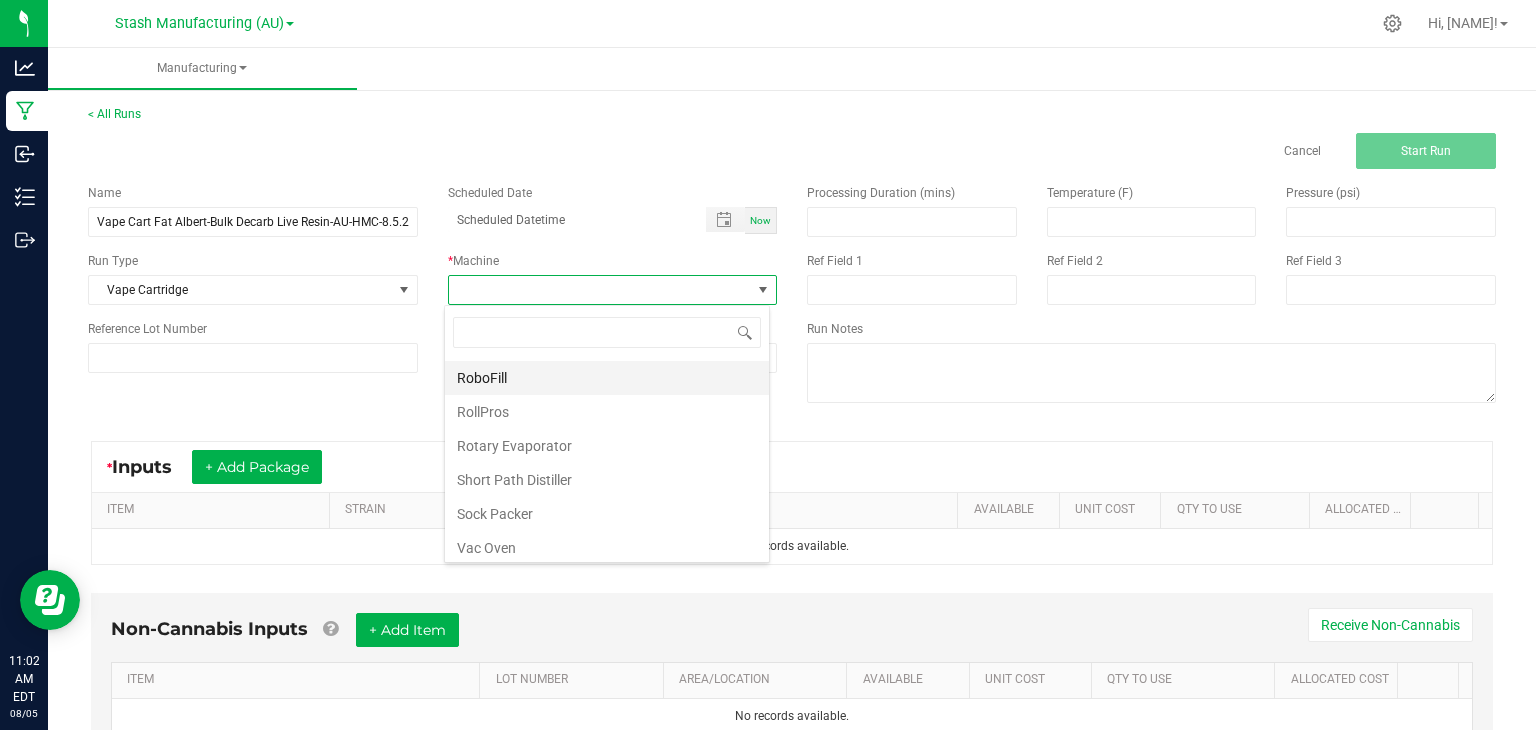 click on "RoboFill" at bounding box center [607, 378] 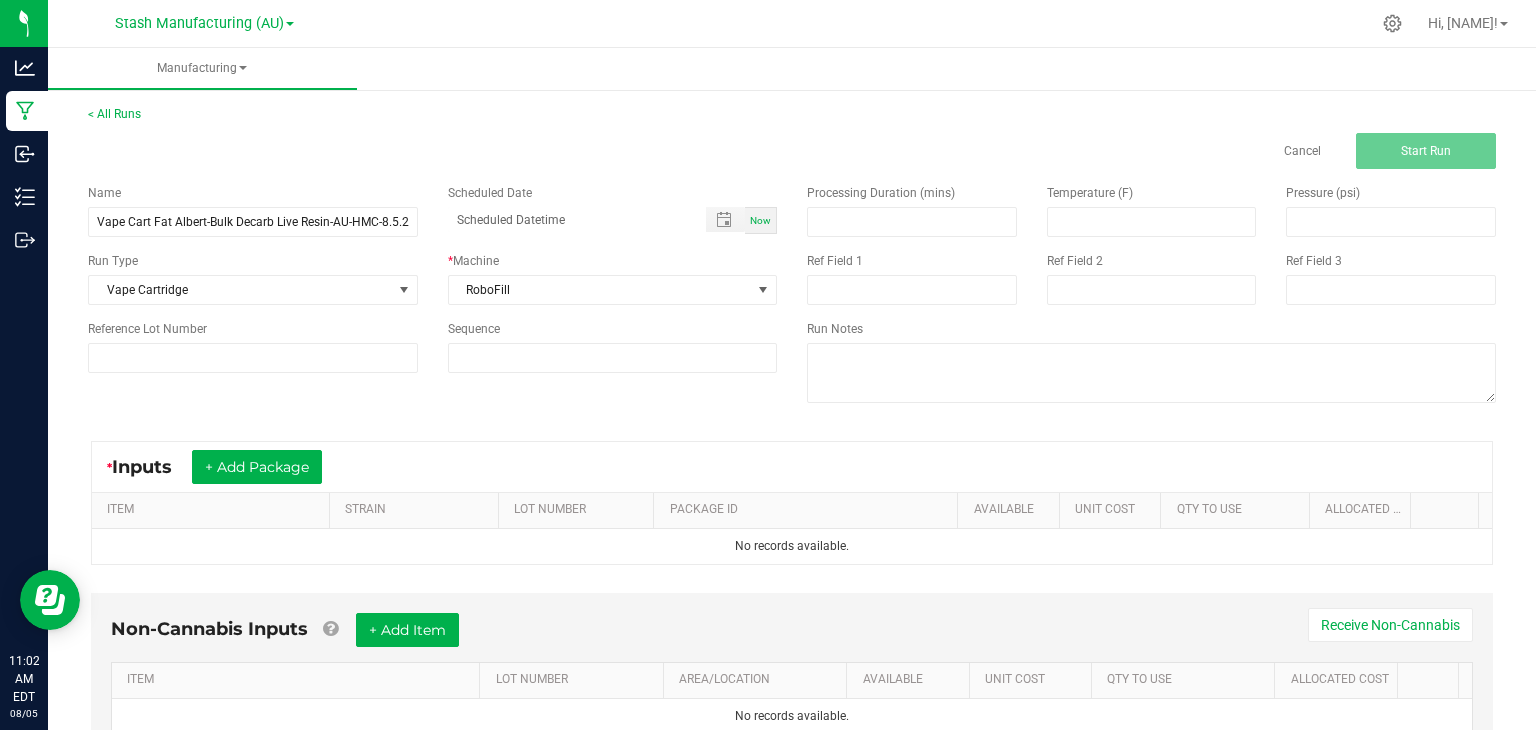 click on "Now" at bounding box center [760, 220] 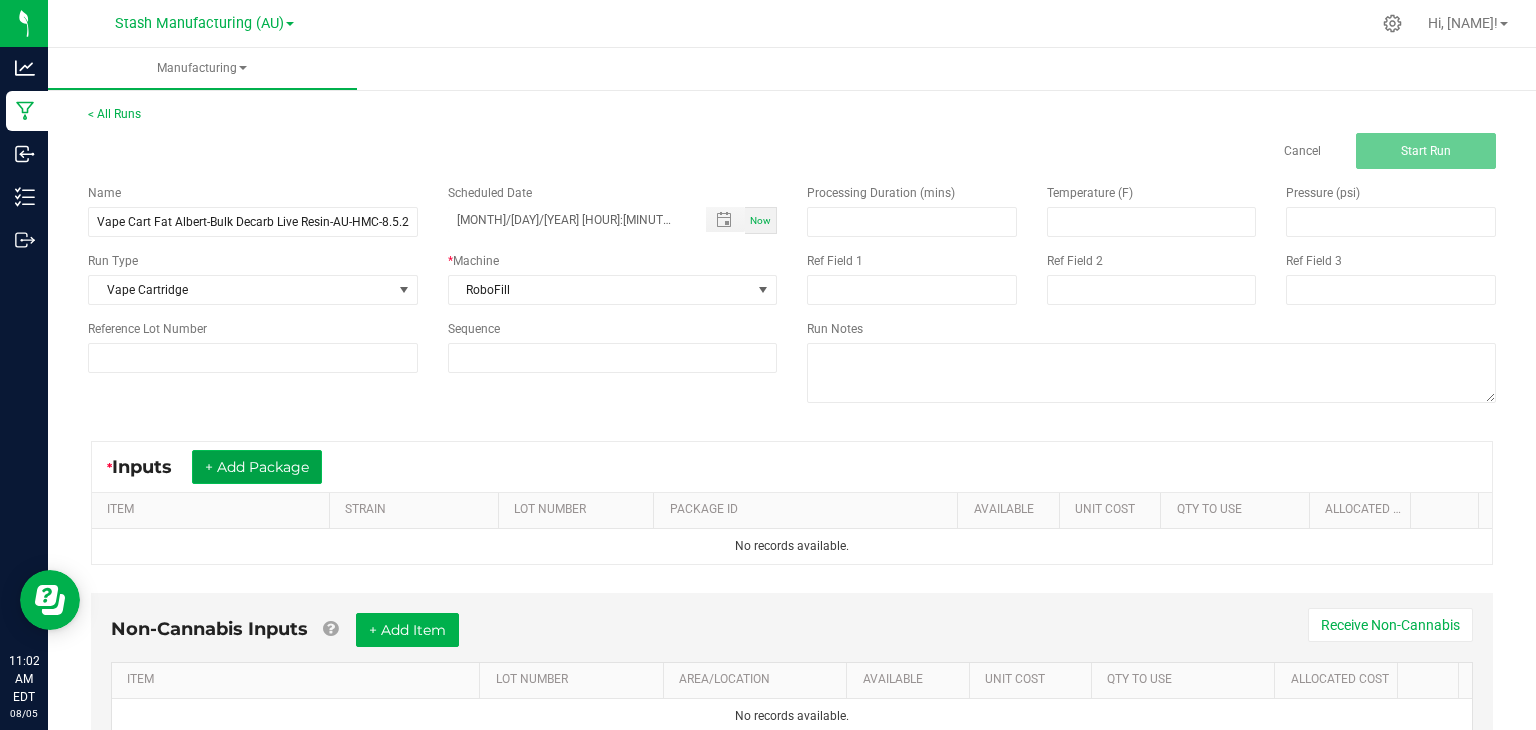 click on "+ Add Package" at bounding box center [257, 467] 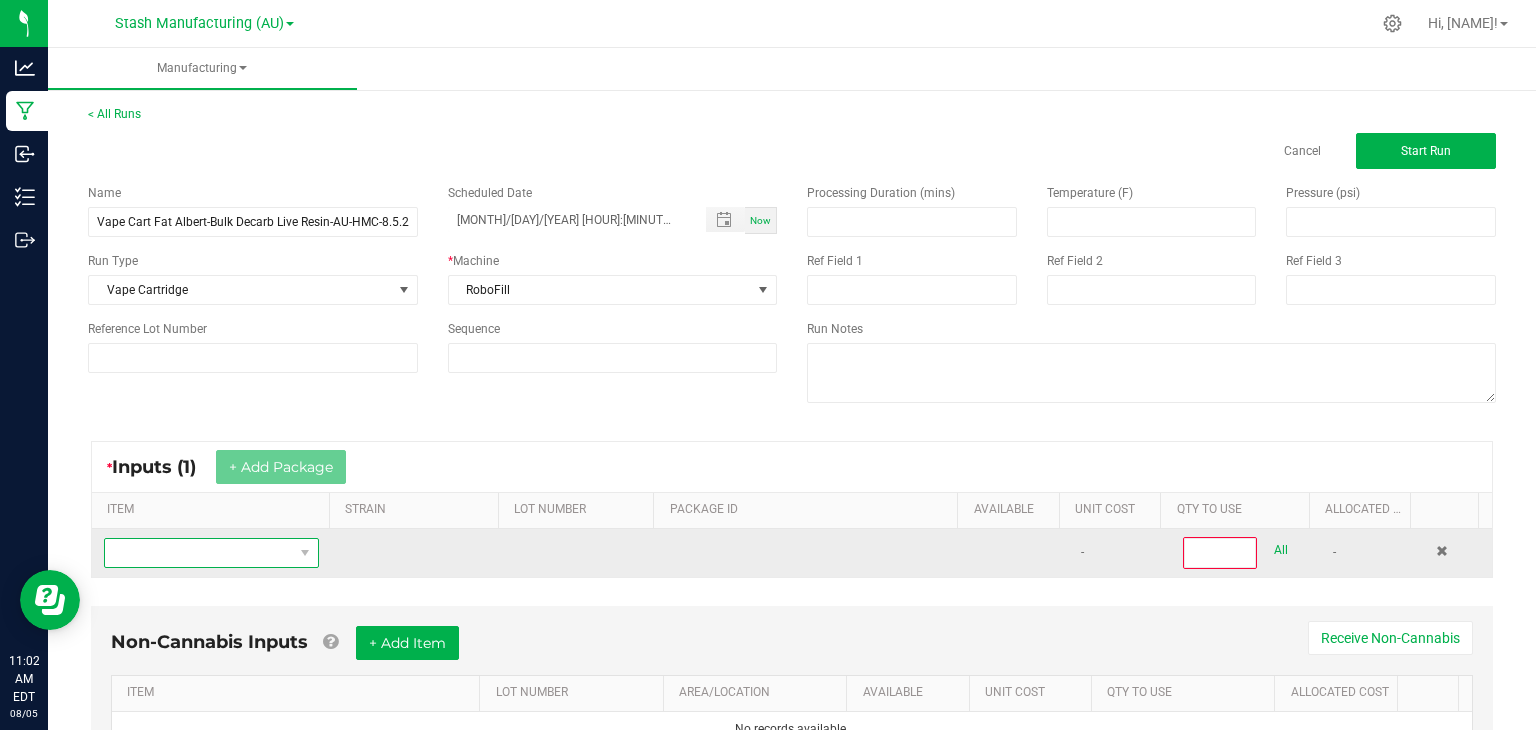 click at bounding box center (199, 553) 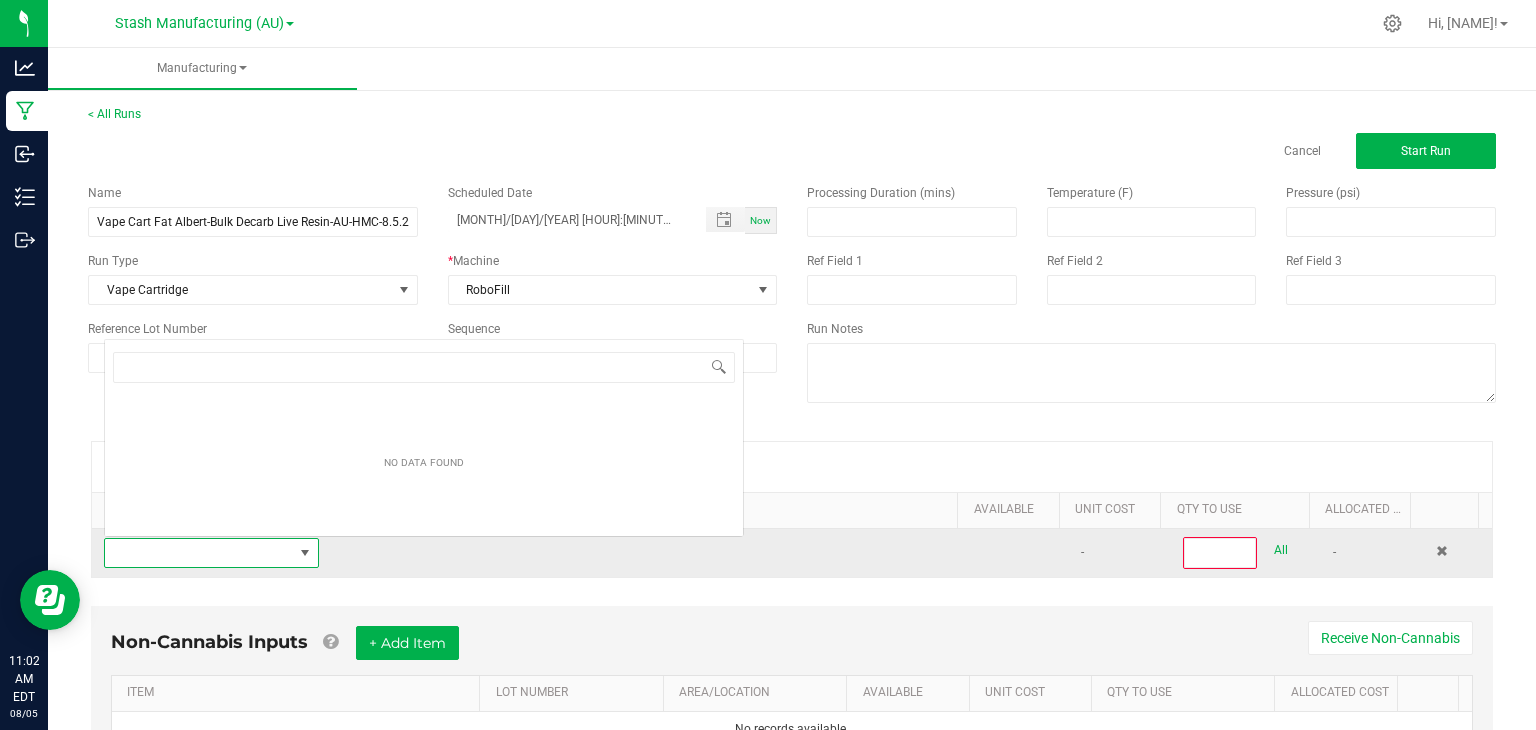 scroll, scrollTop: 0, scrollLeft: 0, axis: both 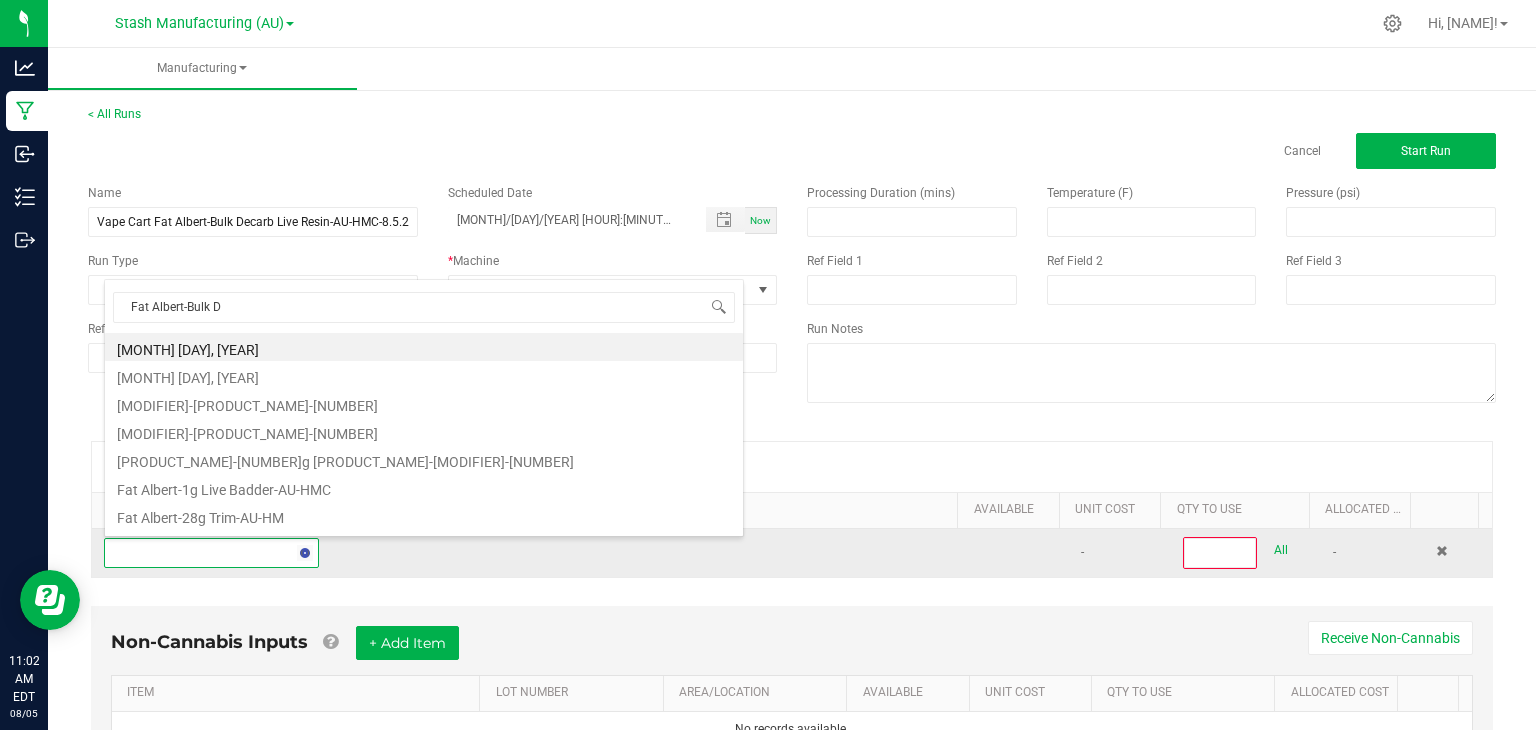 type on "[MONTH] [DAY], [YEAR]" 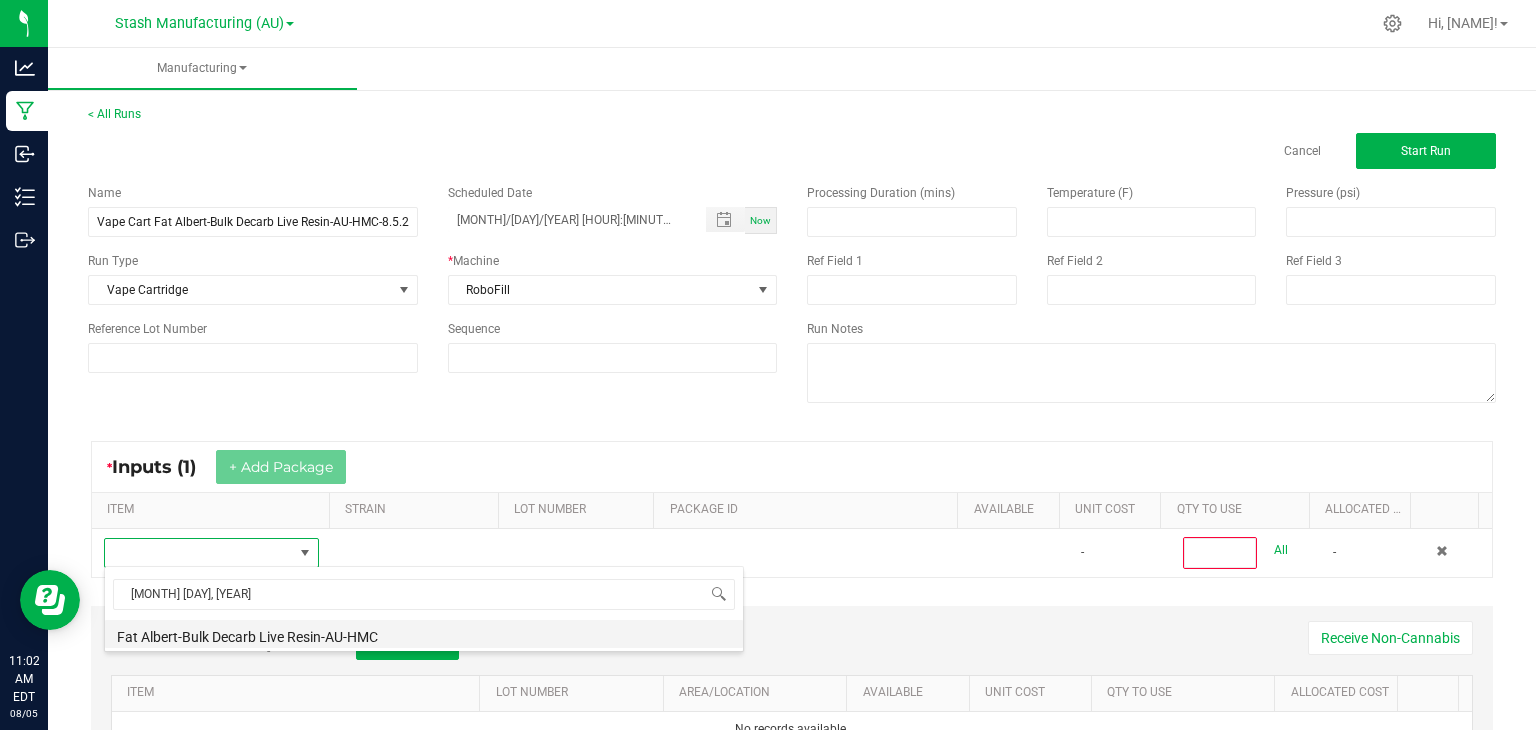 click on "Fat Albert-Bulk Decarb Live Resin-AU-HMC" at bounding box center (424, 634) 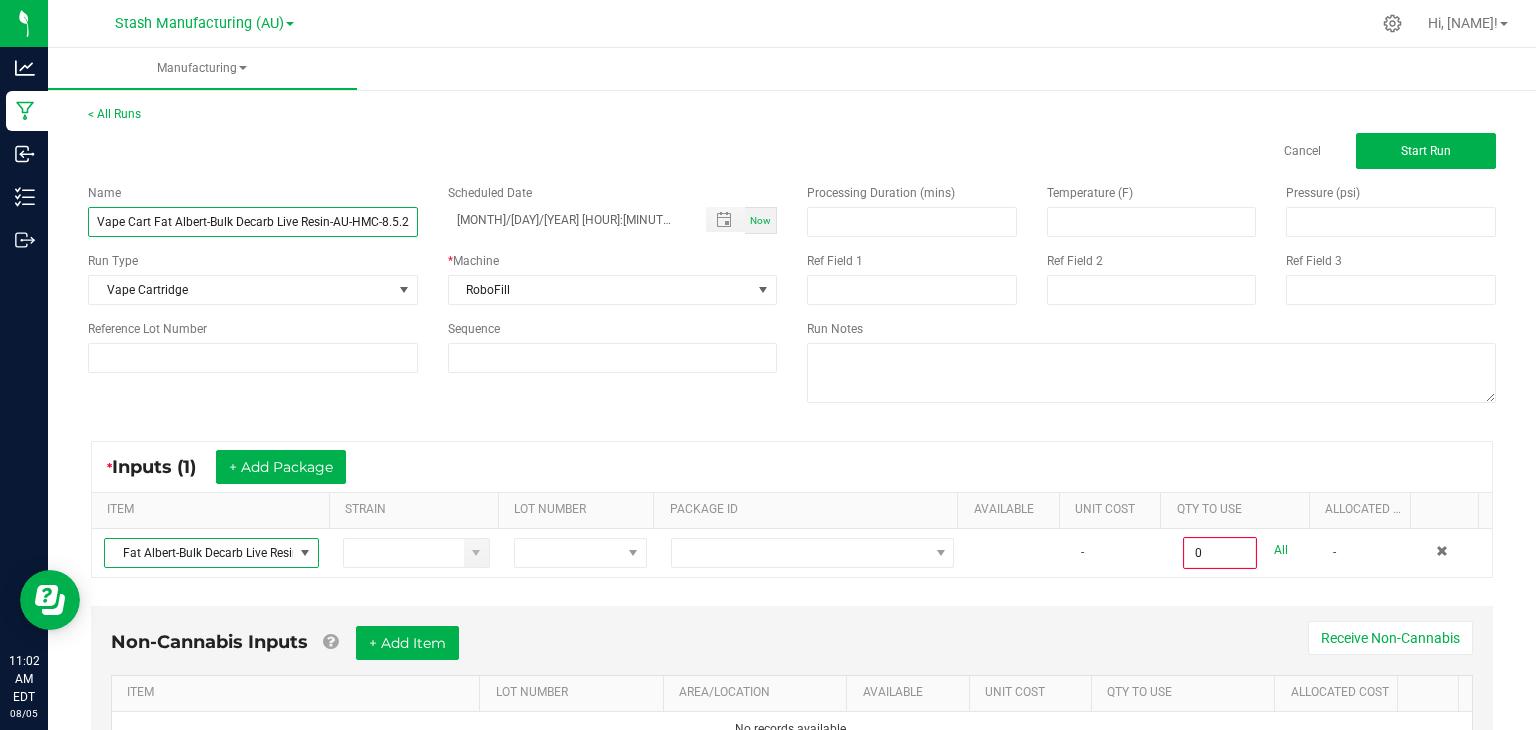 click on "Vape Cart Fat Albert-Bulk Decarb Live Resin-AU-HMC-8.5.25" at bounding box center (253, 222) 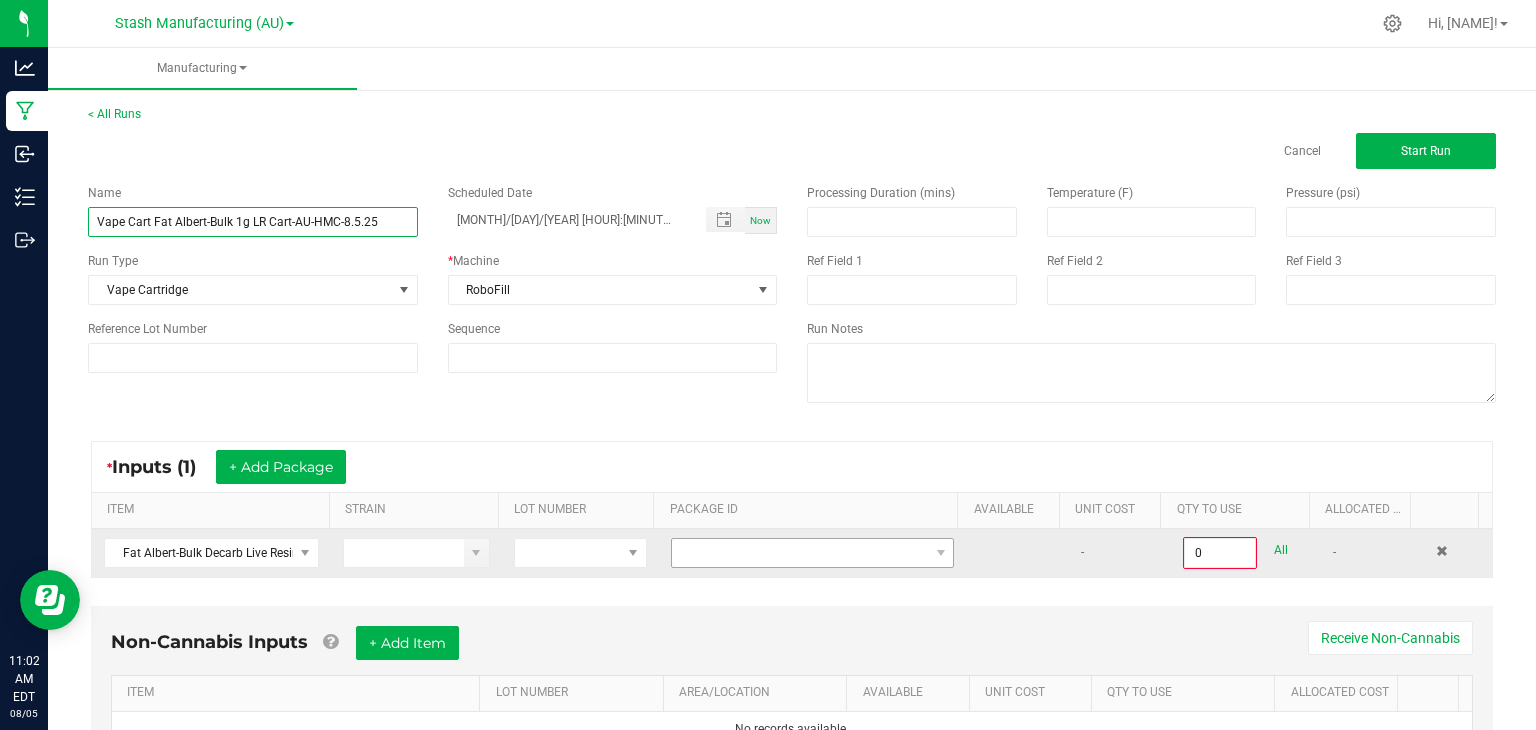 type on "Vape Cart Fat Albert-Bulk 1g LR Cart-AU-HMC-8.5.25" 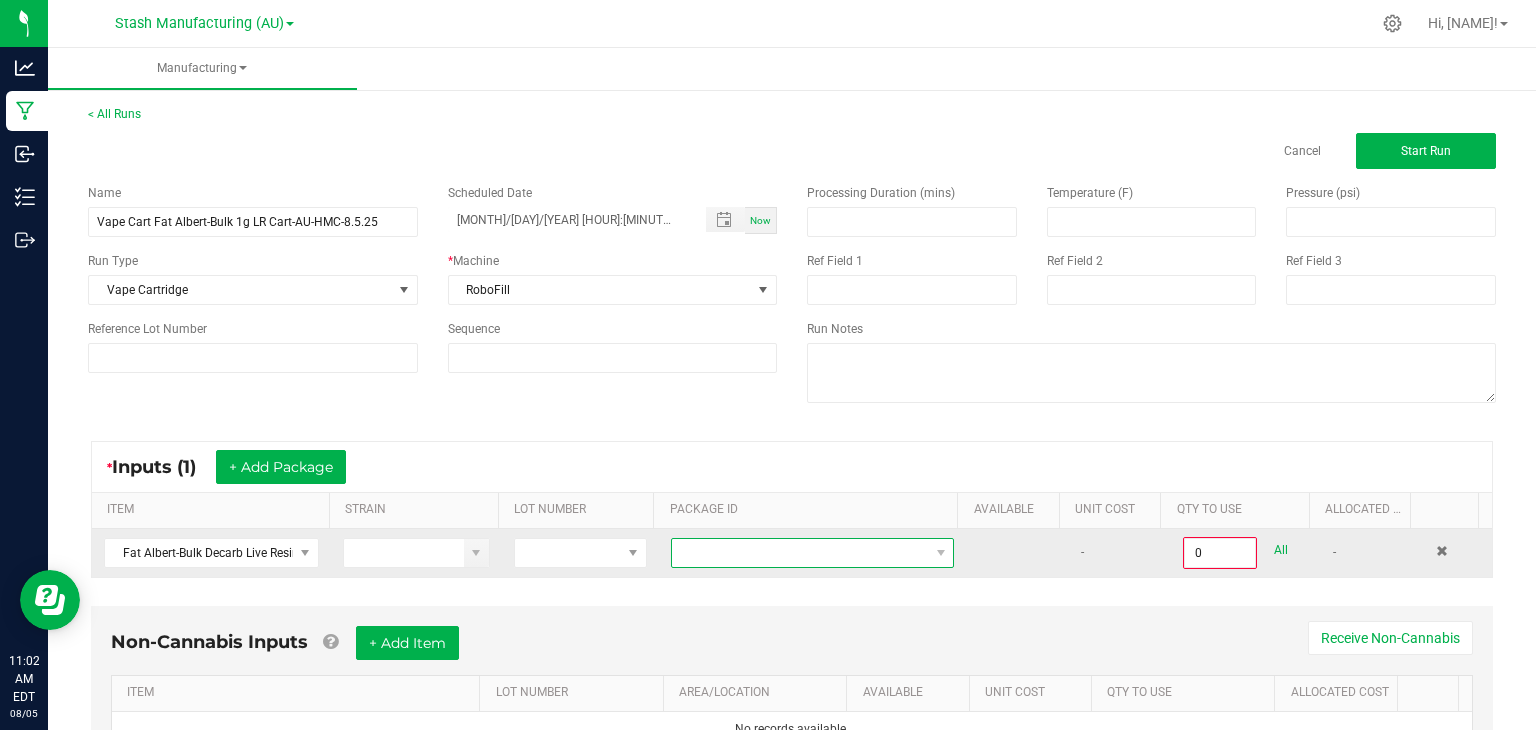 click at bounding box center (800, 553) 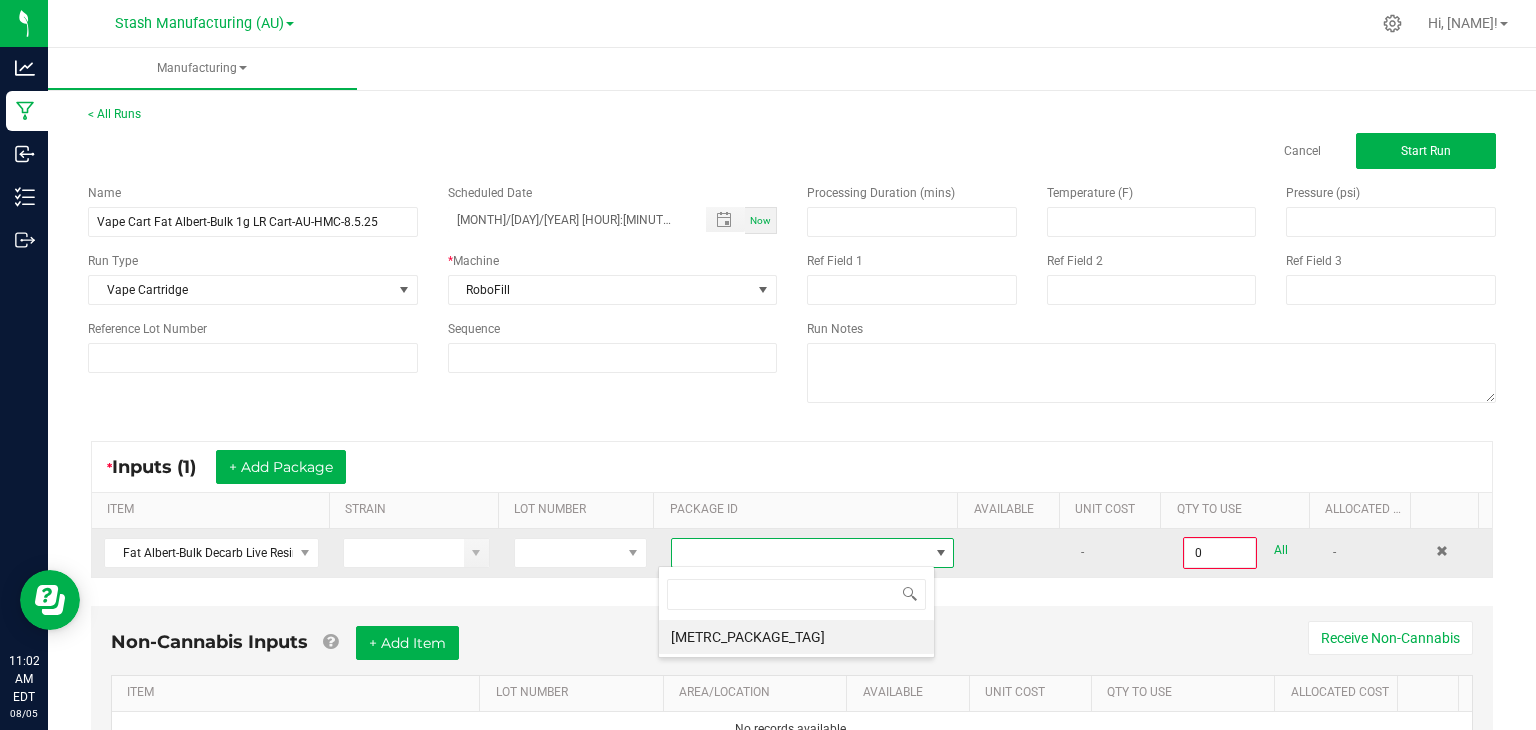 scroll, scrollTop: 99970, scrollLeft: 99723, axis: both 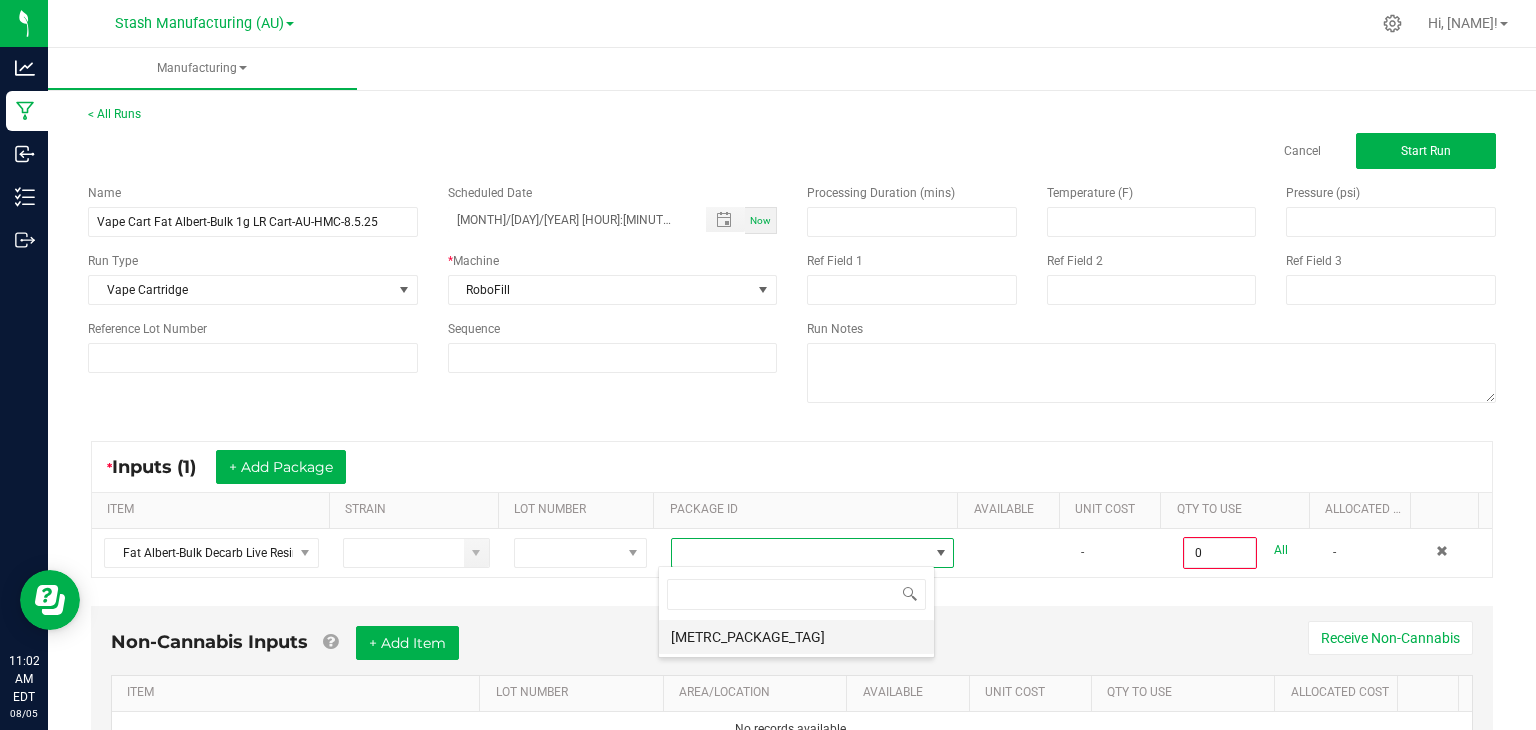 click on "[METRC_PACKAGE_TAG]" at bounding box center [796, 637] 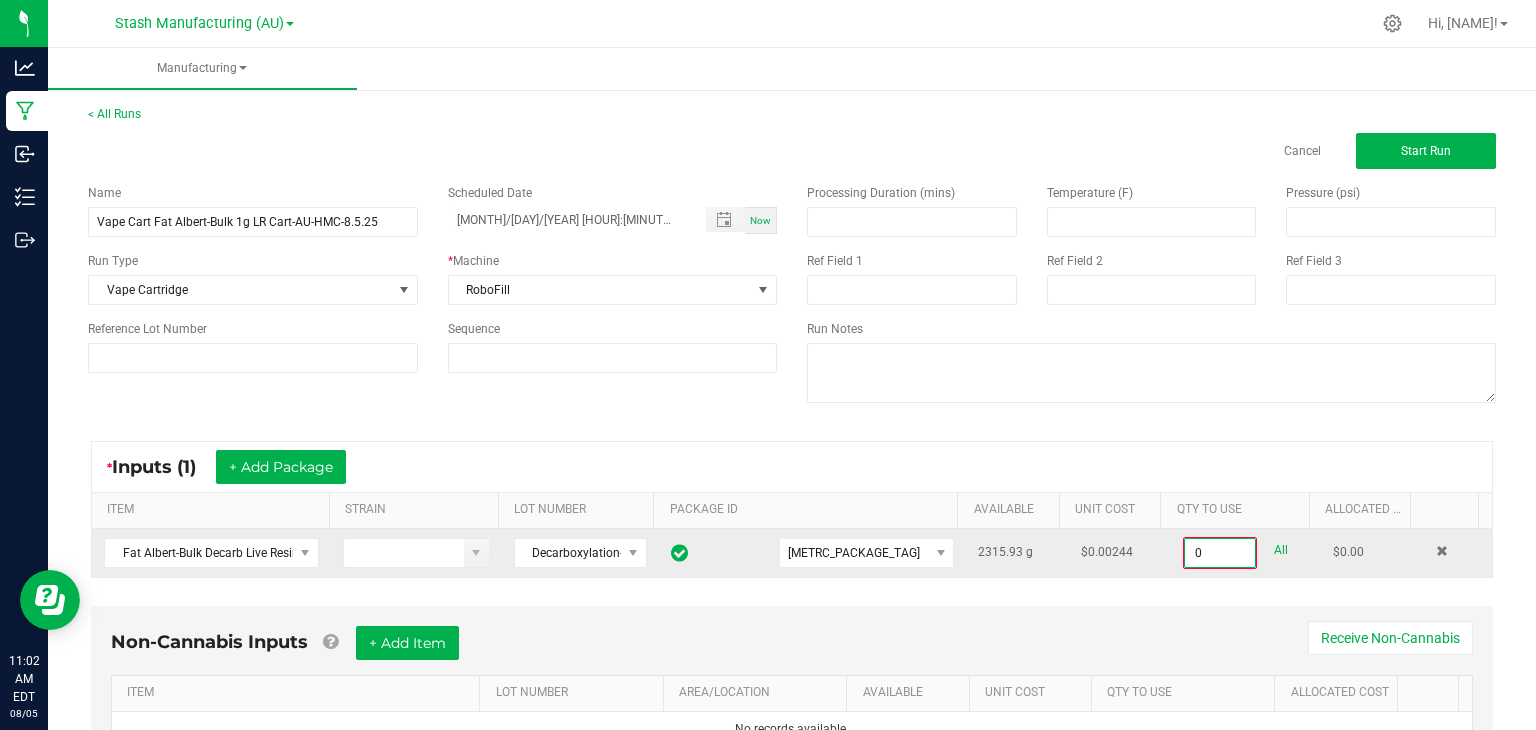 click on "0" at bounding box center (1220, 553) 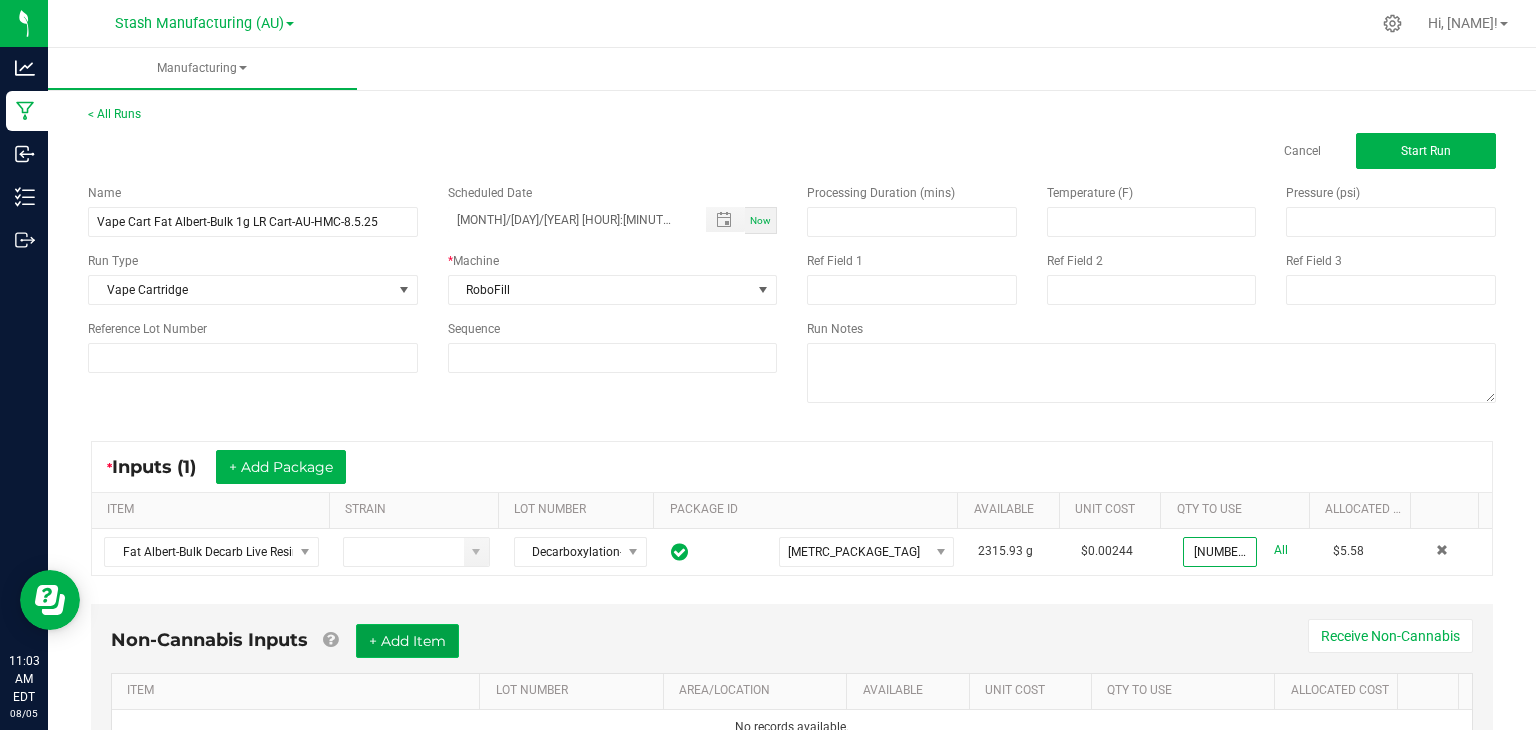 type on "[QUANTITY] g" 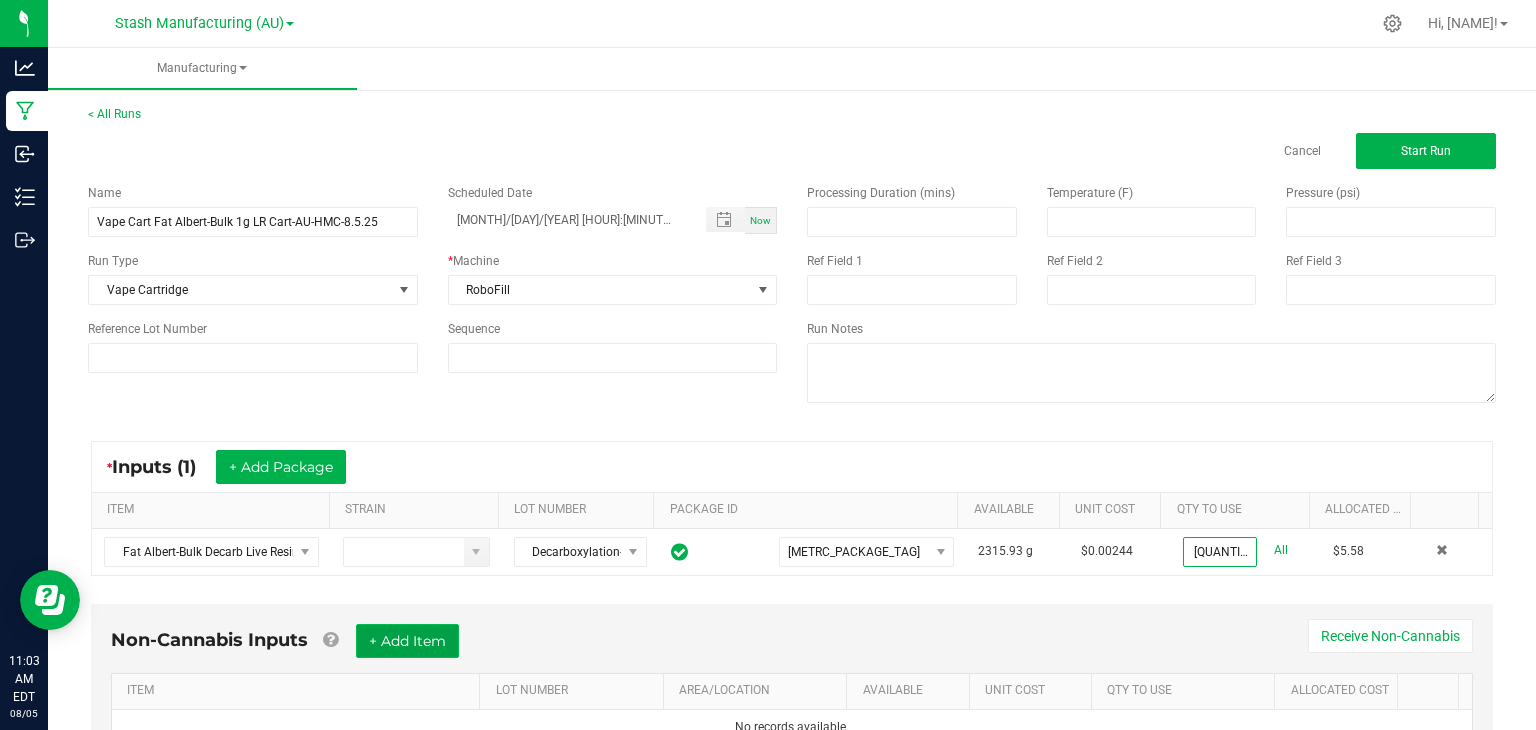 click on "+ Add Item" at bounding box center (407, 641) 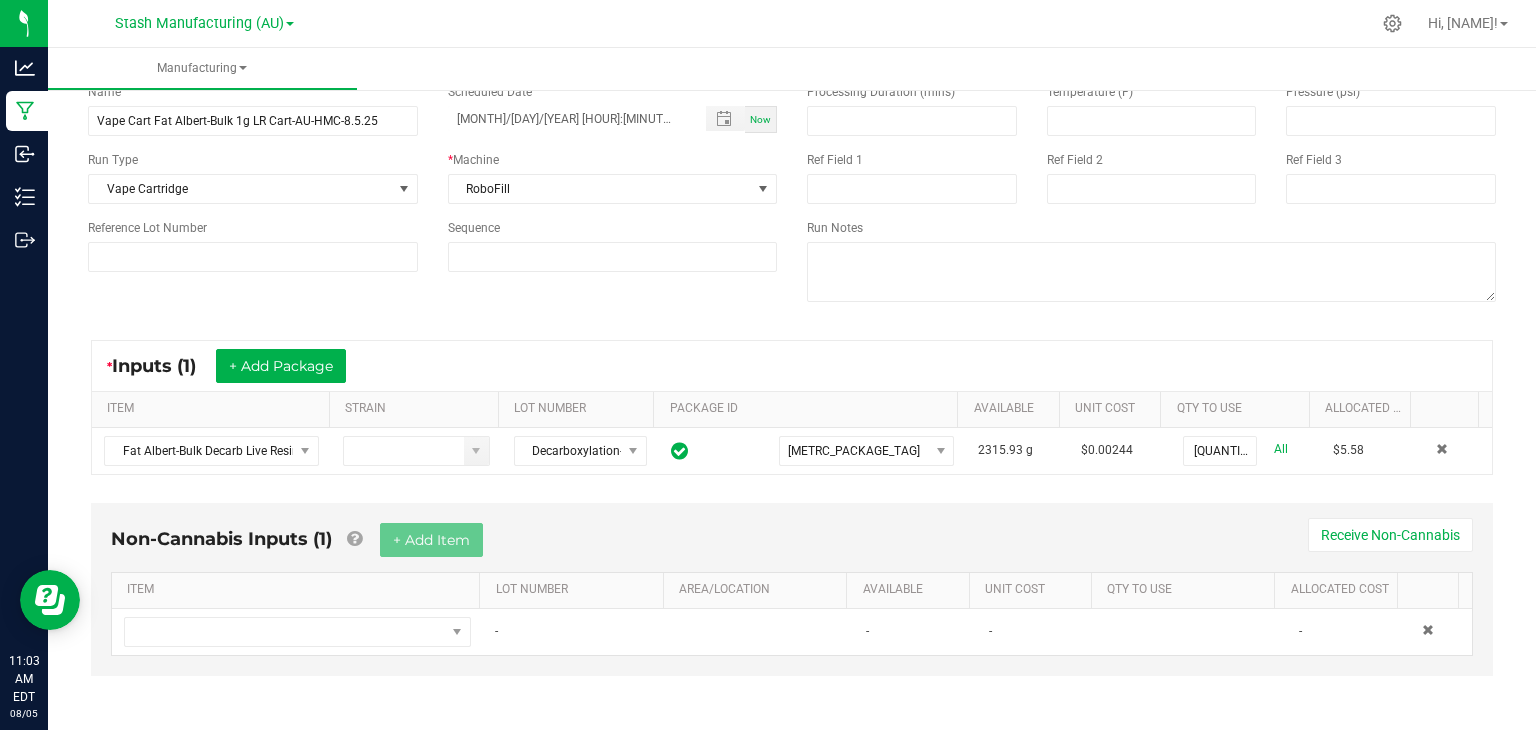scroll, scrollTop: 100, scrollLeft: 0, axis: vertical 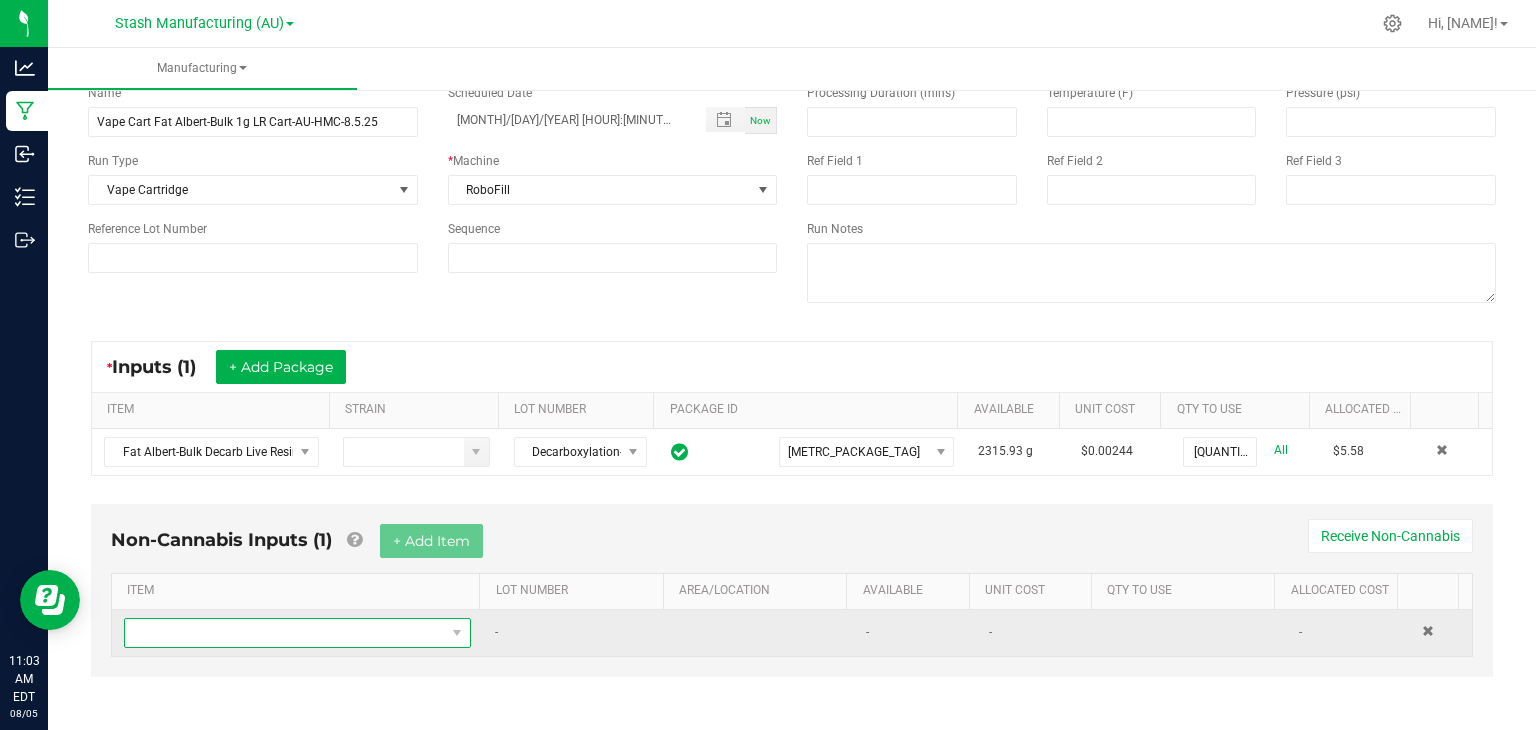click at bounding box center [285, 633] 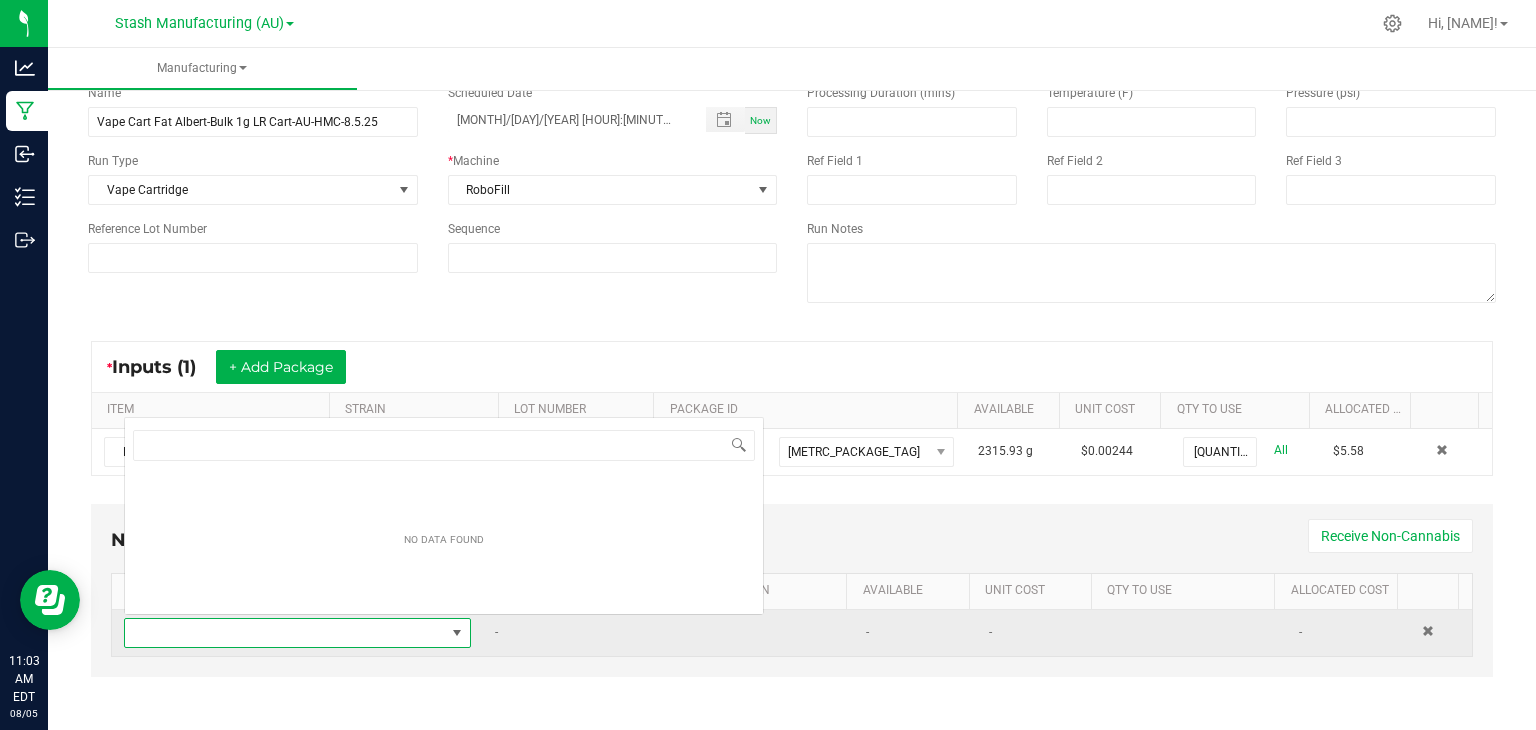 scroll, scrollTop: 0, scrollLeft: 0, axis: both 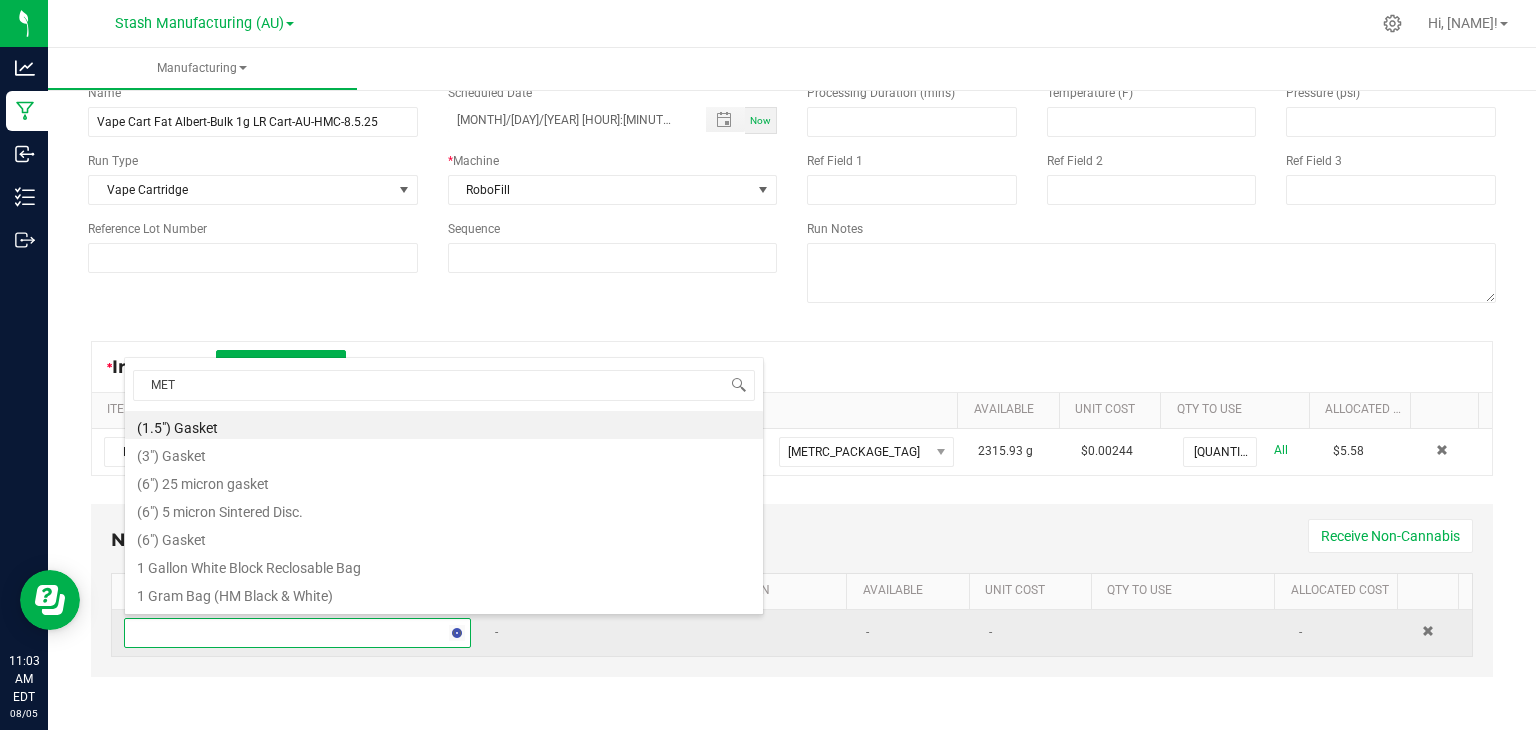 type on "METR" 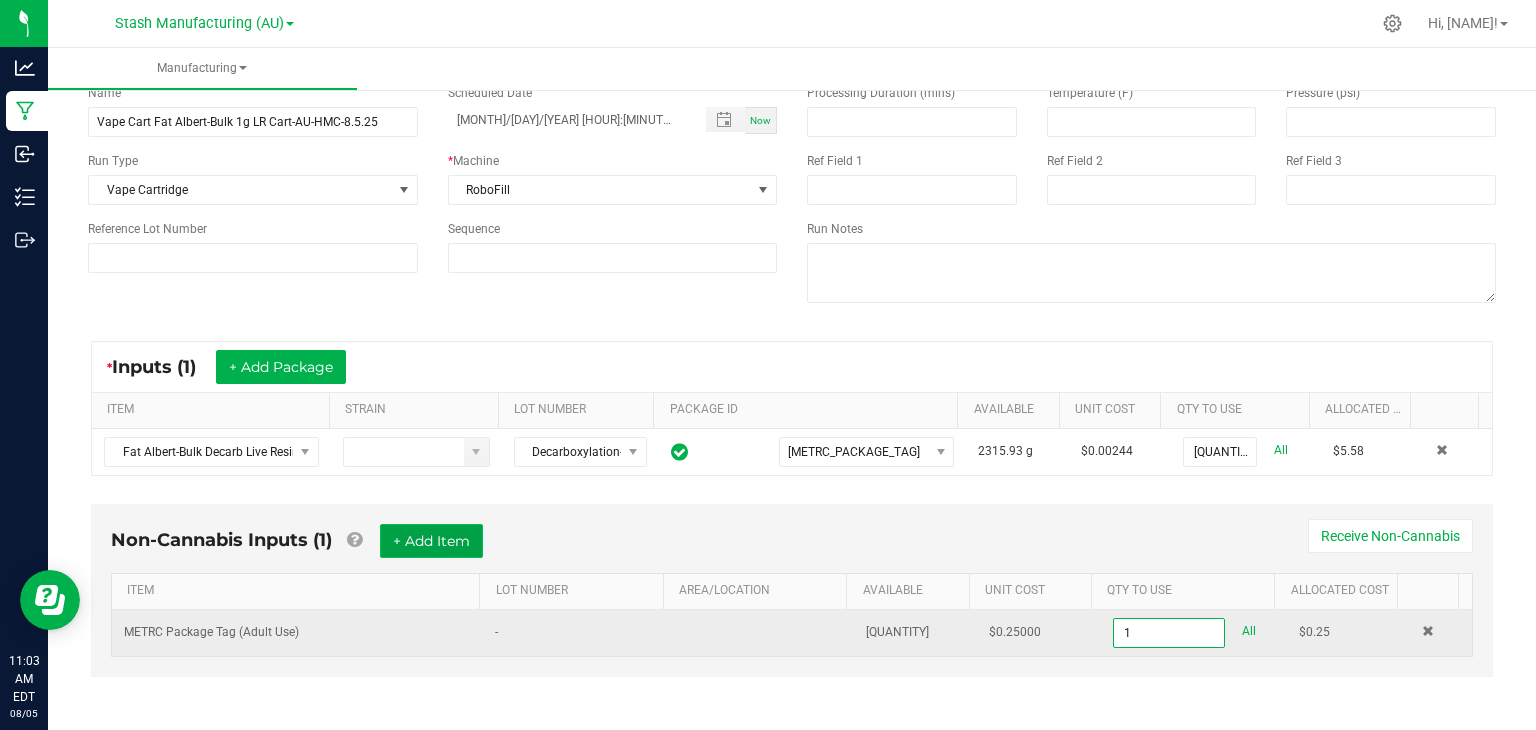 type on "1 ea" 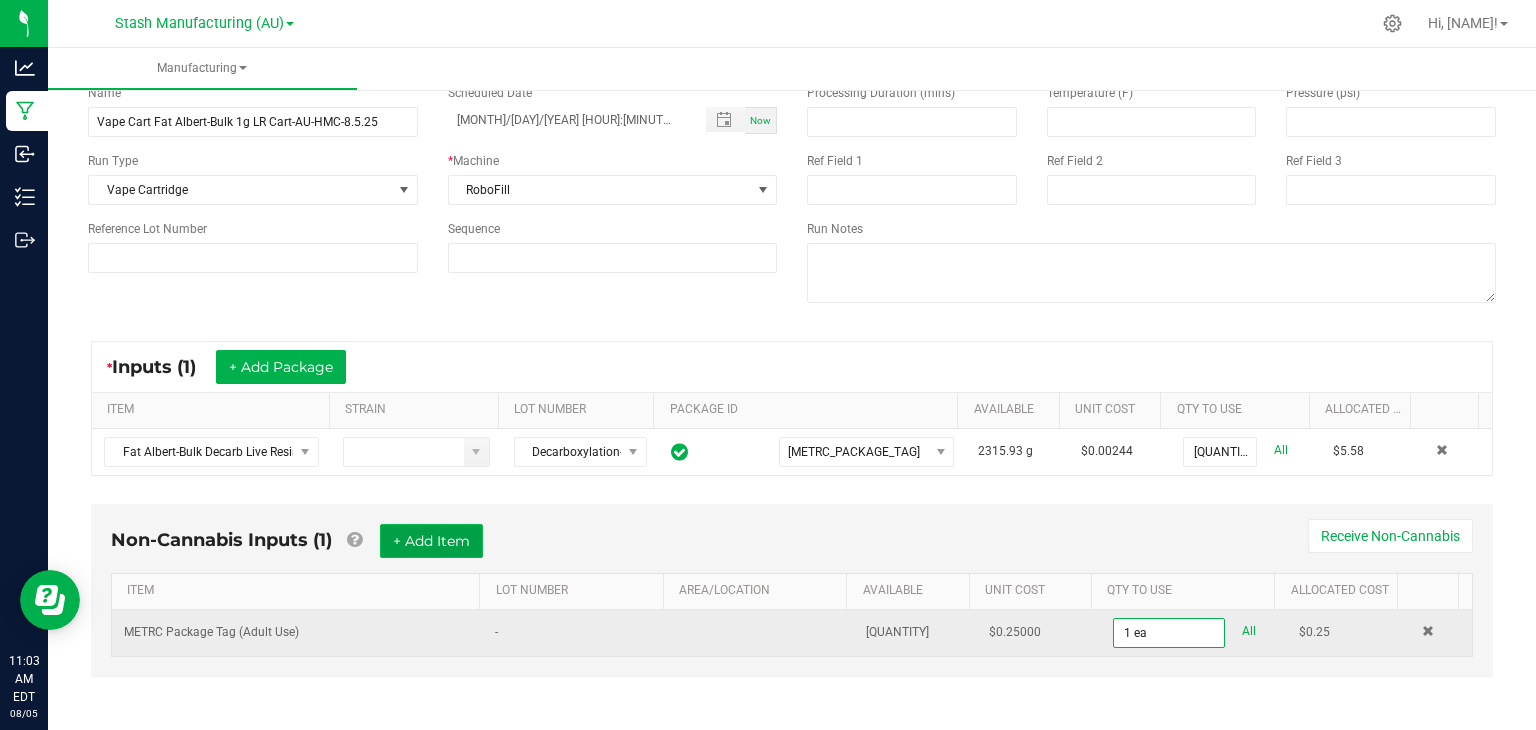 click on "+ Add Item" at bounding box center [431, 541] 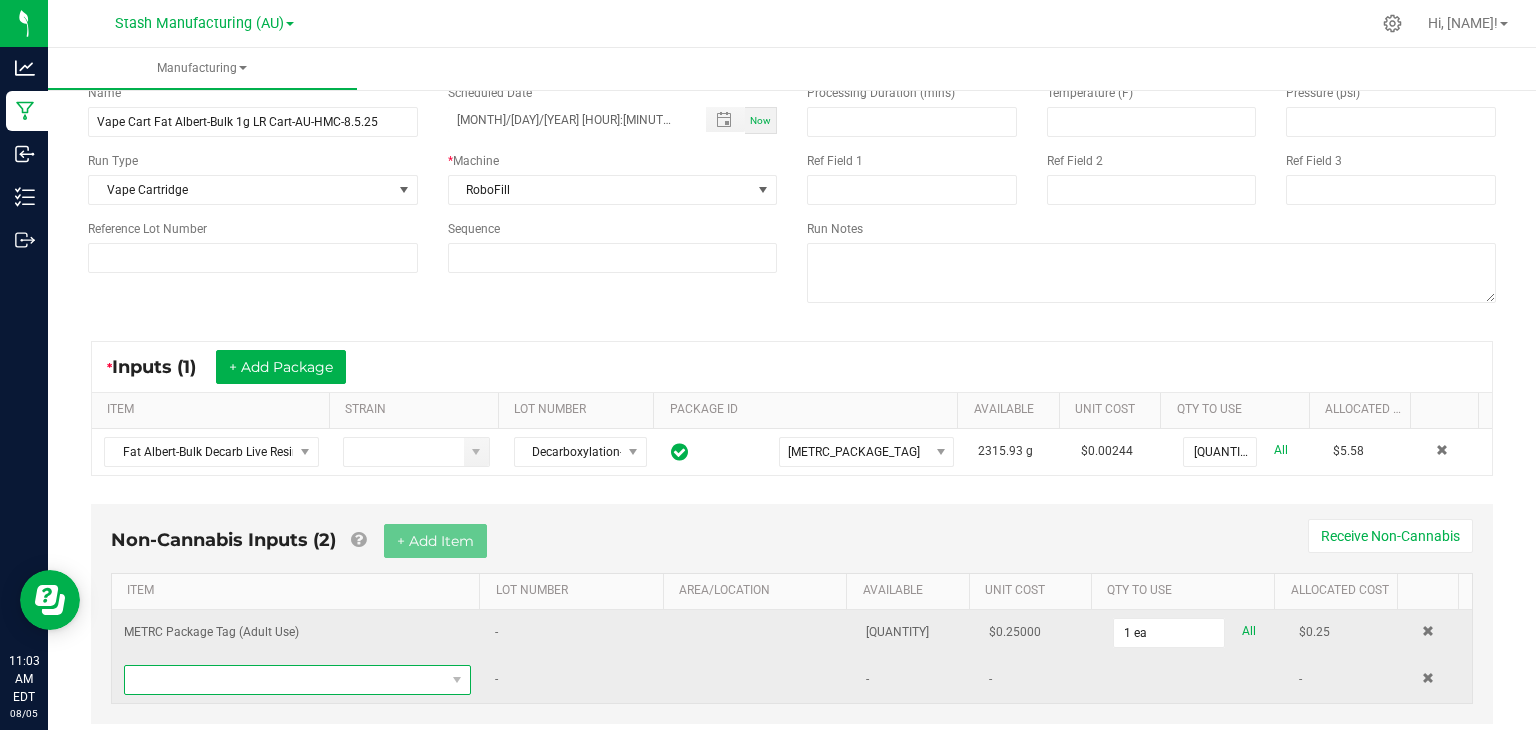 click at bounding box center [285, 680] 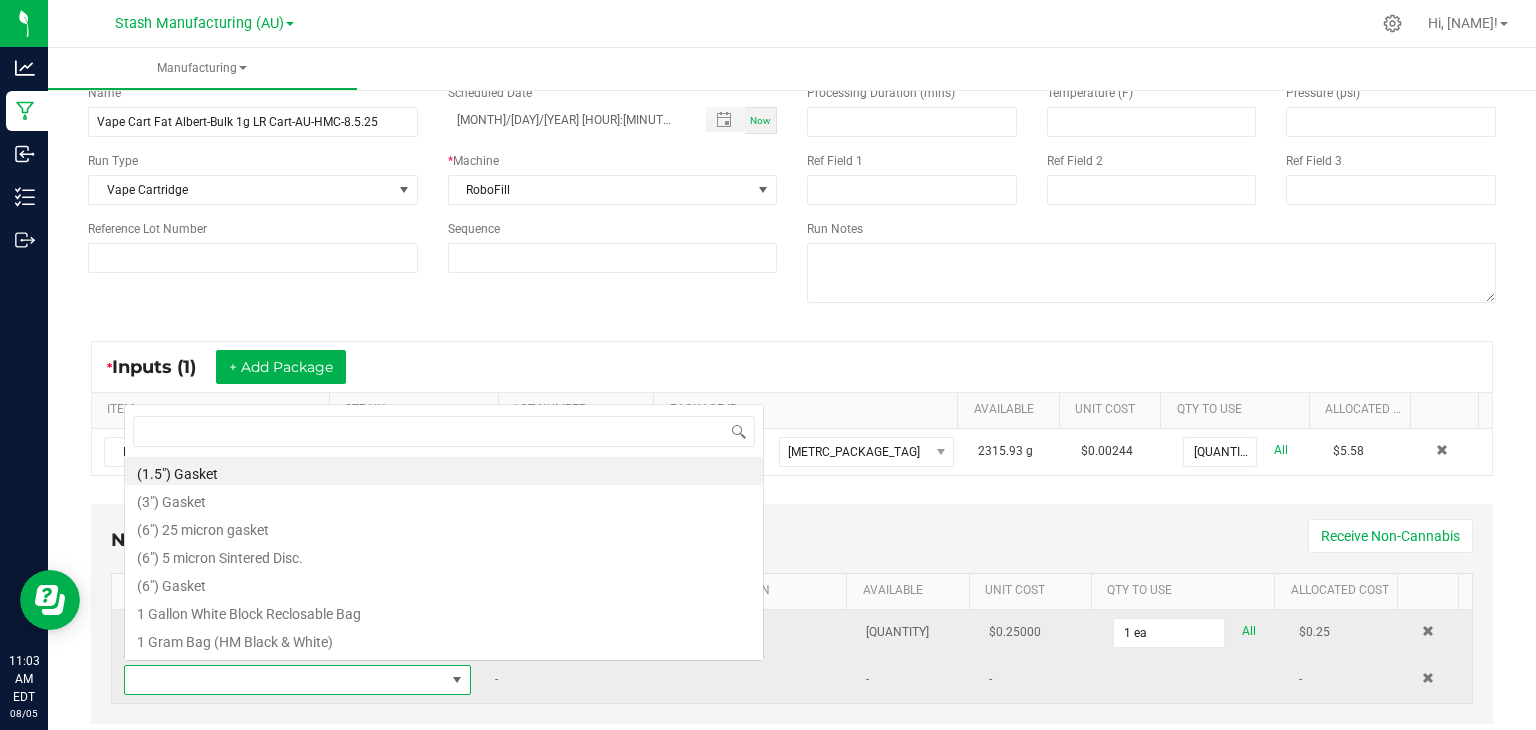 scroll, scrollTop: 0, scrollLeft: 0, axis: both 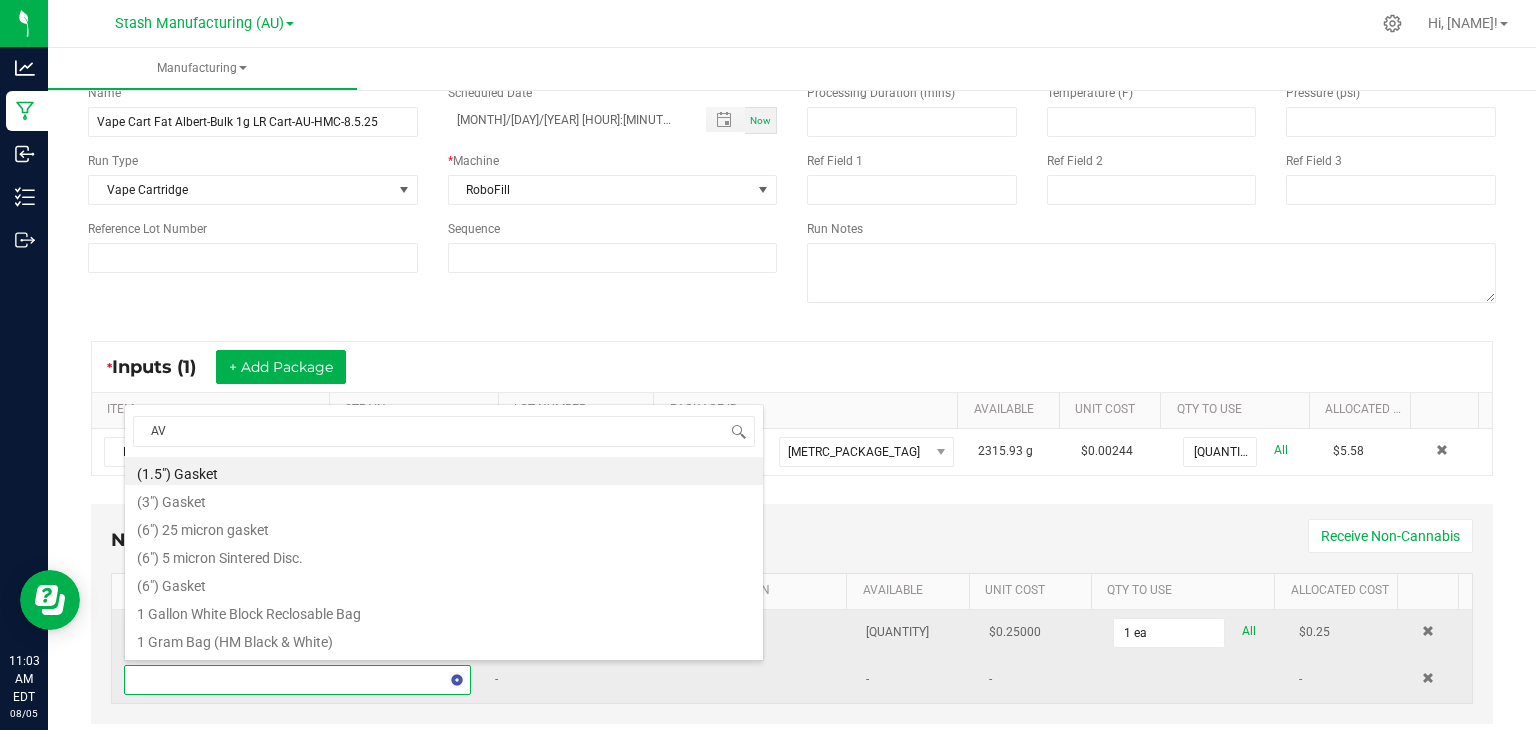 type on "AVD" 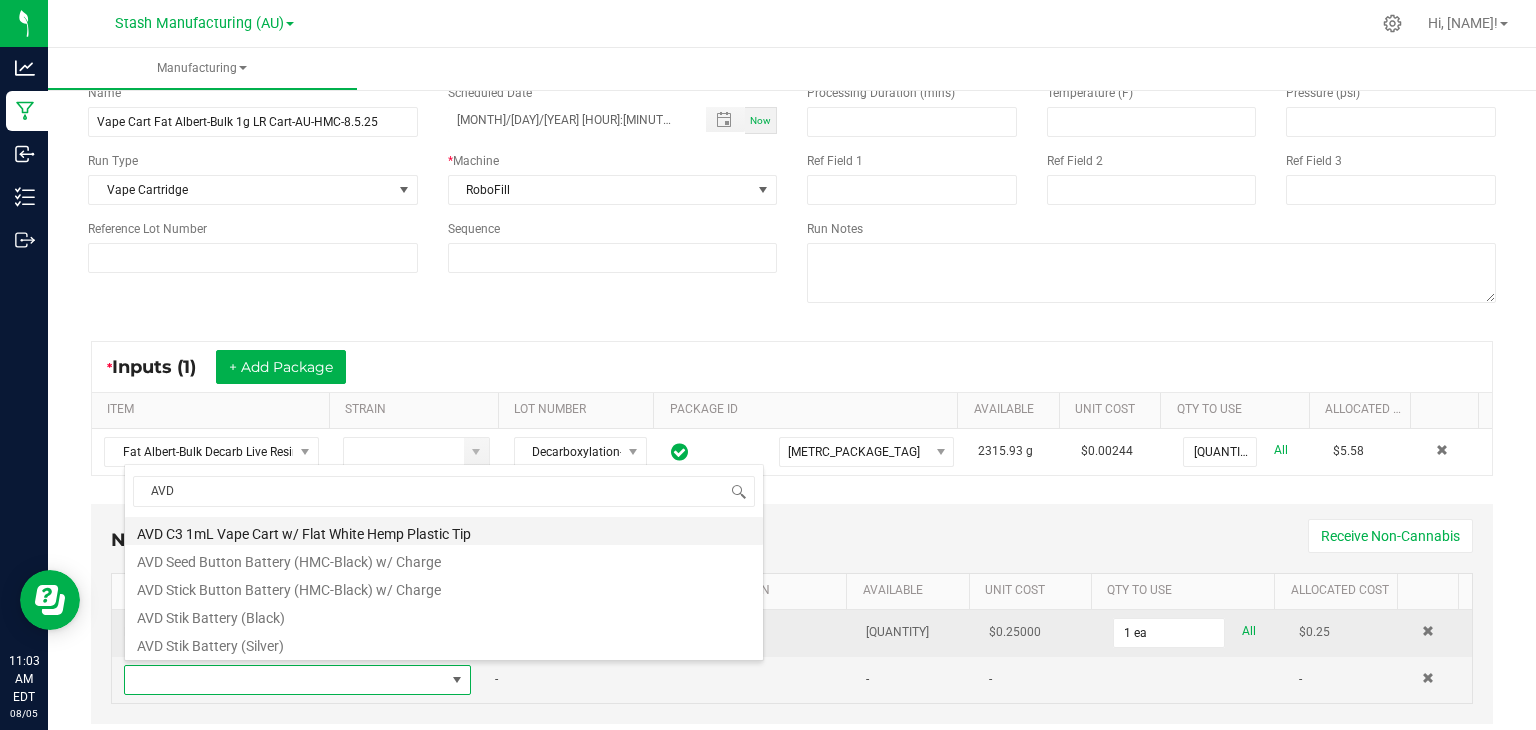 click on "AVD C3 1mL Vape Cart w/ Flat White Hemp Plastic Tip" at bounding box center [444, 531] 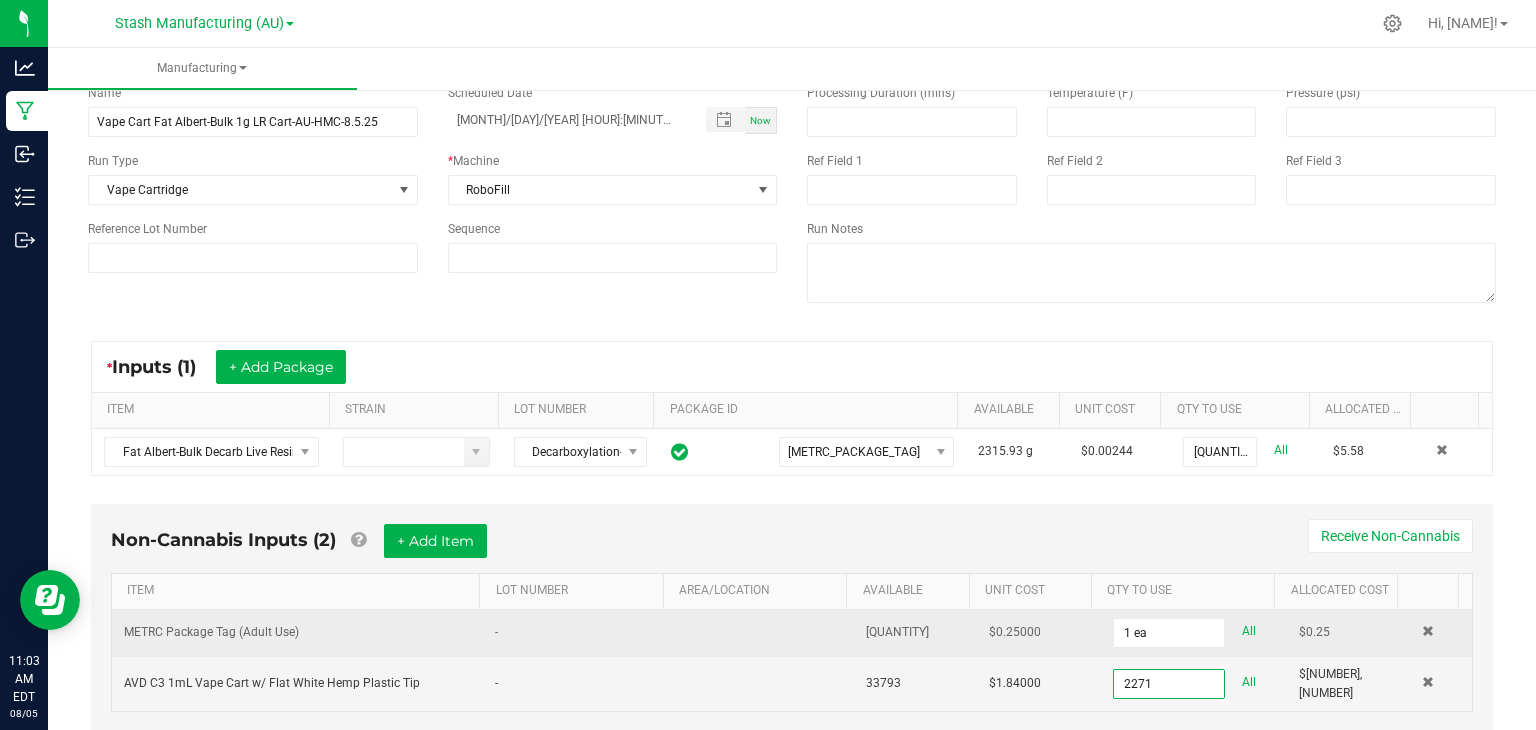 type on "[NUMBER] ea" 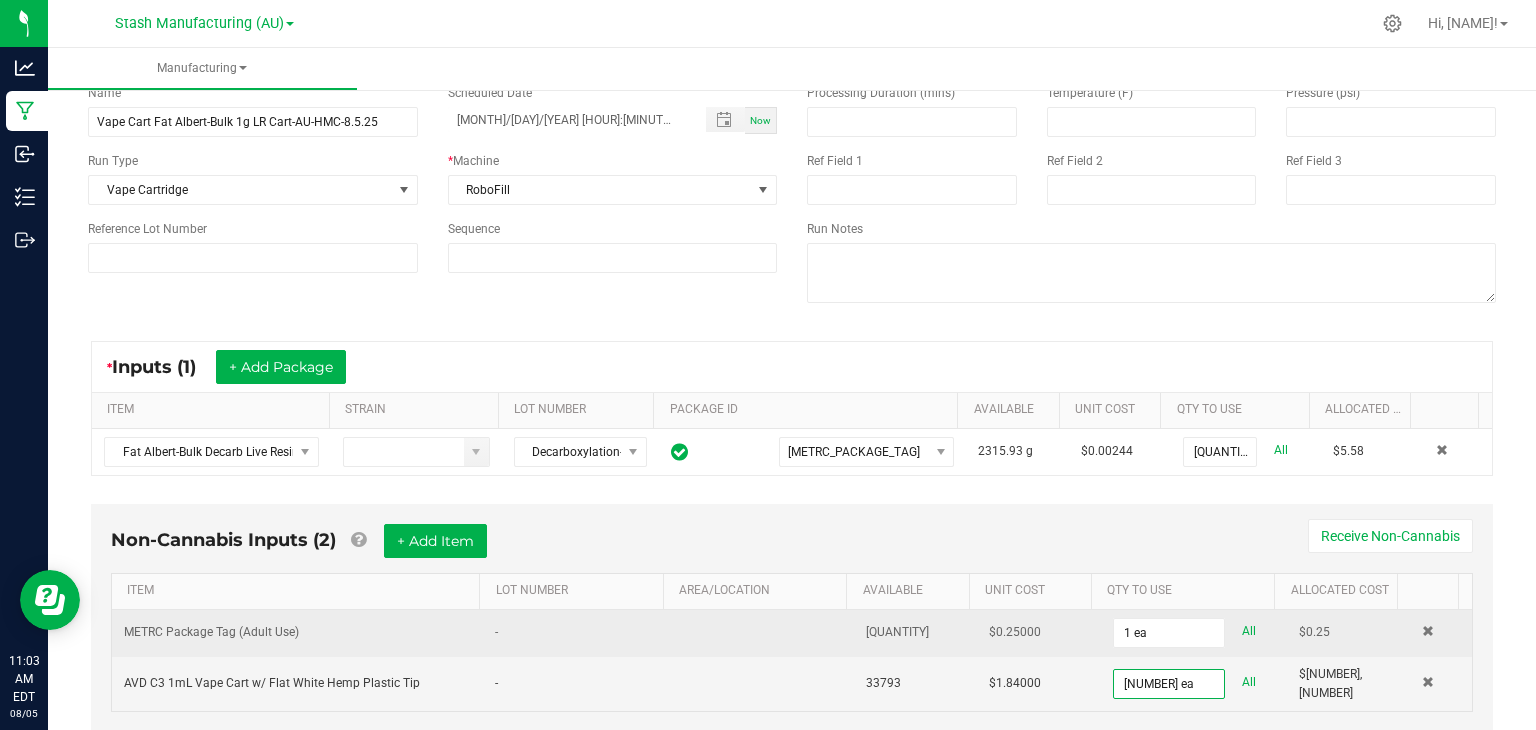 click on "Non-Cannabis Inputs (2) + Add Item Receive Non-Cannabis ITEM LOT NUMBER AREA/LOCATION AVAILABLE Unit Cost QTY TO USE Allocated Cost METRC Package Tag (Adult Use) - [QUANTITY] [PRICE] 1 ea All [PRICE] AVD C3 1mL Vape Cart w/ Flat White Hemp Plastic Tip - [METRC_ID] [PRICE] 2271 ea All [PRICE]" at bounding box center (792, 618) 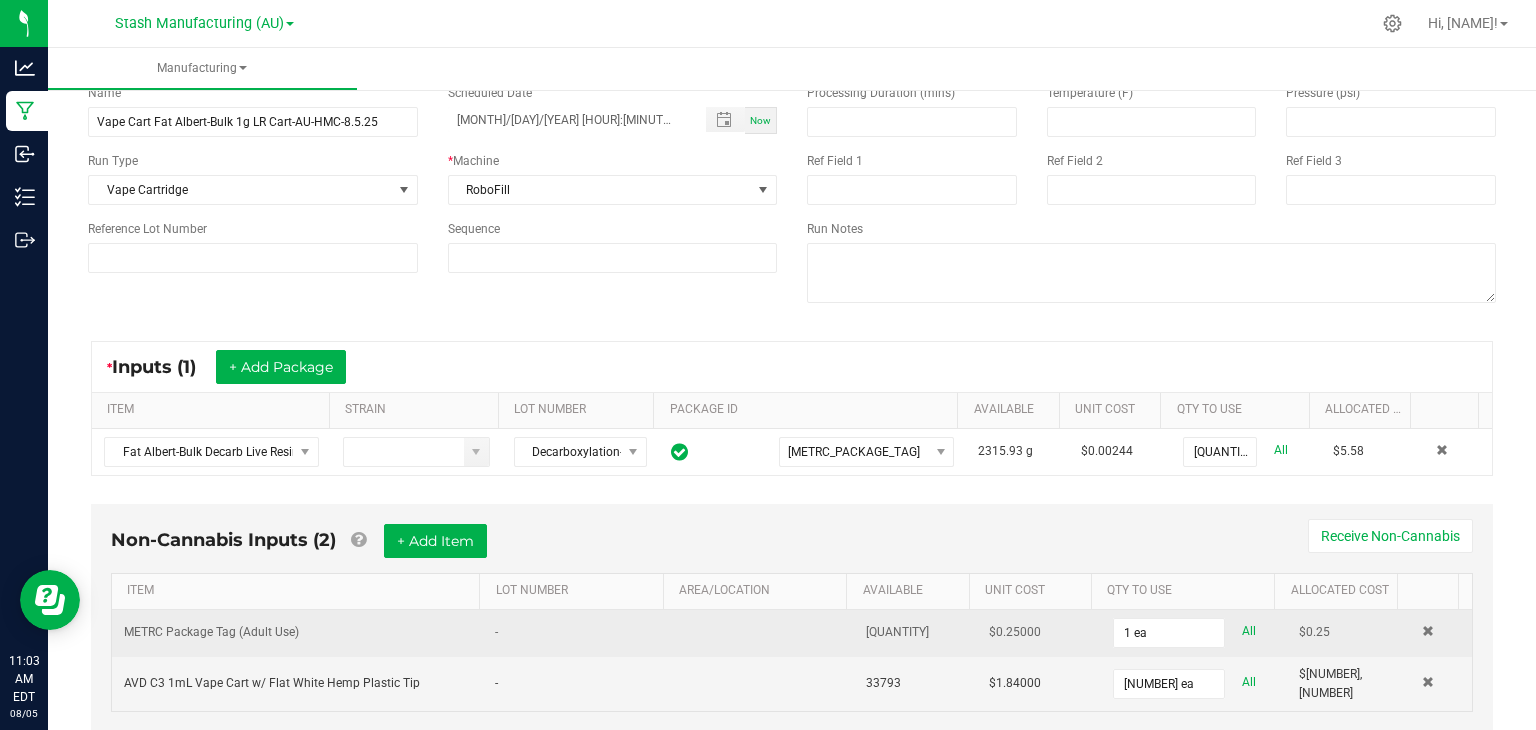 scroll, scrollTop: 148, scrollLeft: 0, axis: vertical 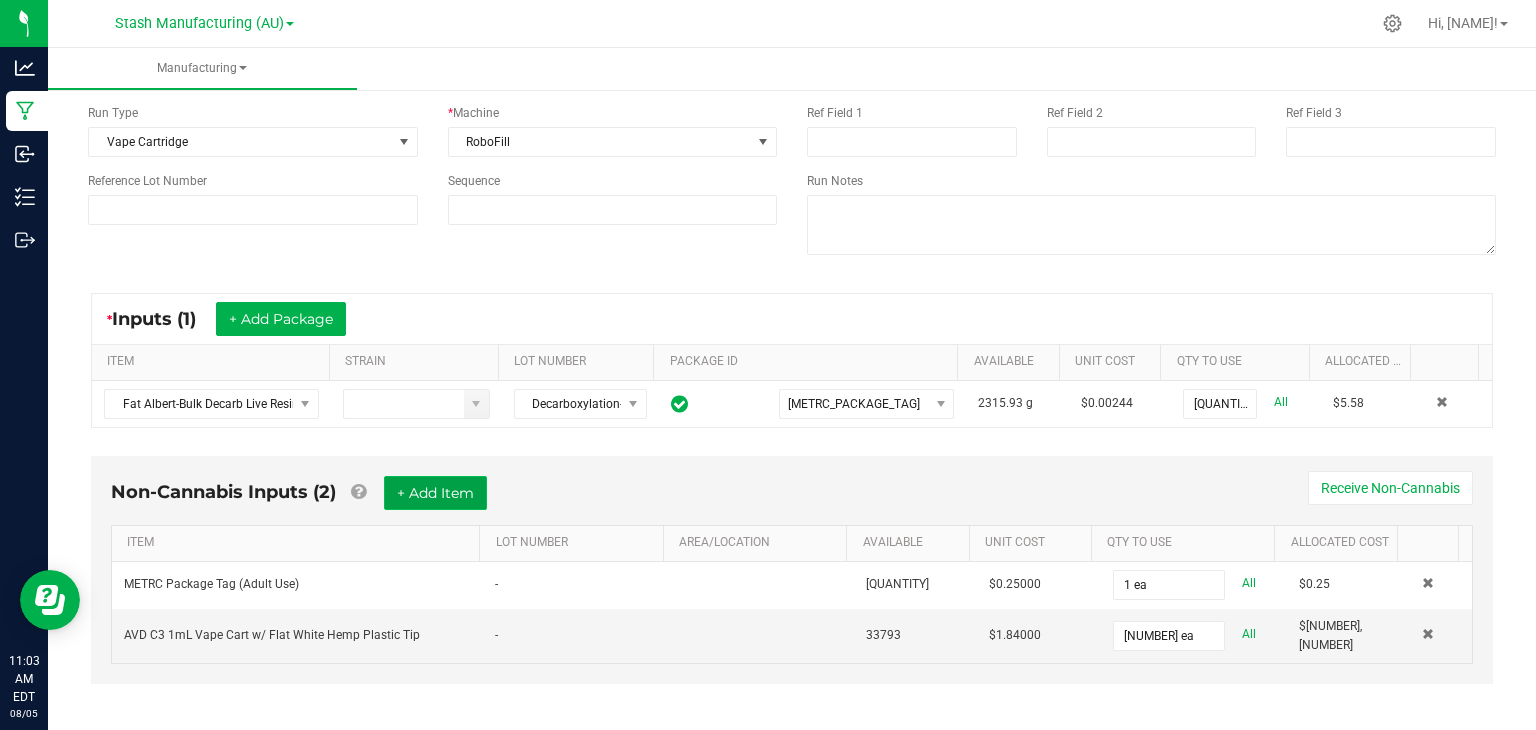 click on "+ Add Item" at bounding box center (435, 493) 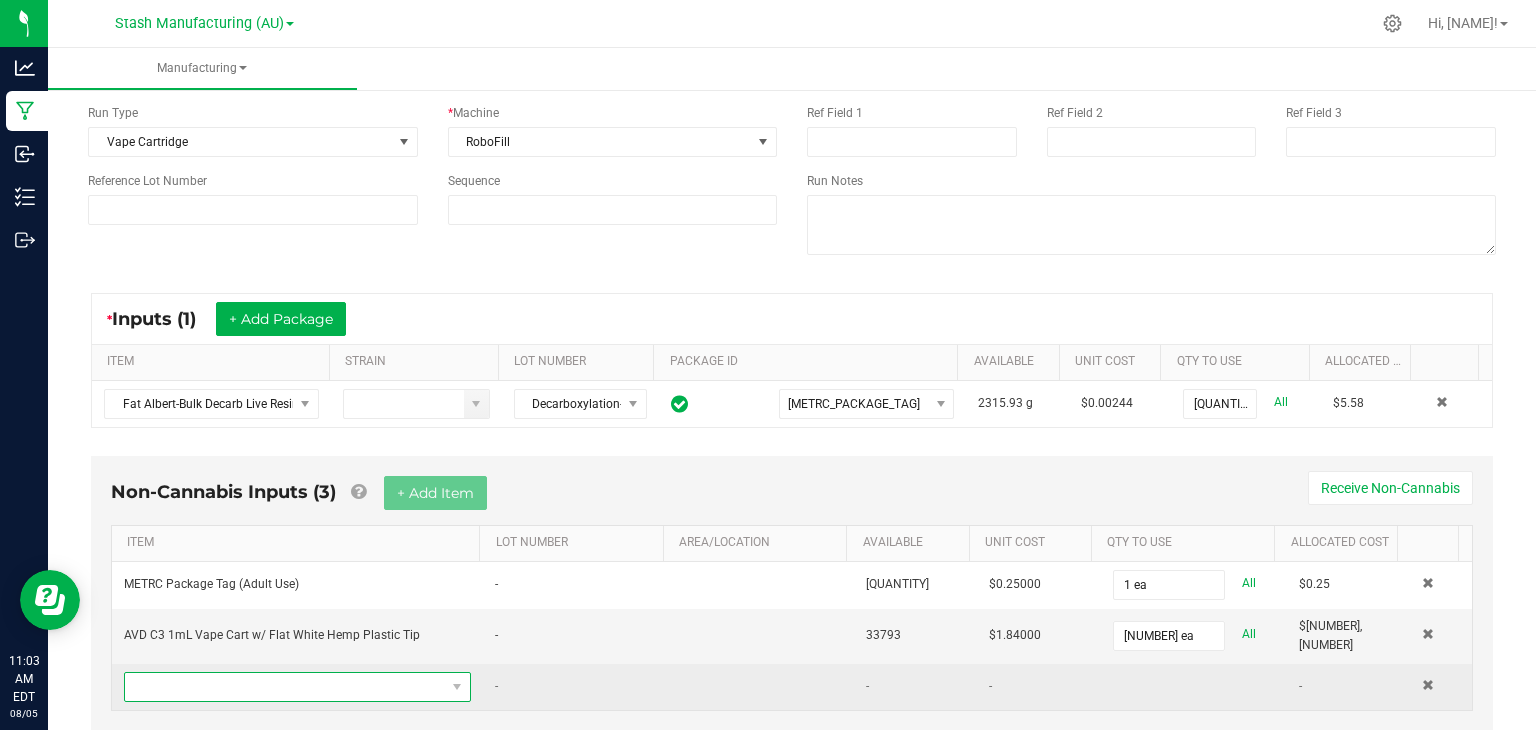 click at bounding box center [285, 687] 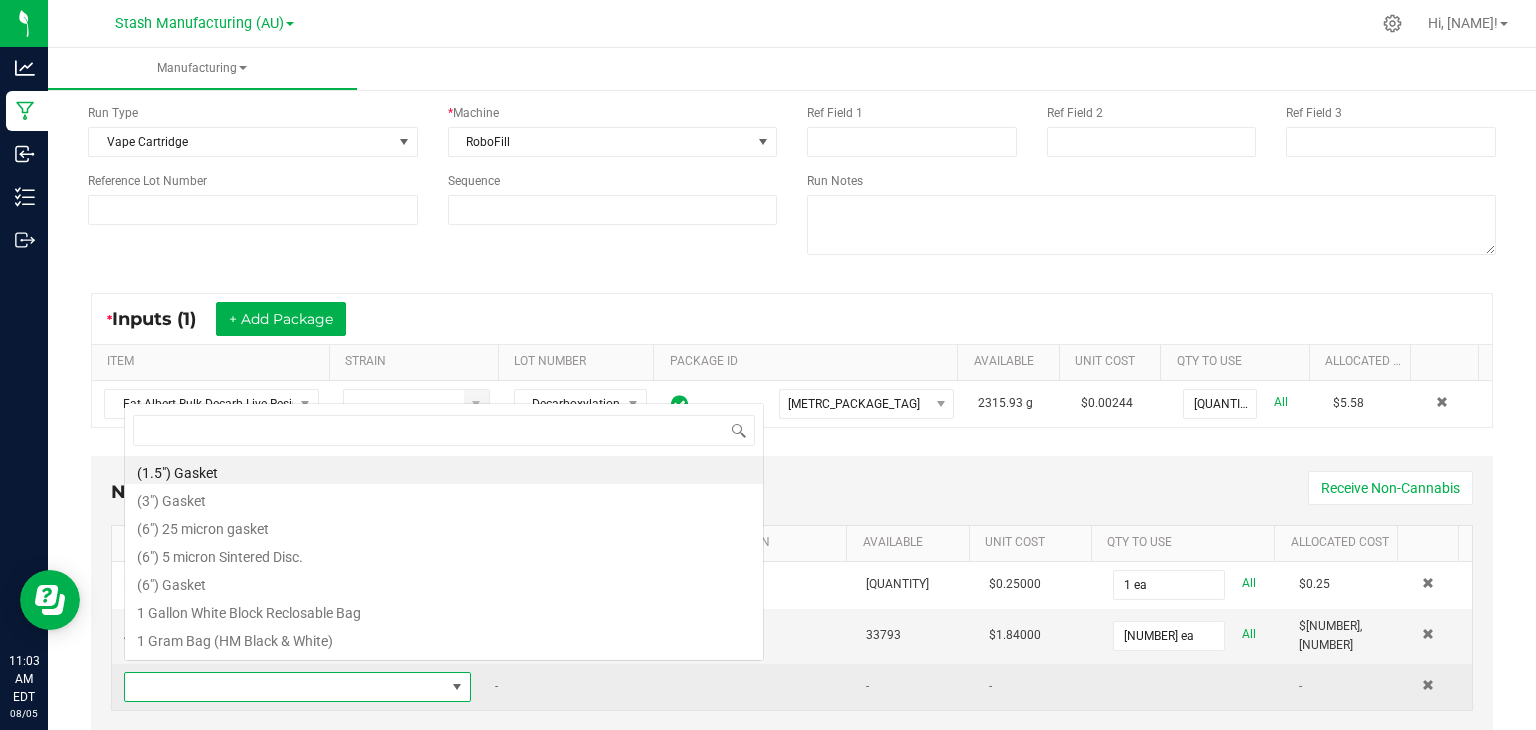 scroll, scrollTop: 0, scrollLeft: 0, axis: both 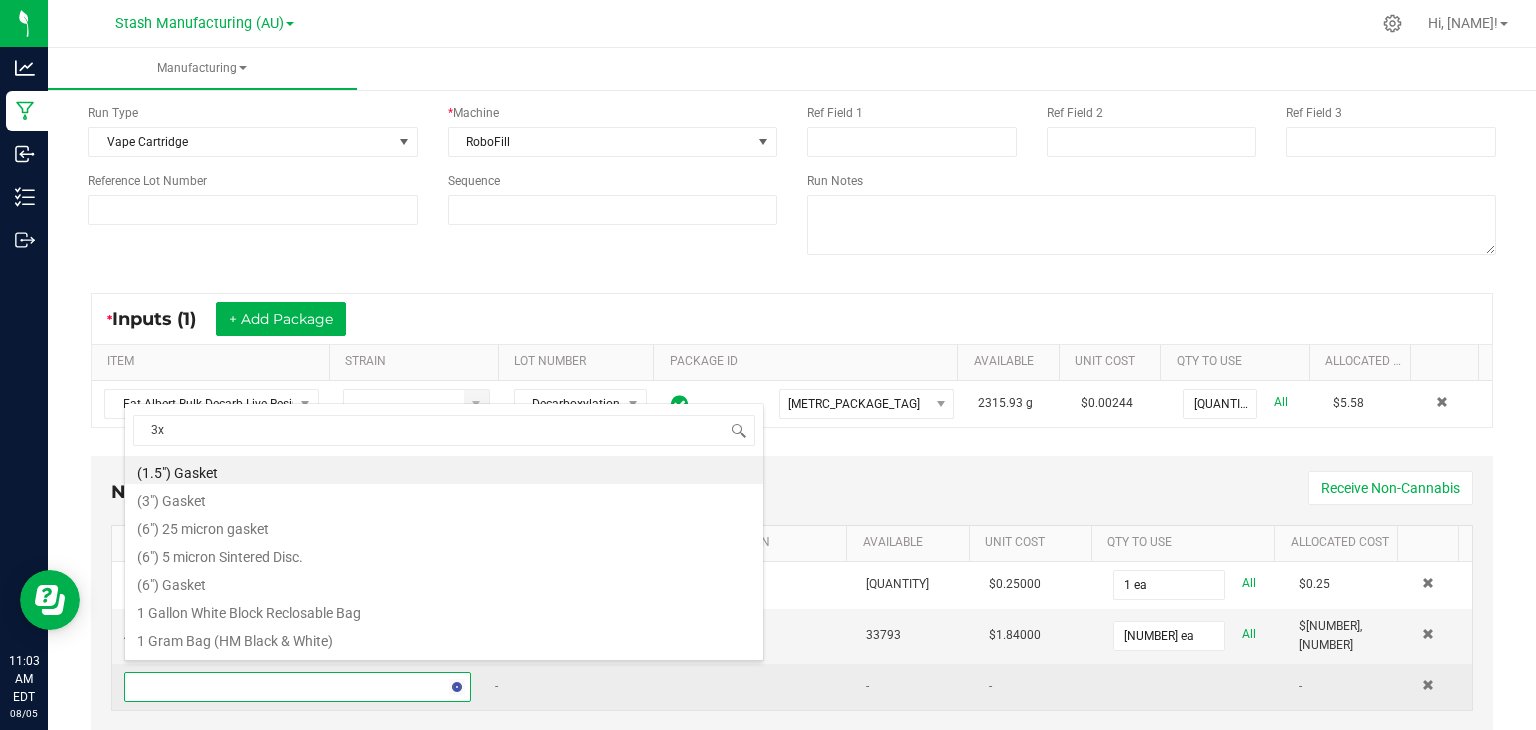 type on "3x1" 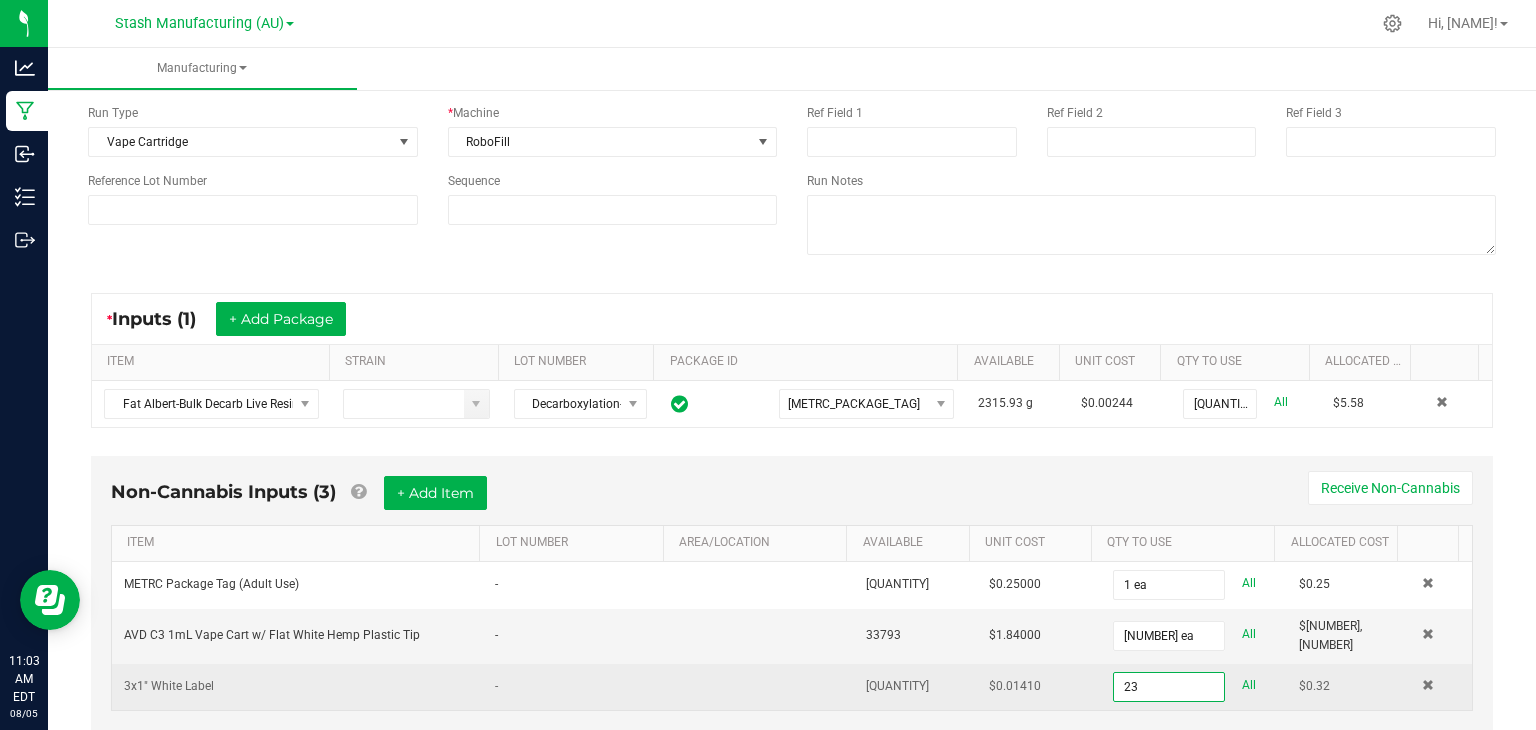 type on "23 ea" 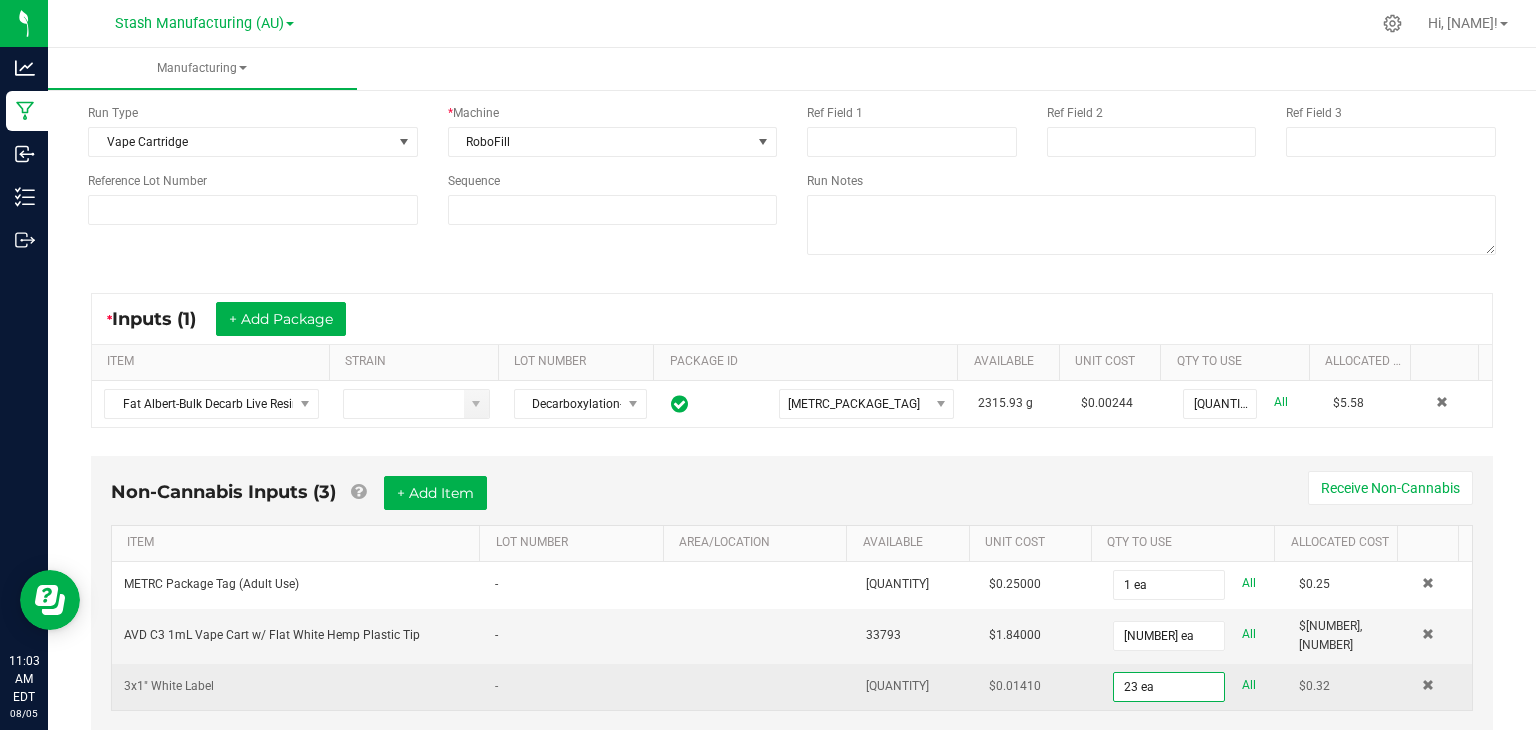 click on "Non-Cannabis Inputs (3)  + Add Item   Receive Non-Cannabis" at bounding box center (792, 500) 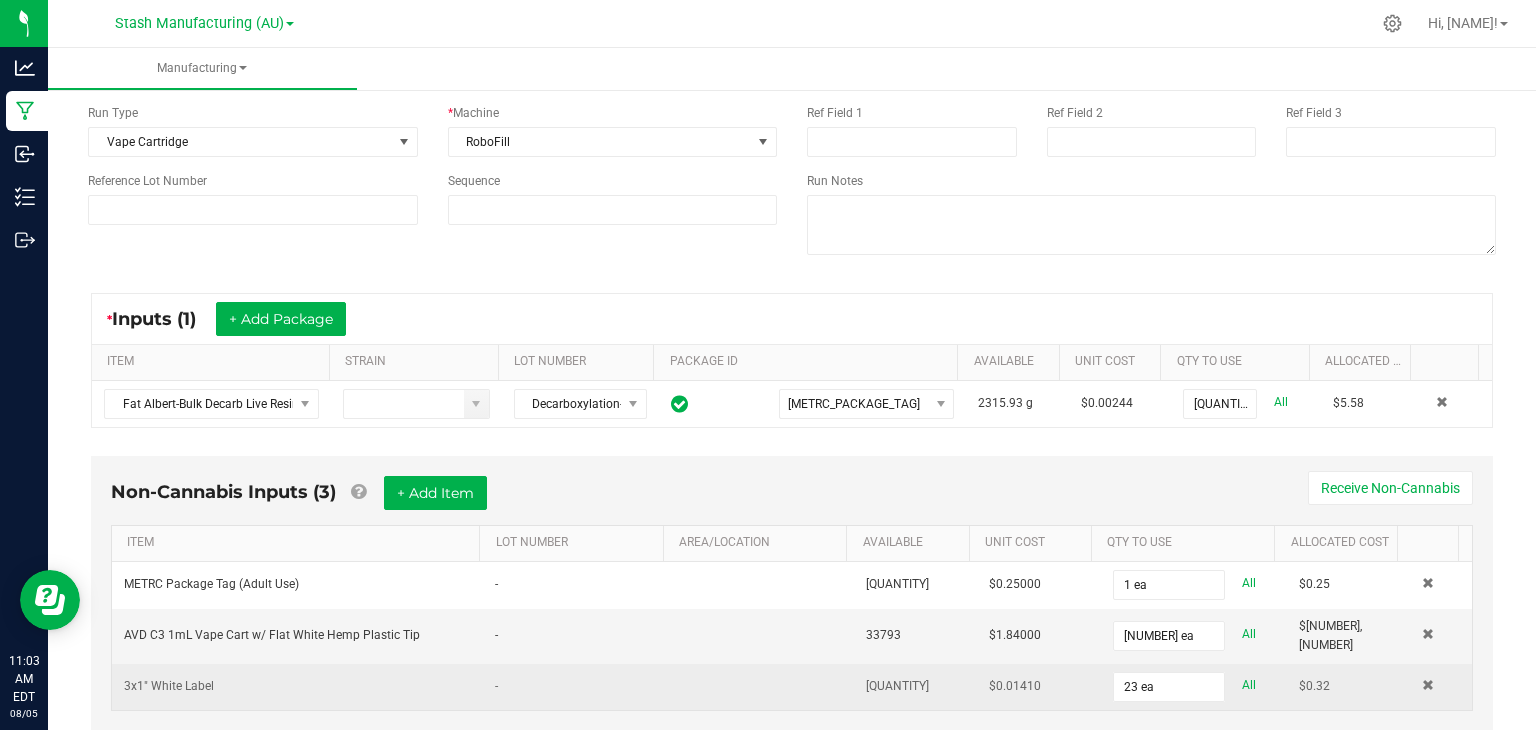 scroll, scrollTop: 0, scrollLeft: 0, axis: both 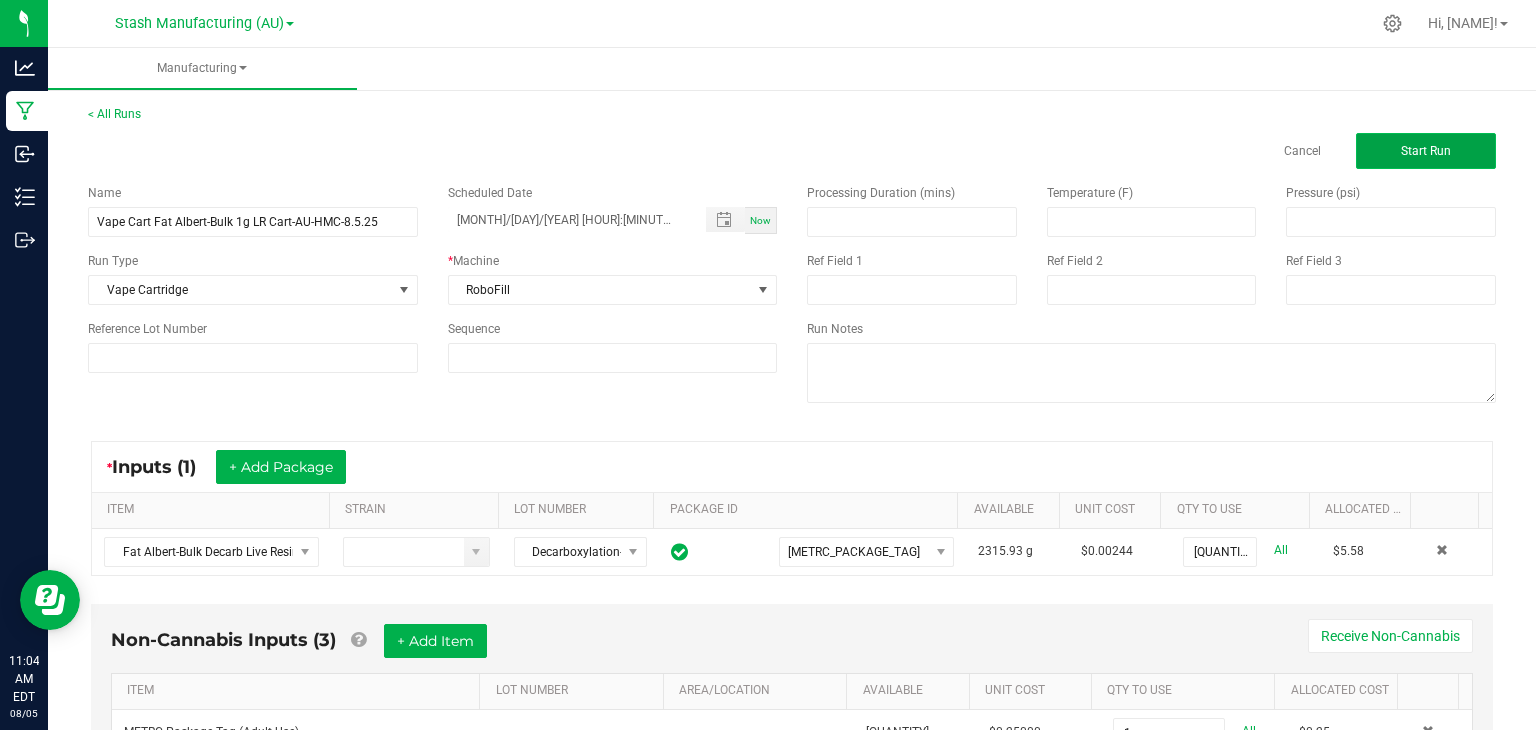 click on "Start Run" 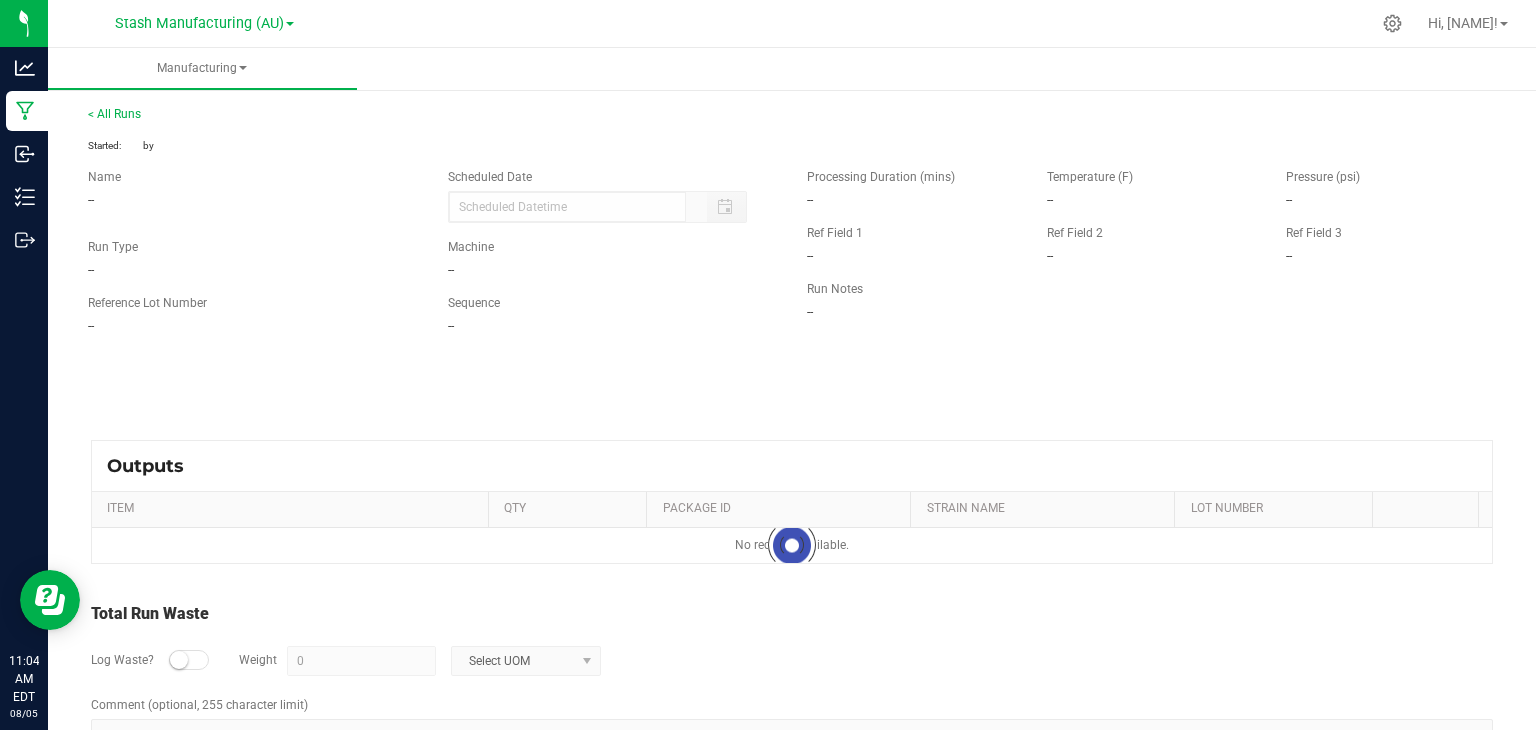 type on "[MONTH]/[DAY]/[YEAR] [HOUR]:[MINUTE] [AM/PM]" 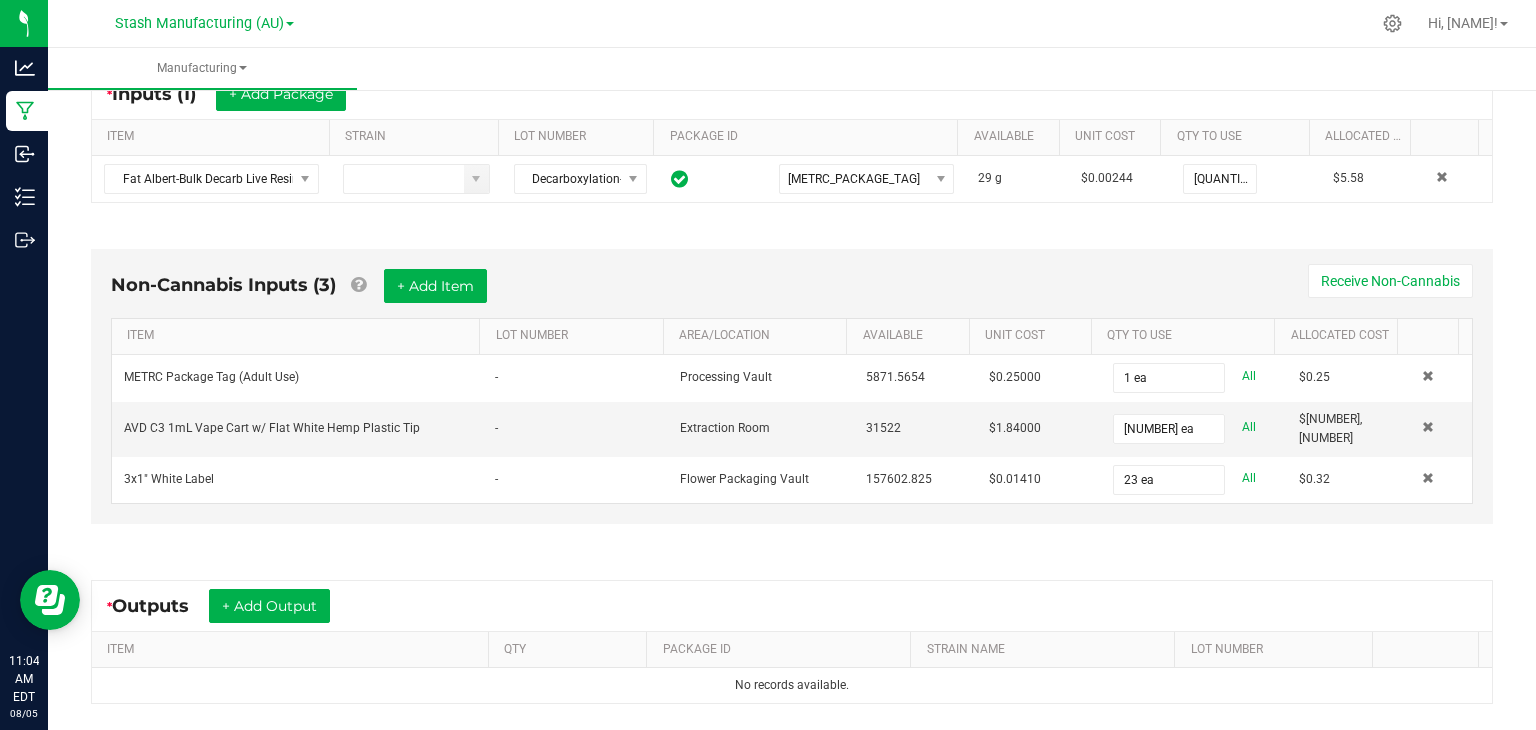 scroll, scrollTop: 587, scrollLeft: 0, axis: vertical 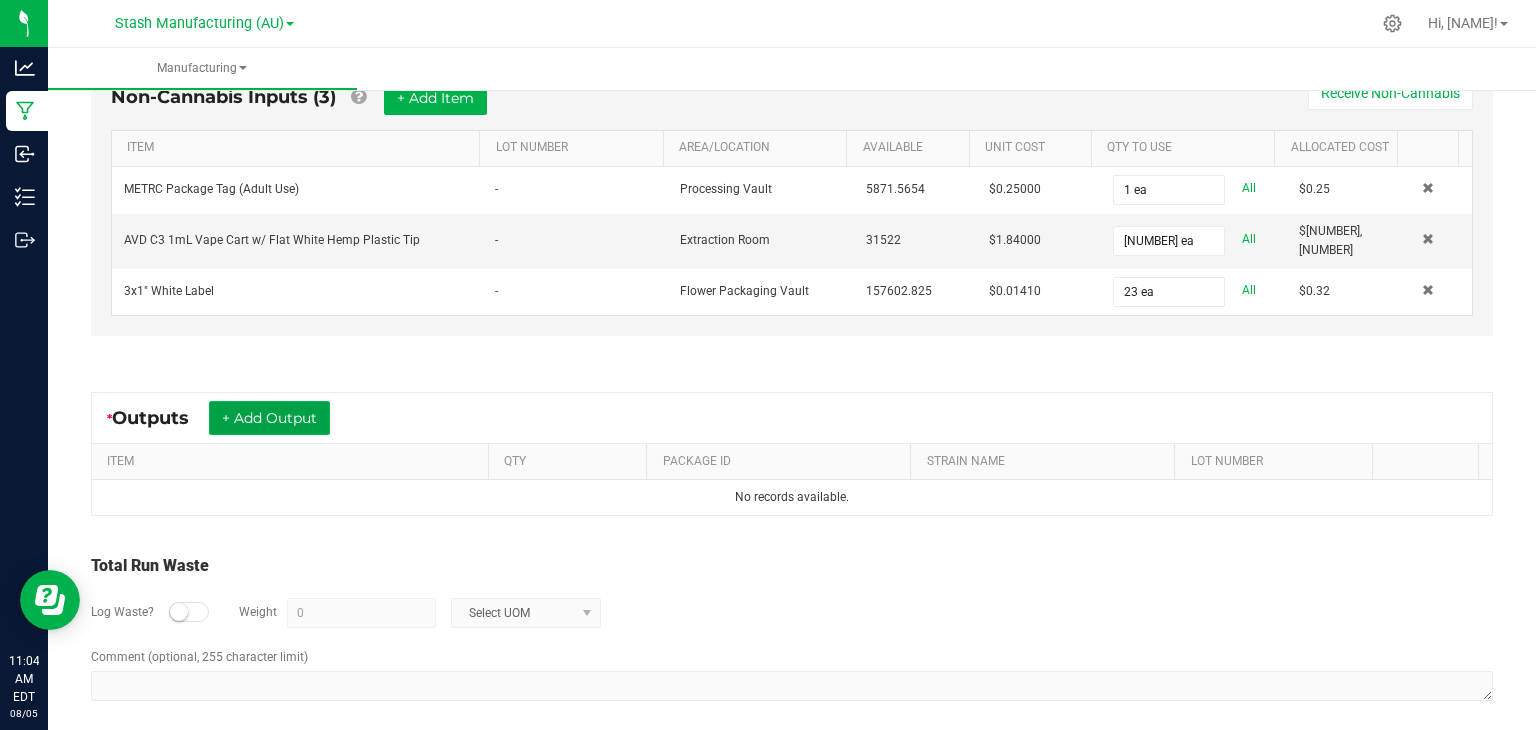 click on "+ Add Output" at bounding box center (269, 418) 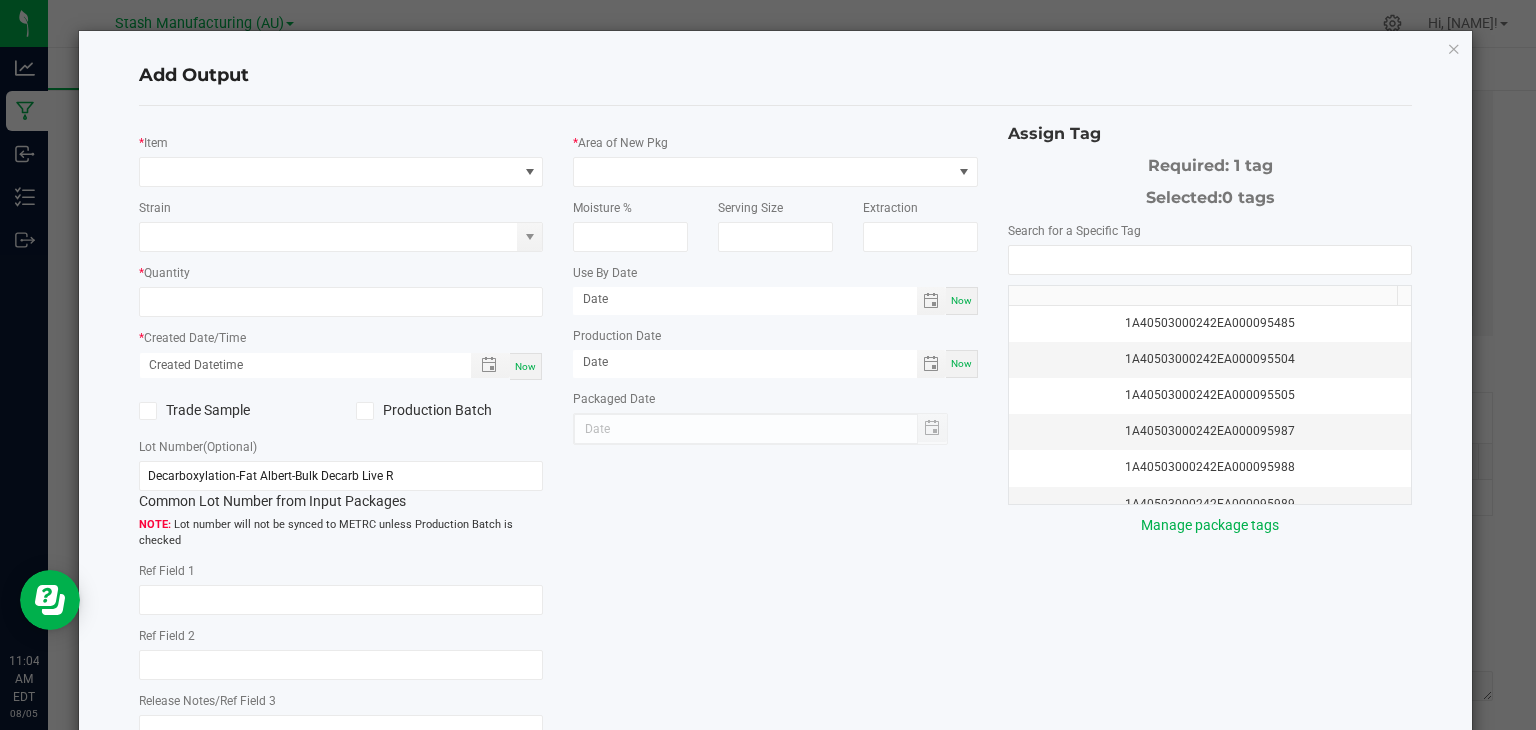 type on "[MONTH]/[DAY]/[YEAR]" 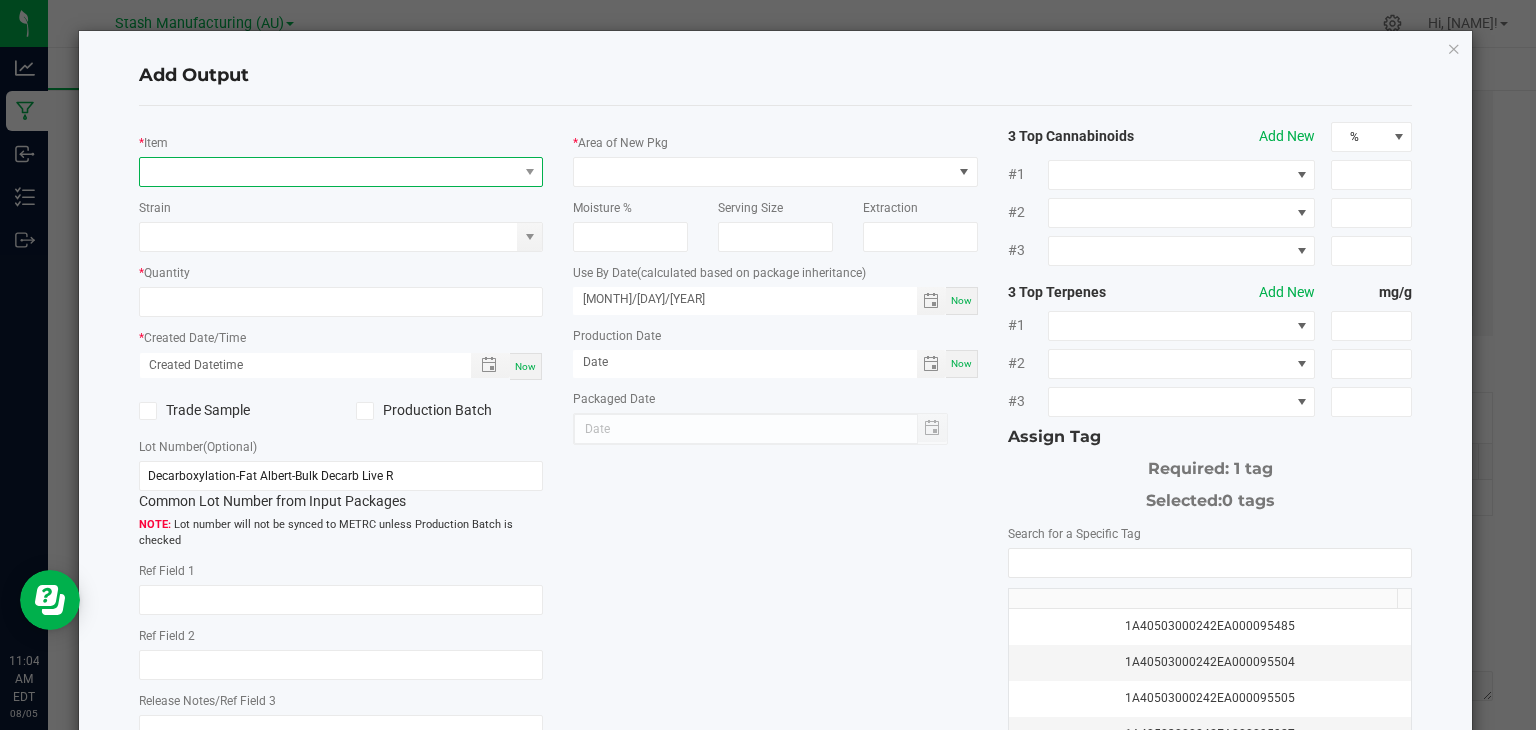 click at bounding box center (329, 172) 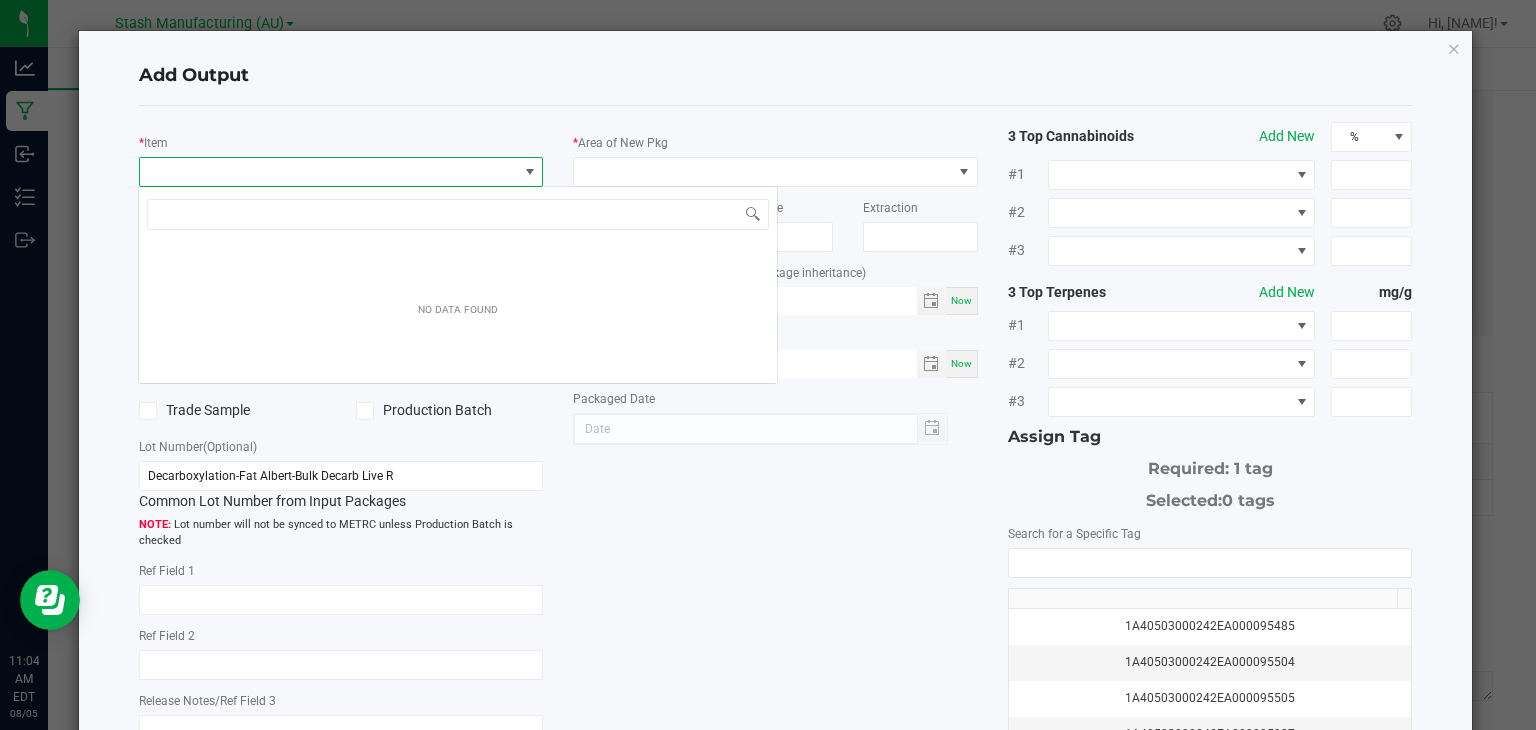 scroll, scrollTop: 99970, scrollLeft: 99600, axis: both 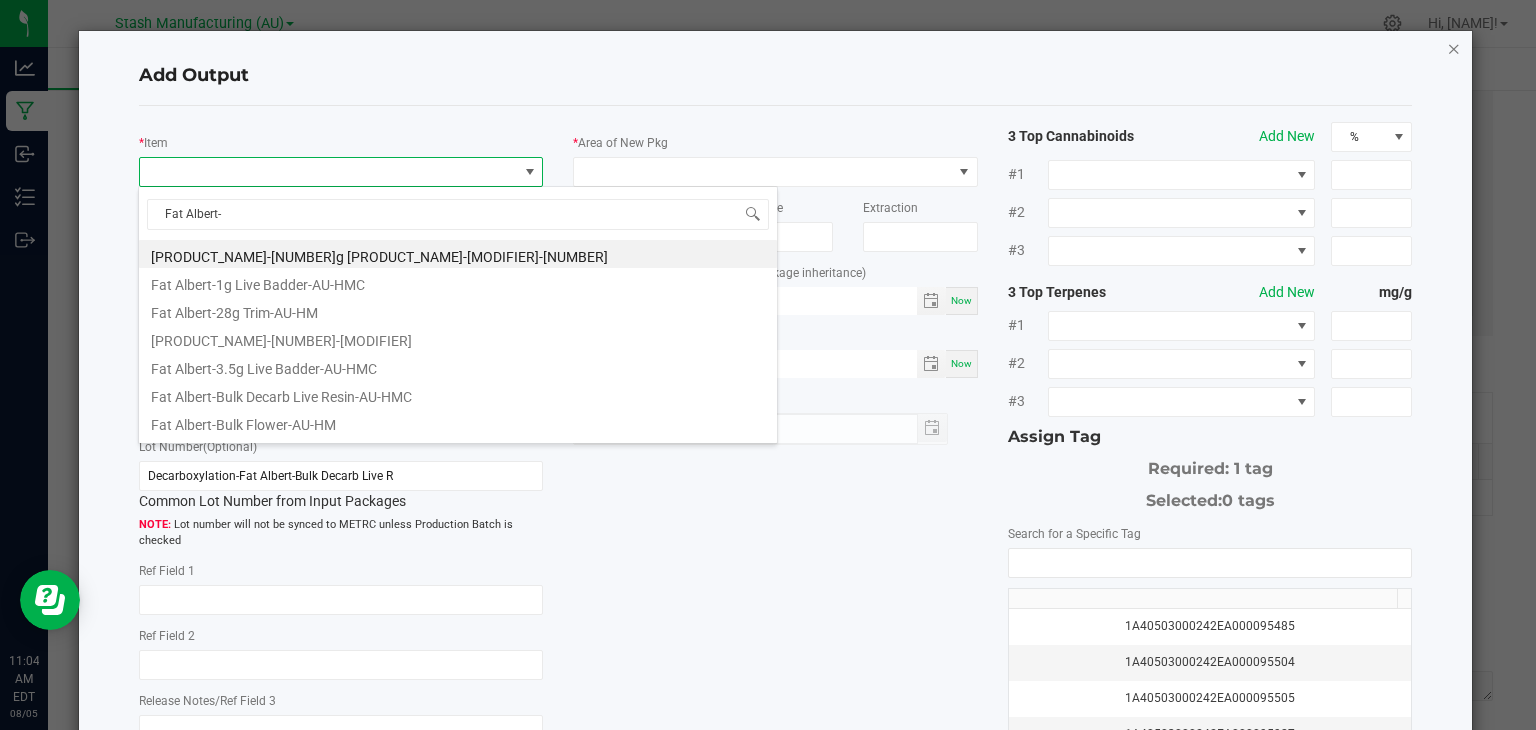 type on "Fat Albert-" 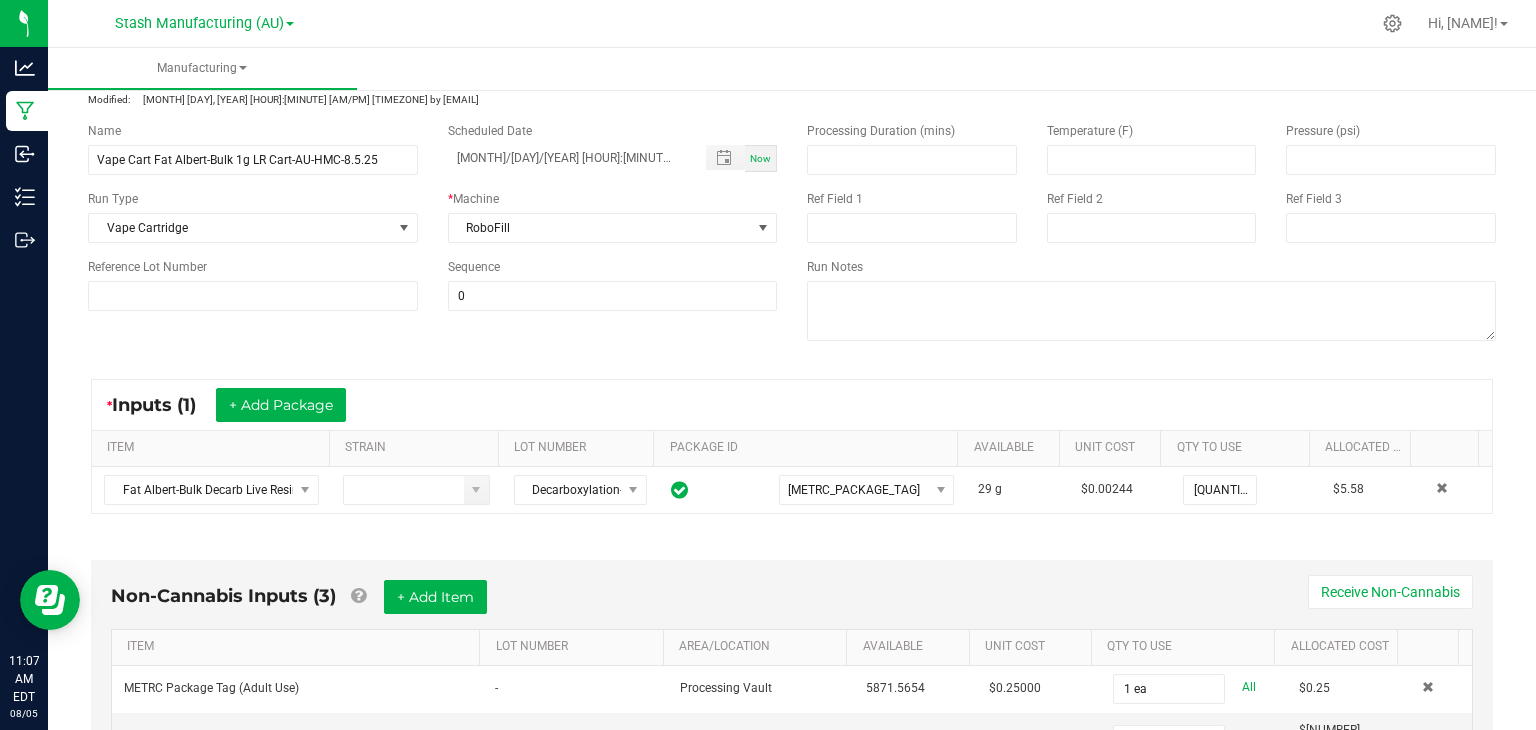 scroll, scrollTop: 0, scrollLeft: 0, axis: both 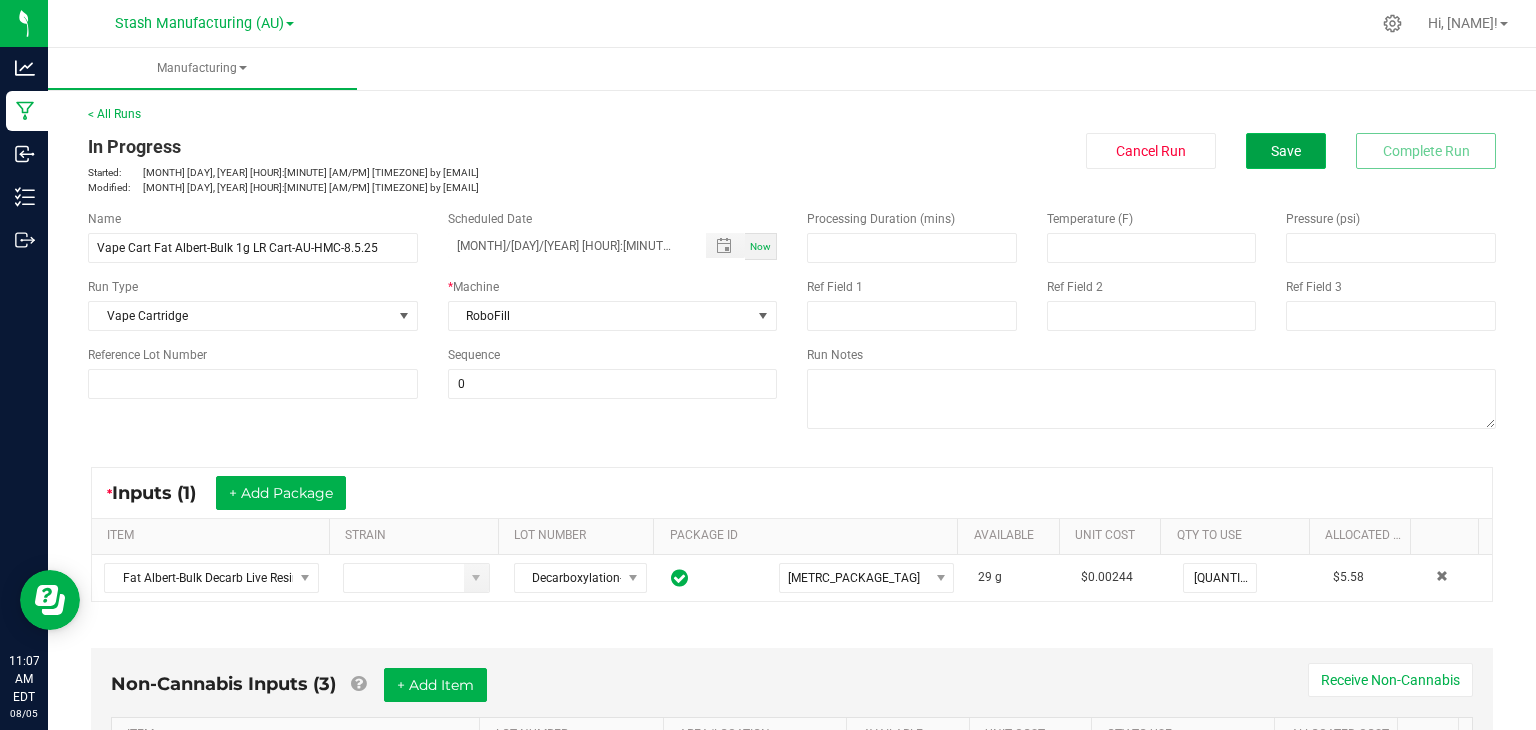 click on "Save" at bounding box center [1286, 151] 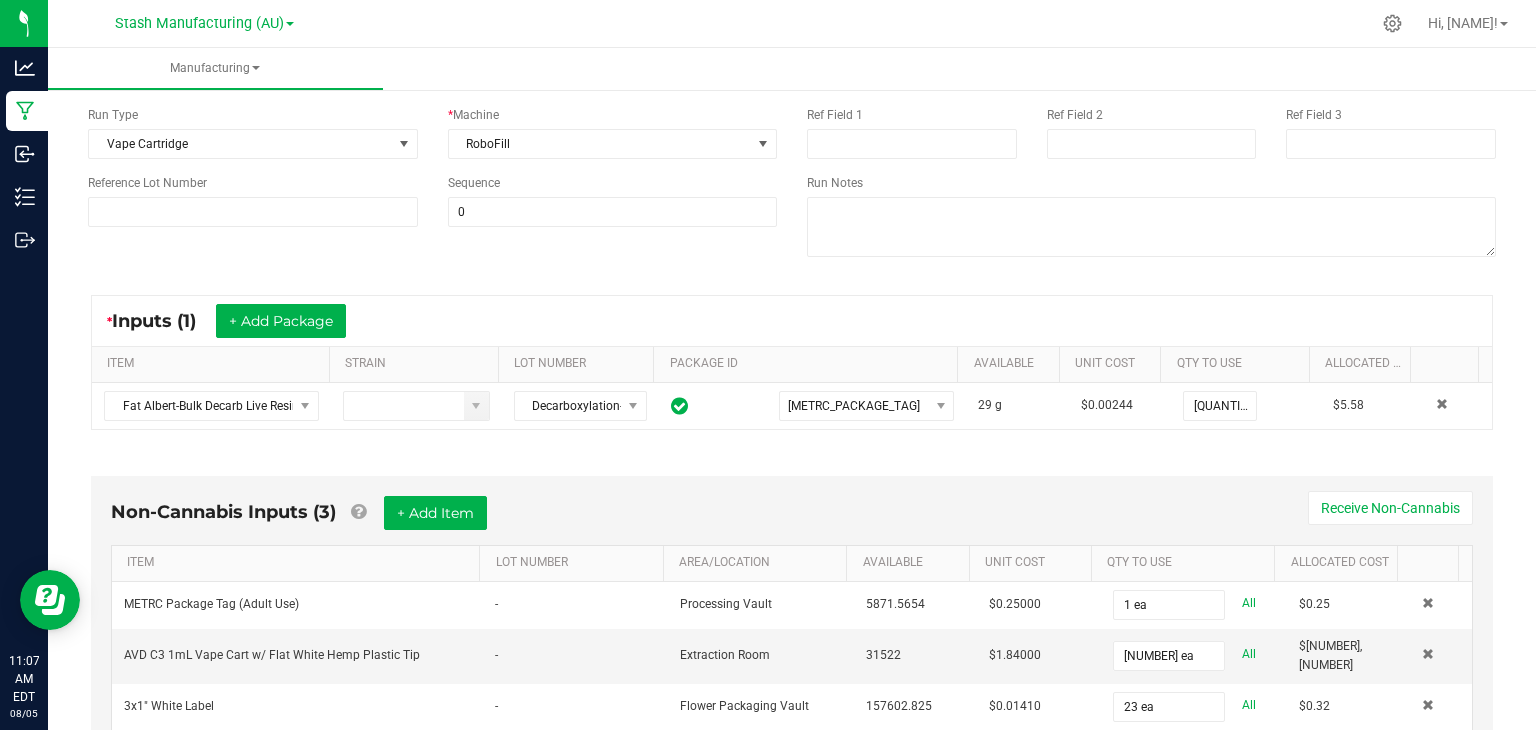 scroll, scrollTop: 0, scrollLeft: 0, axis: both 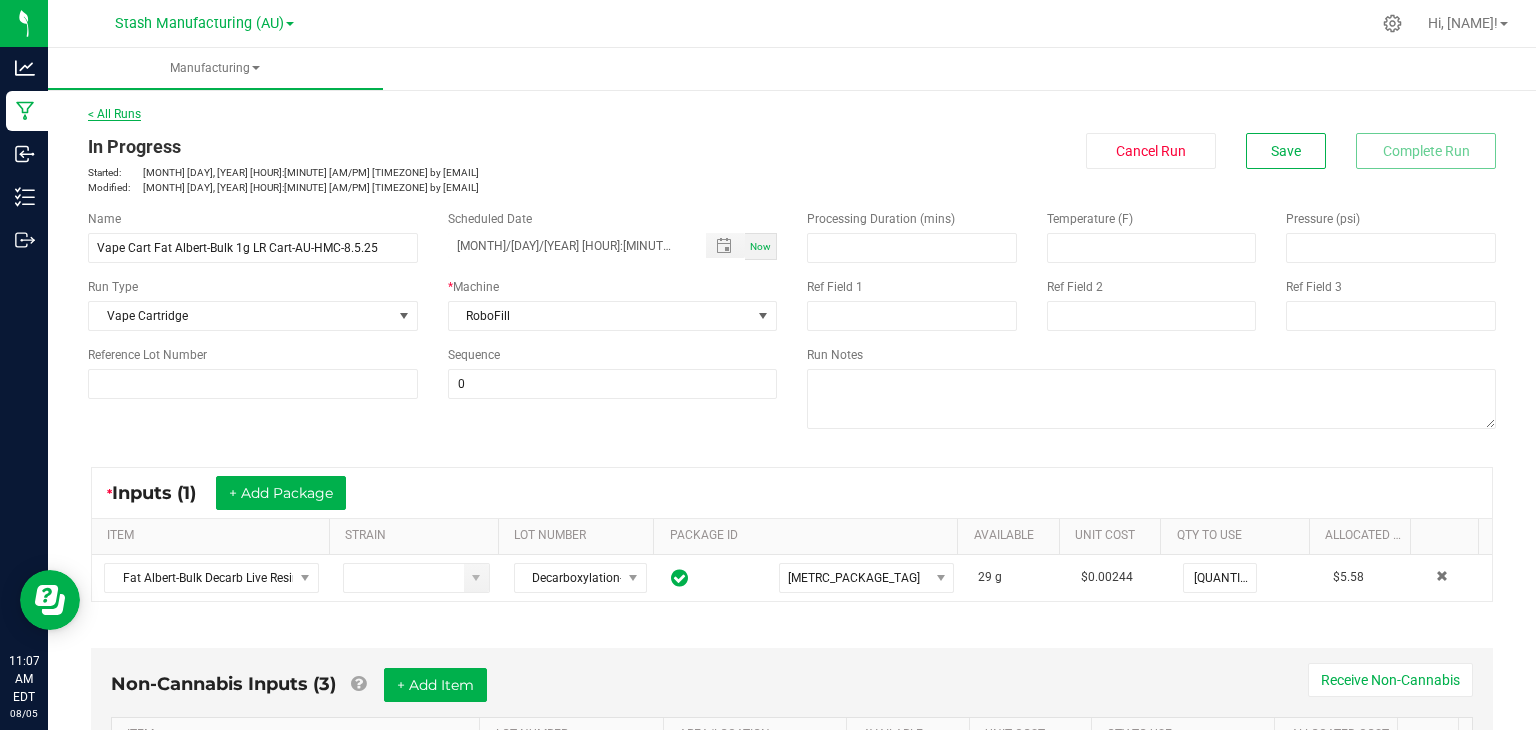 click on "< All Runs" at bounding box center (114, 114) 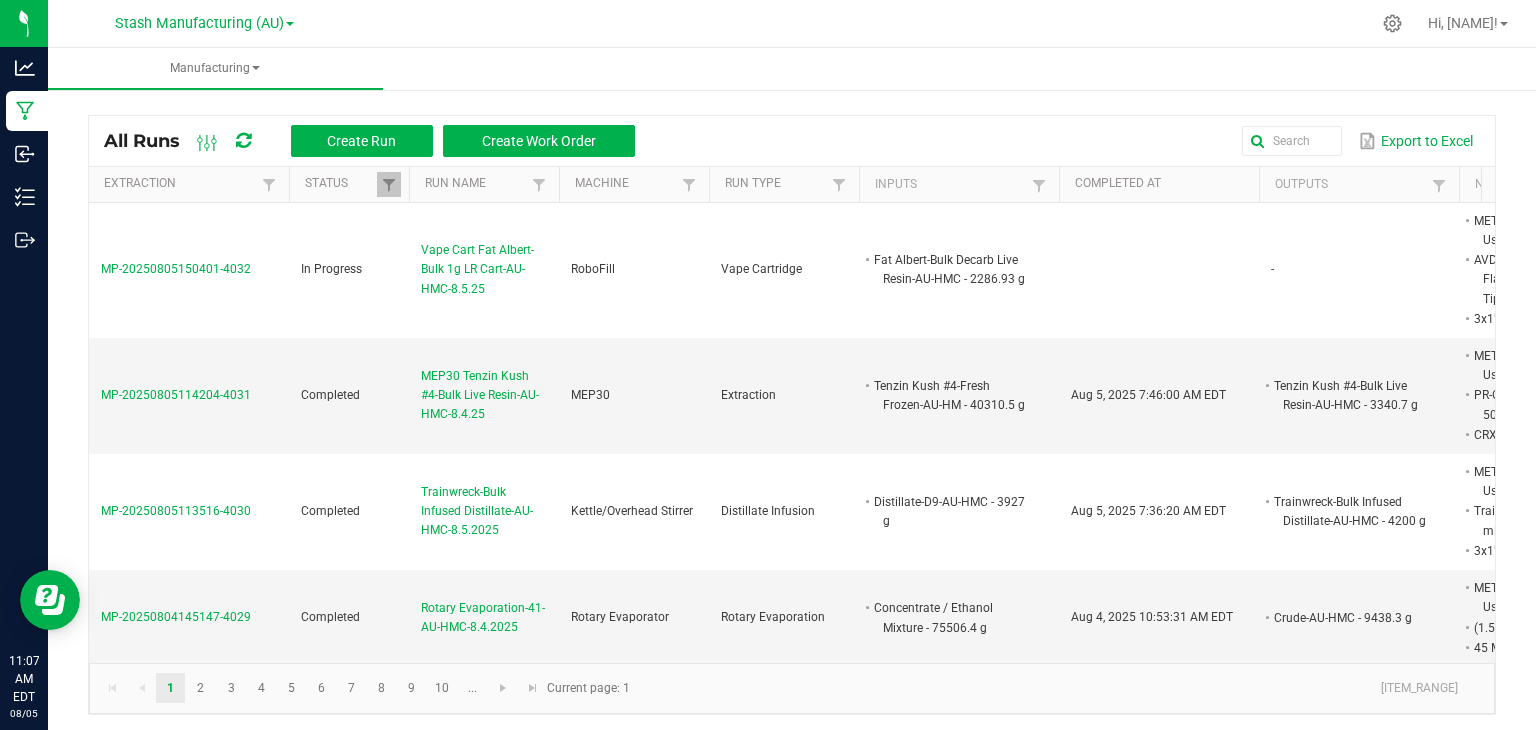 click on "Stash Manufacturing (AU)" at bounding box center [204, 23] 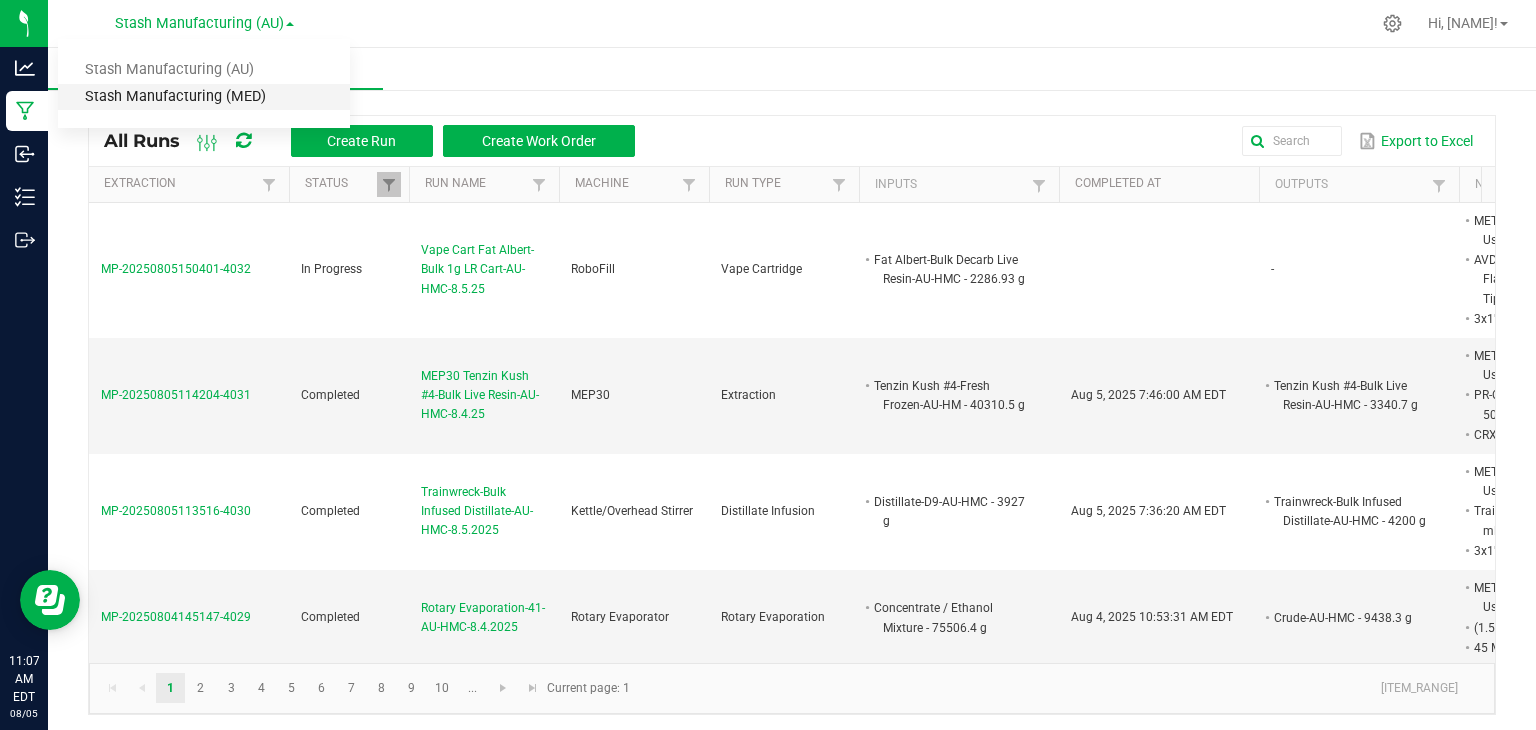 click on "Stash Manufacturing (MED)" at bounding box center (204, 97) 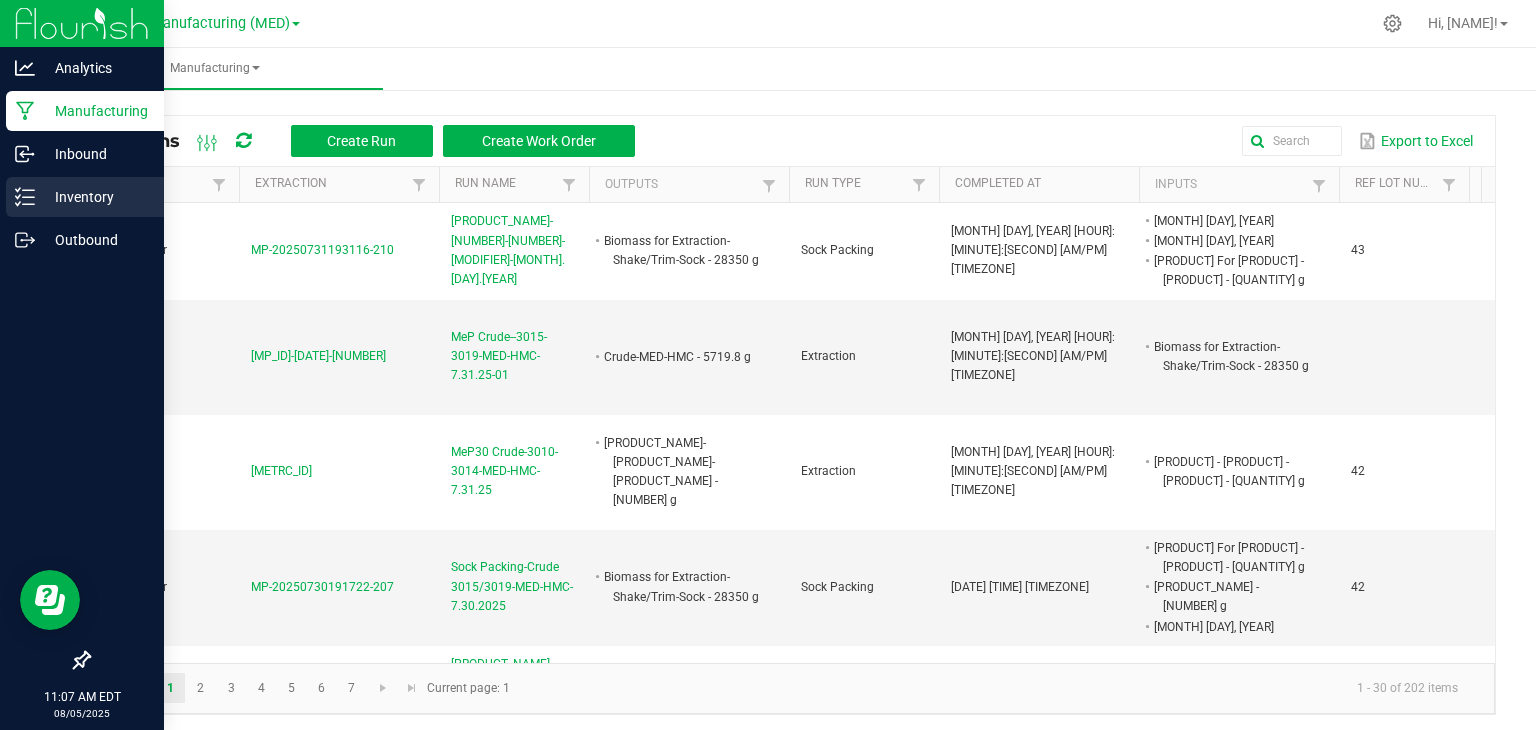 click on "Inventory" at bounding box center (95, 197) 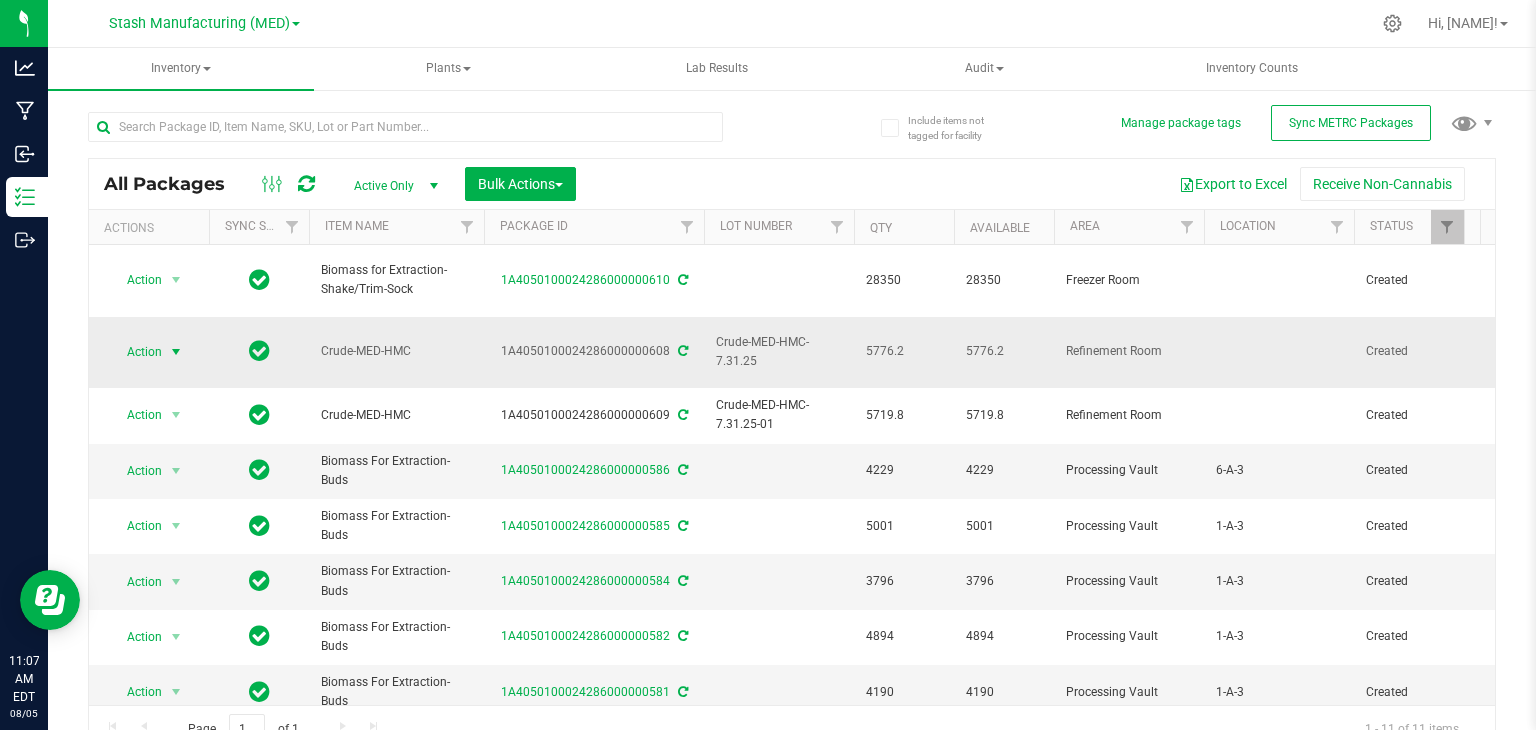 click at bounding box center [176, 352] 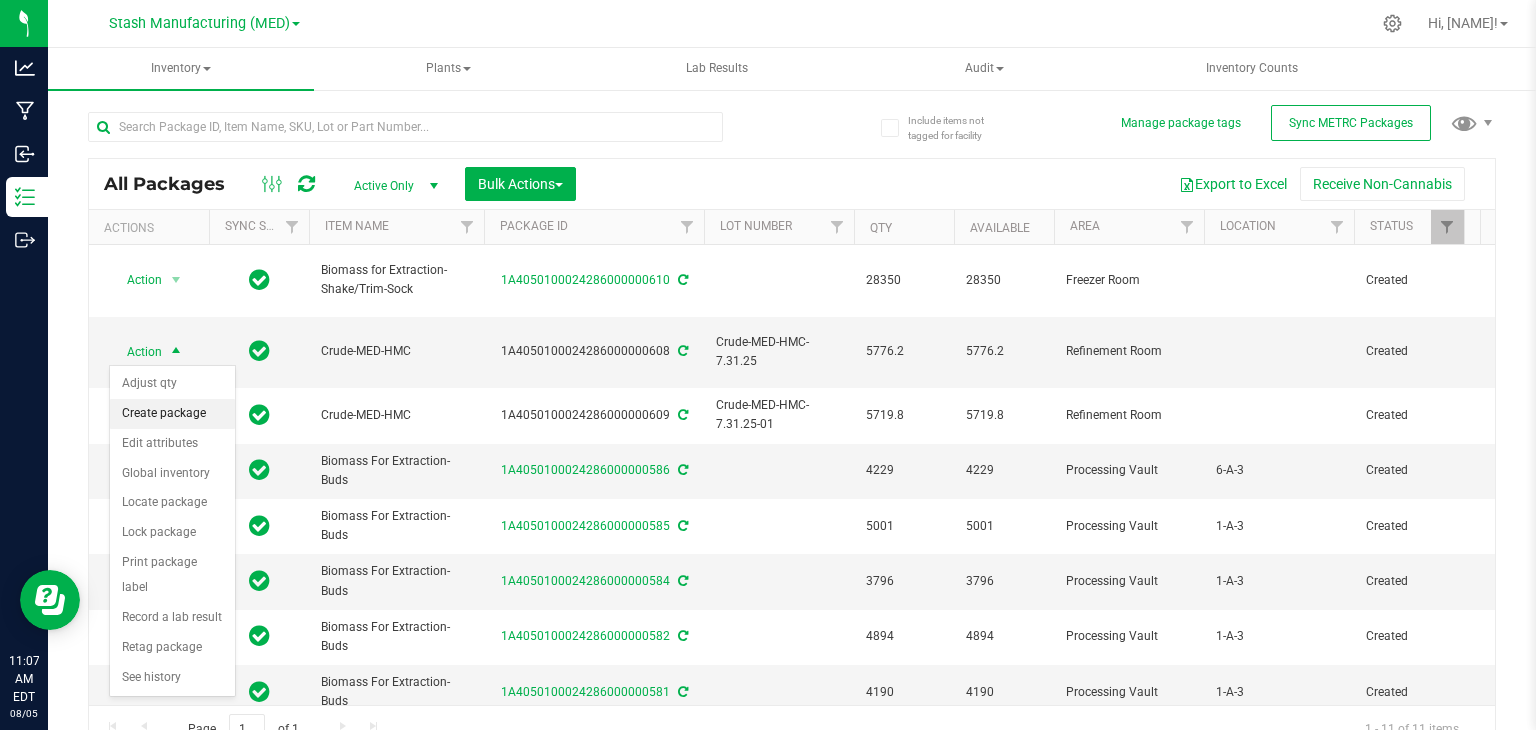 click on "Create package" at bounding box center (172, 414) 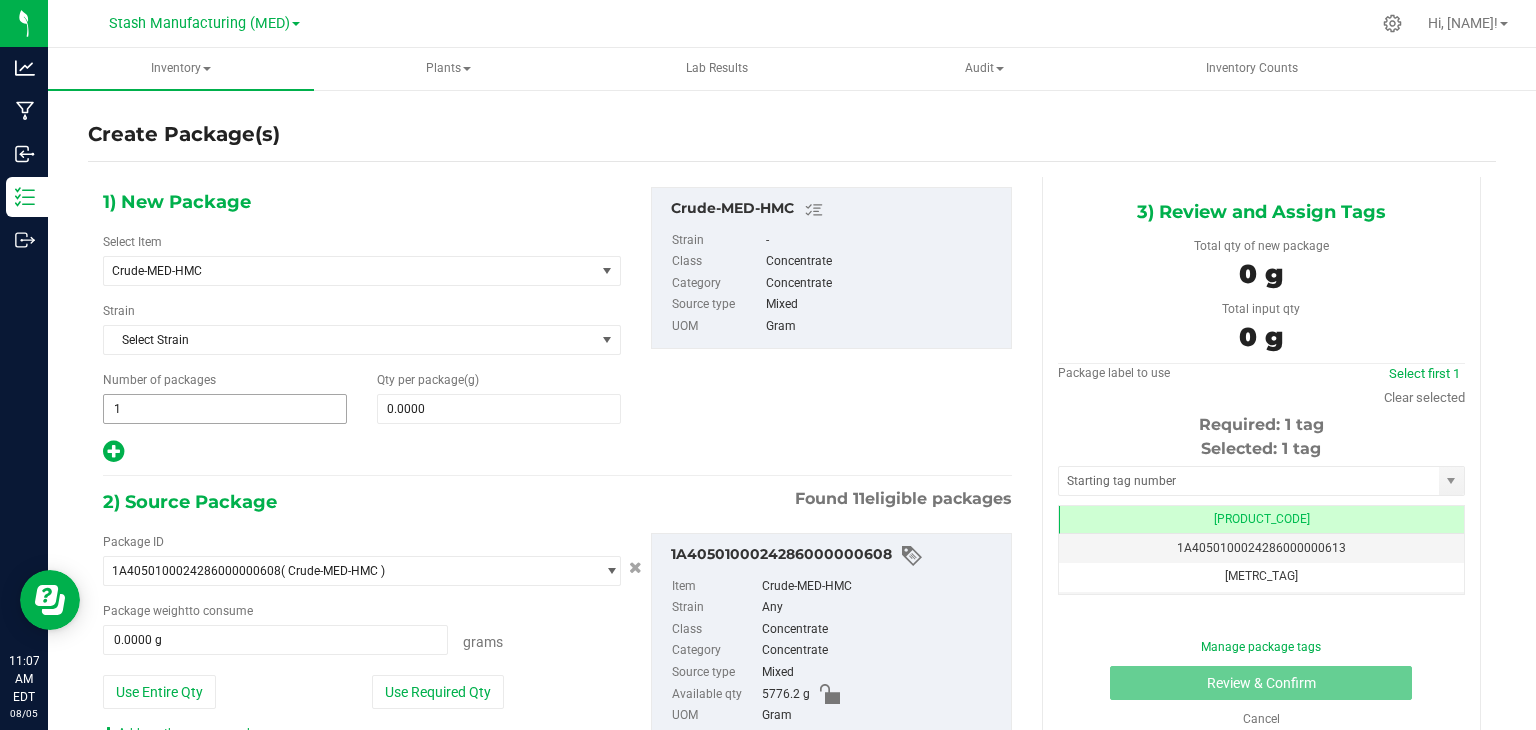 scroll, scrollTop: 0, scrollLeft: 0, axis: both 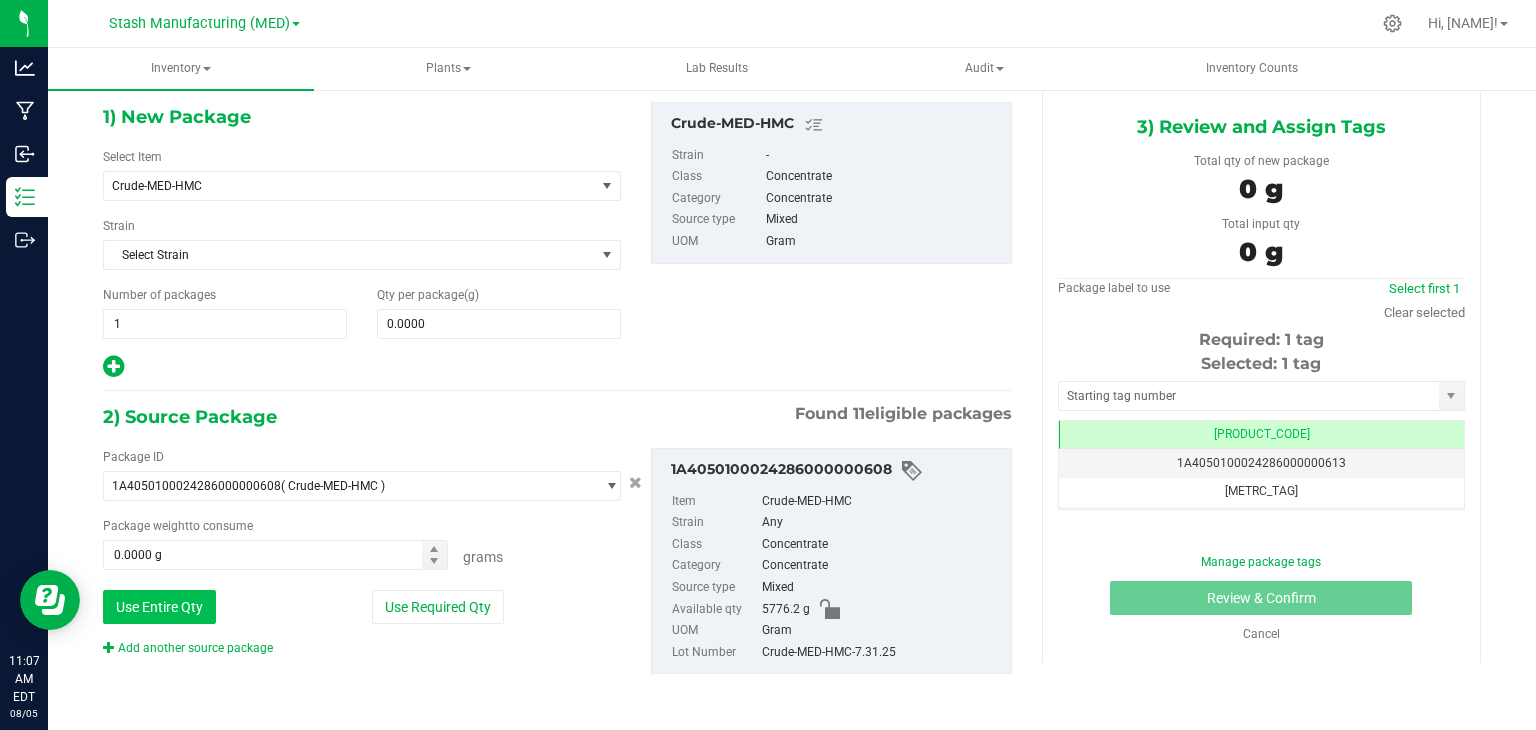 click on "Use Entire Qty" at bounding box center (159, 607) 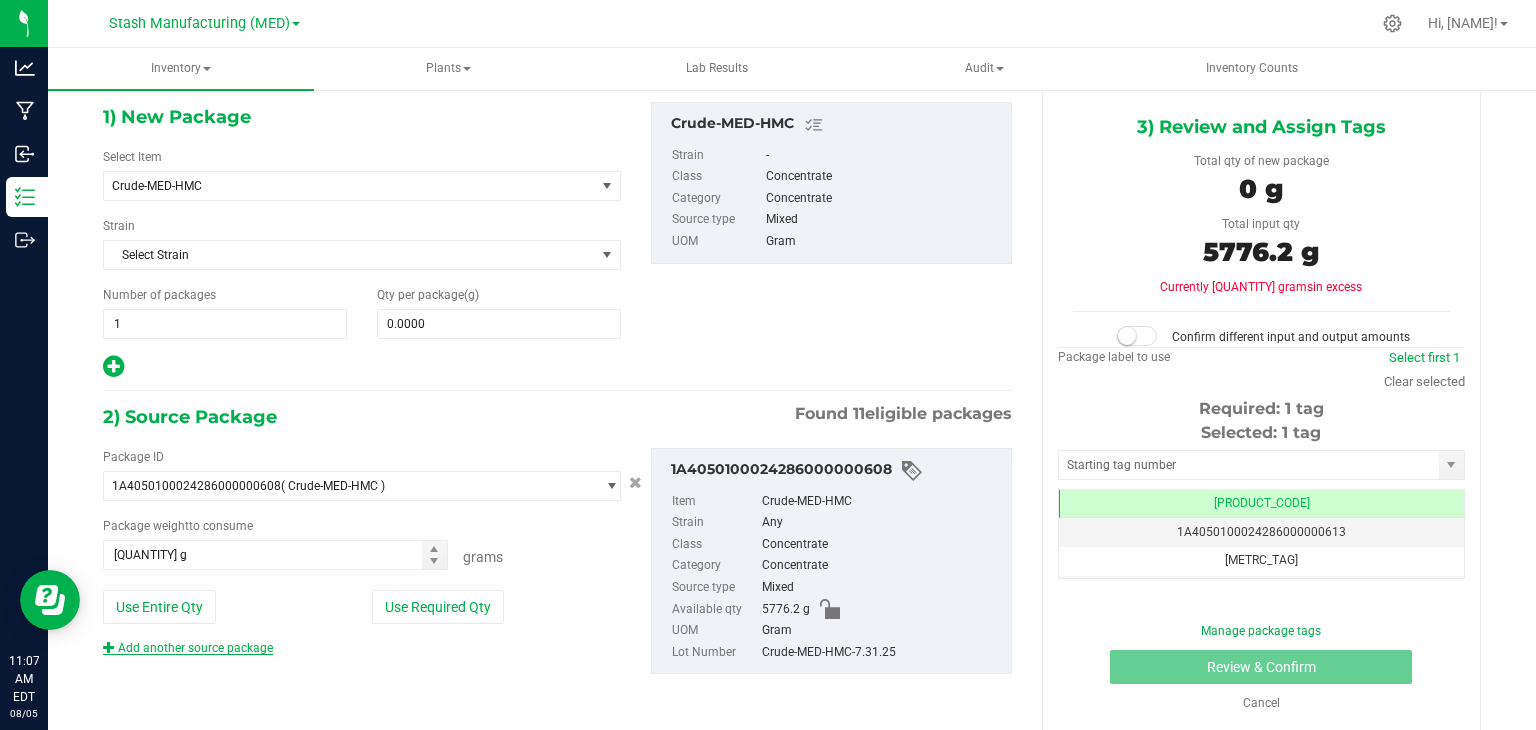 click on "Add another source package" at bounding box center [188, 648] 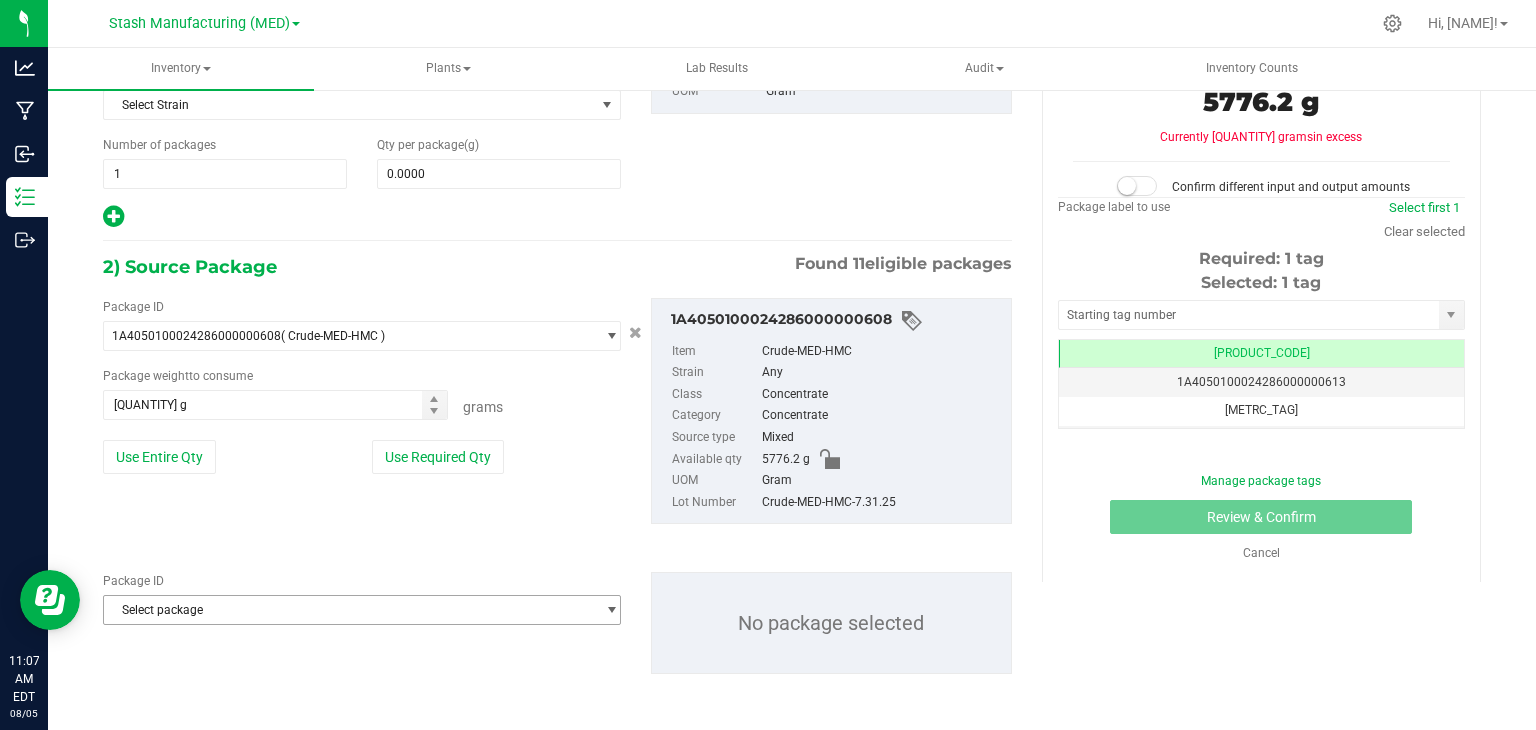 click on "Select package" at bounding box center (349, 610) 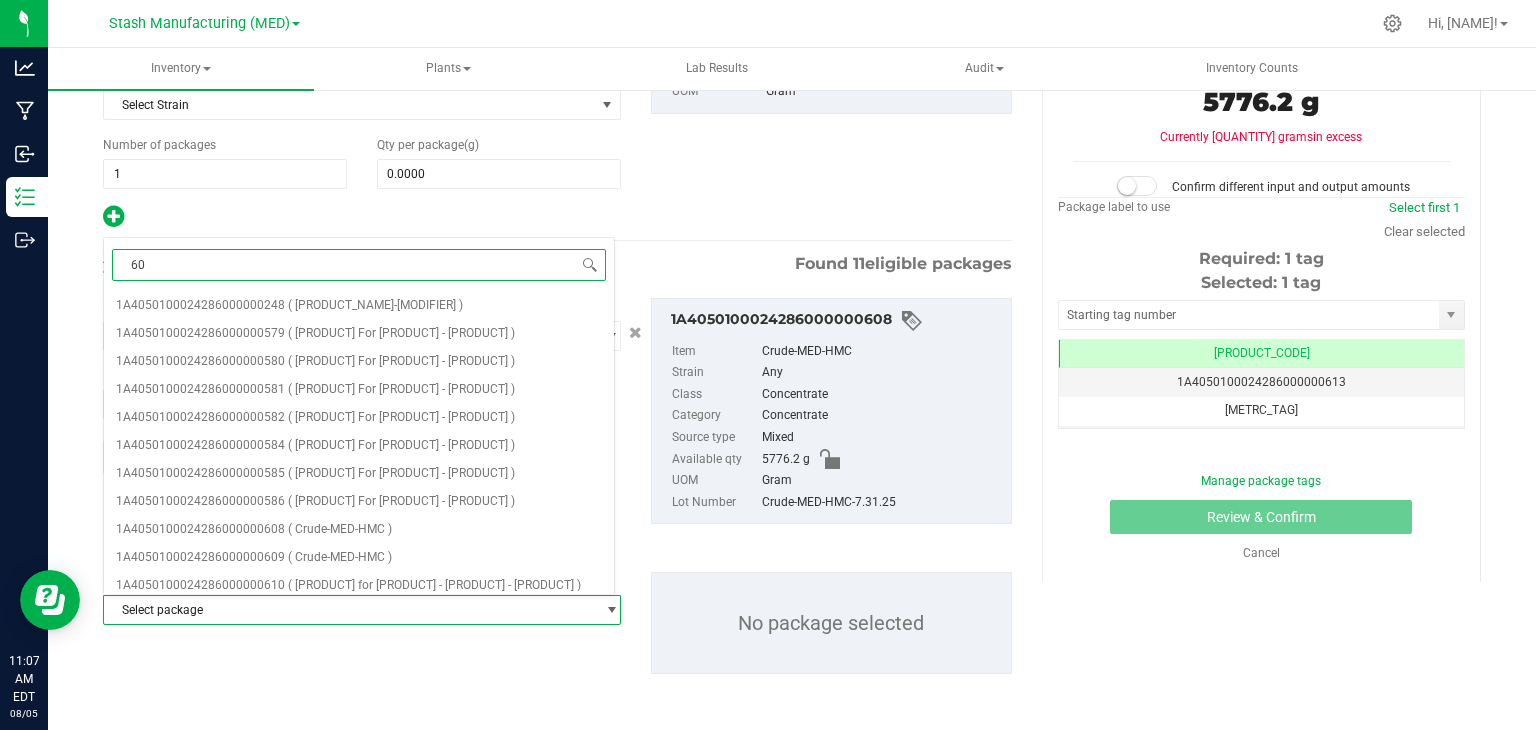 type on "609" 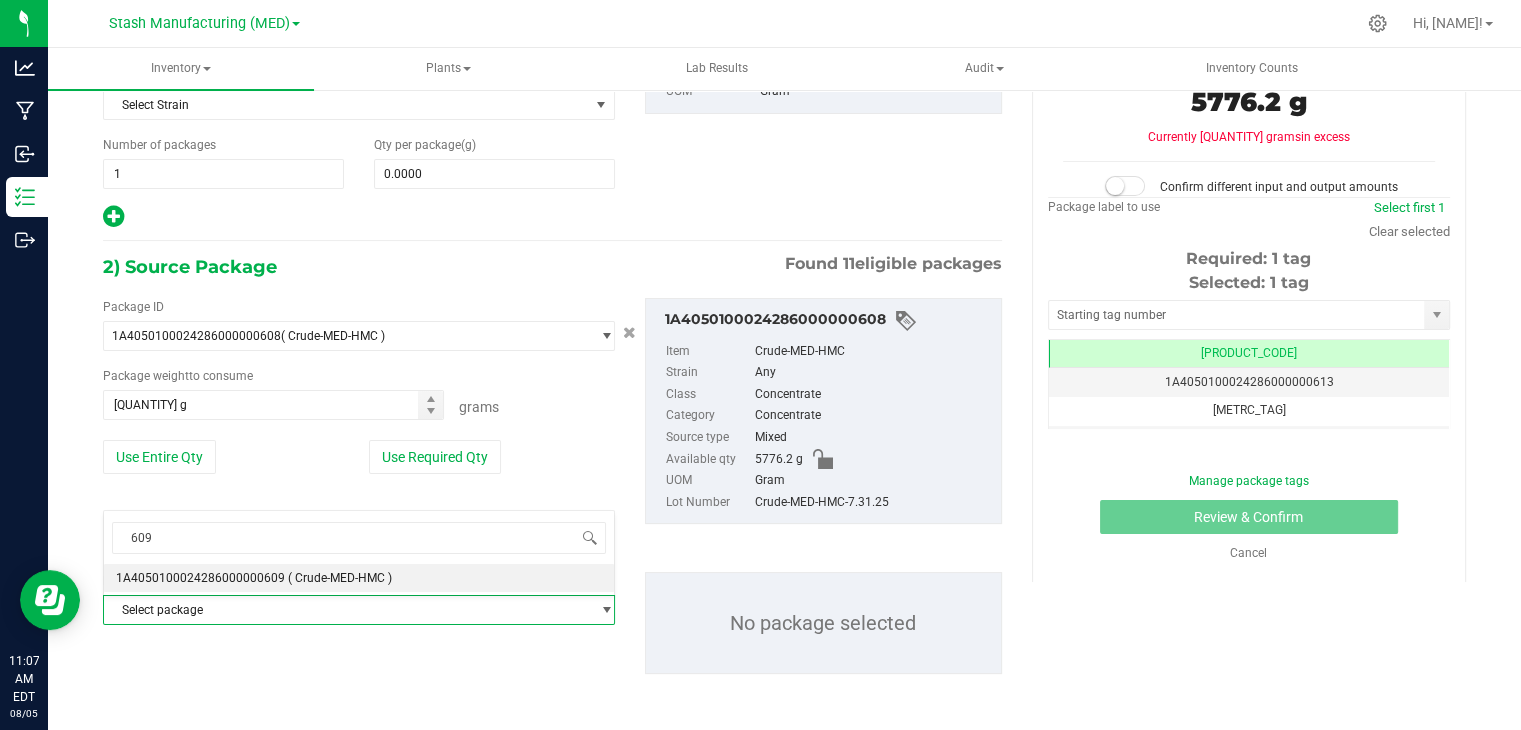 type 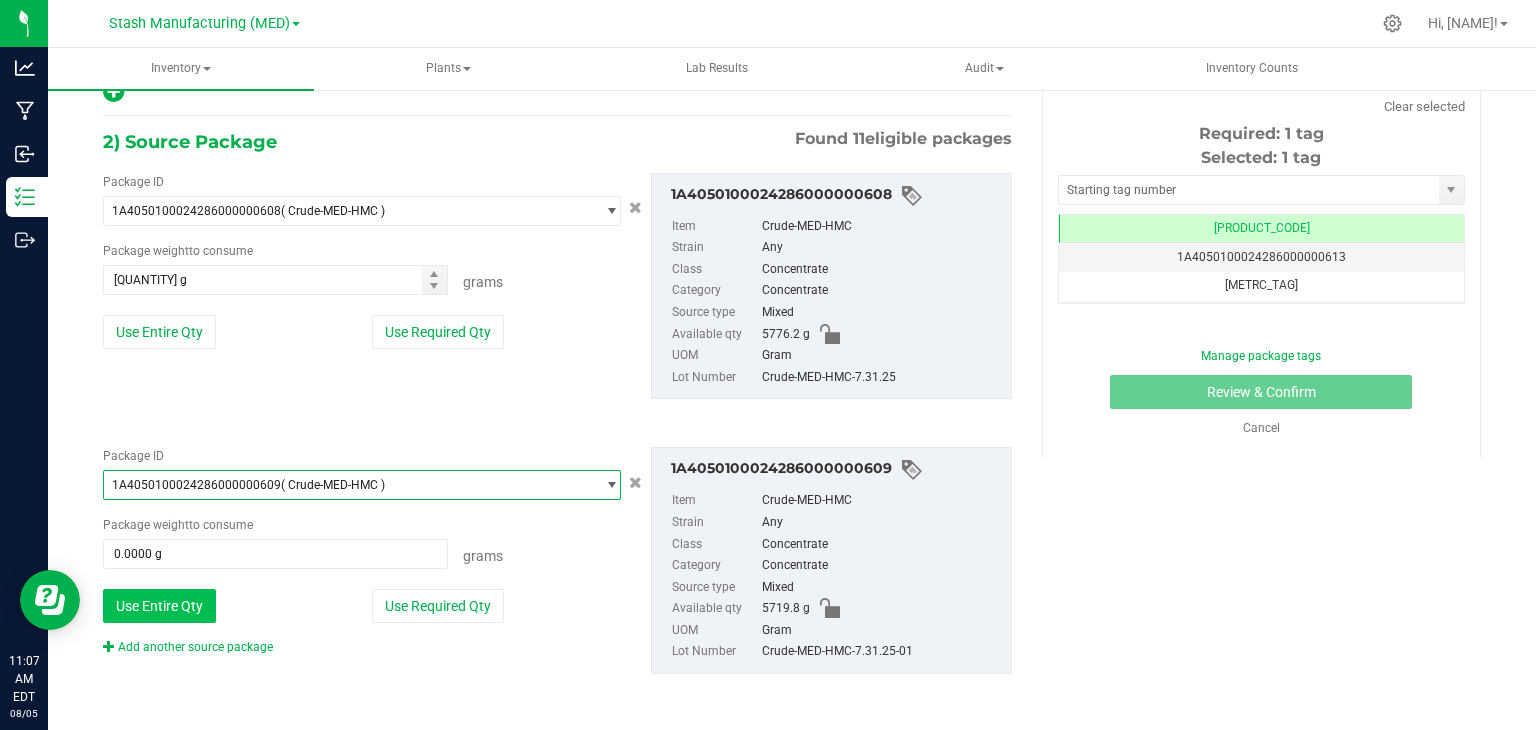 click on "Use Entire Qty" at bounding box center [159, 606] 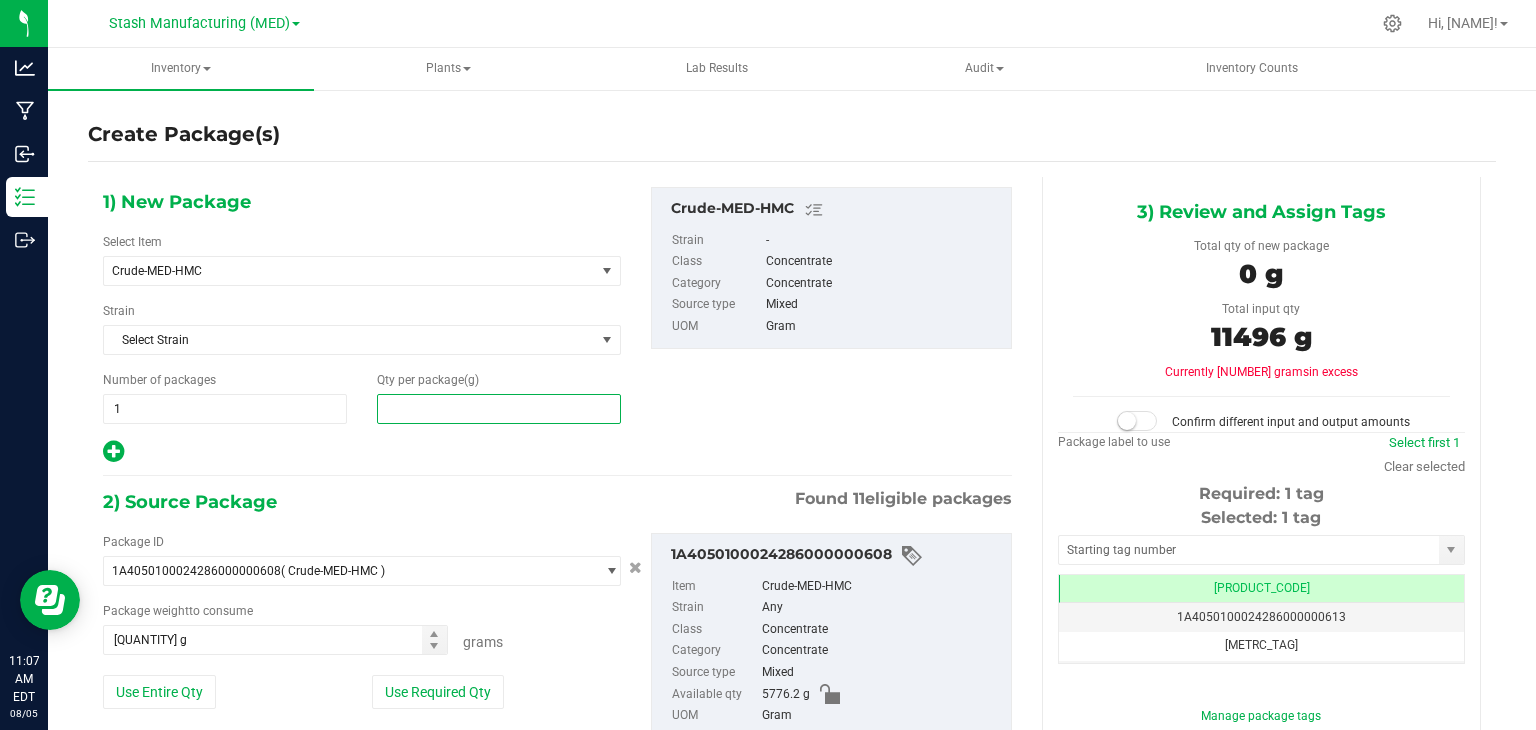 click at bounding box center [499, 409] 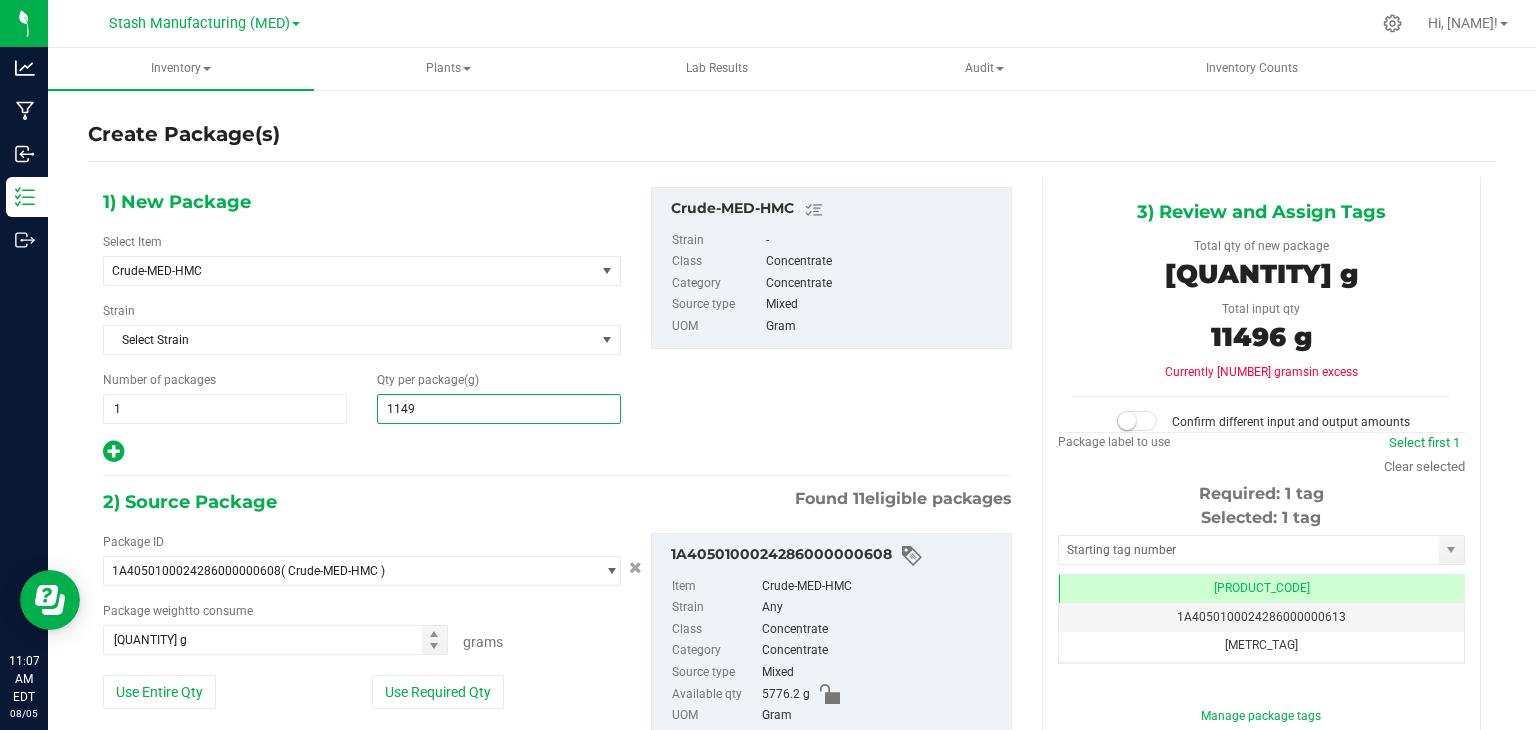 type on "[NUMBER]" 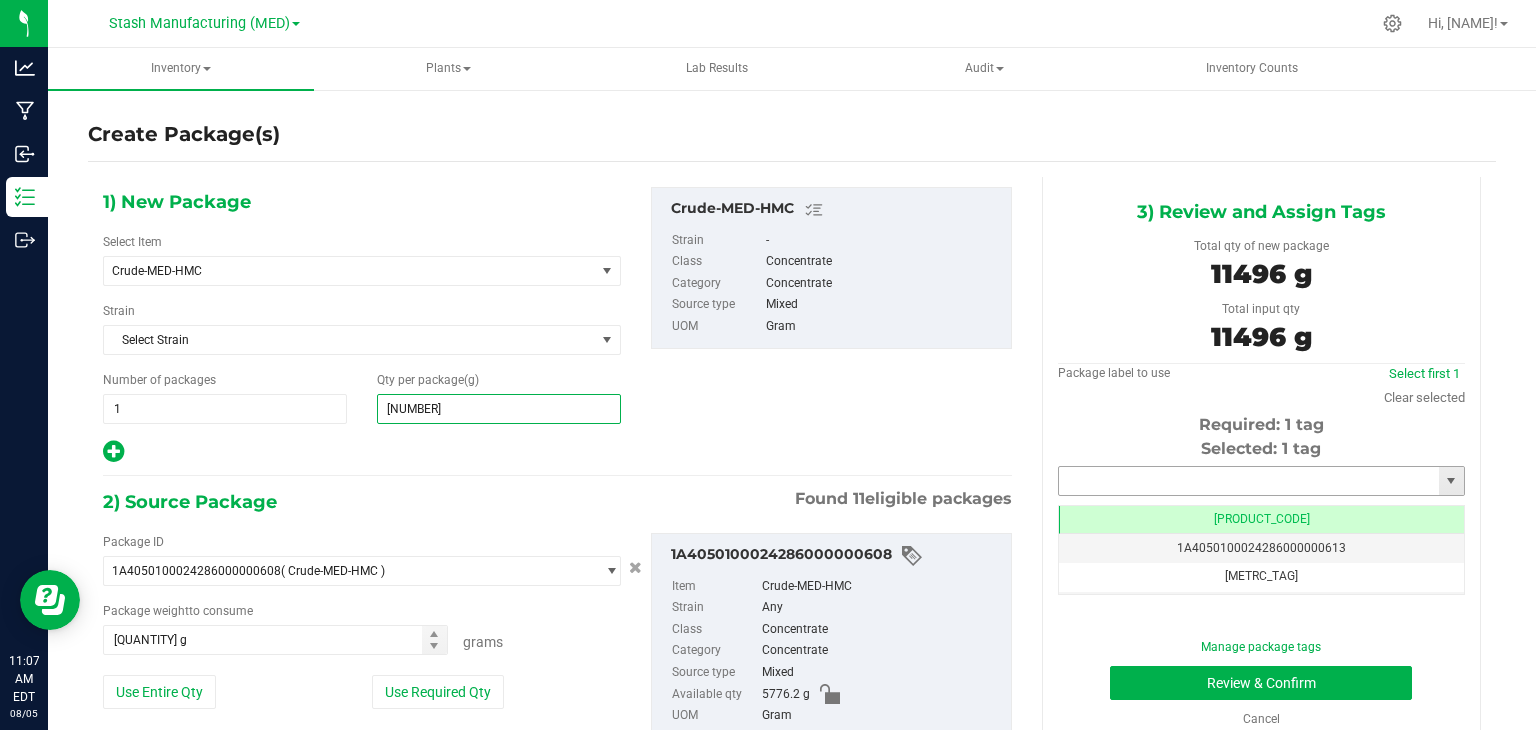 type on "11,496.0000" 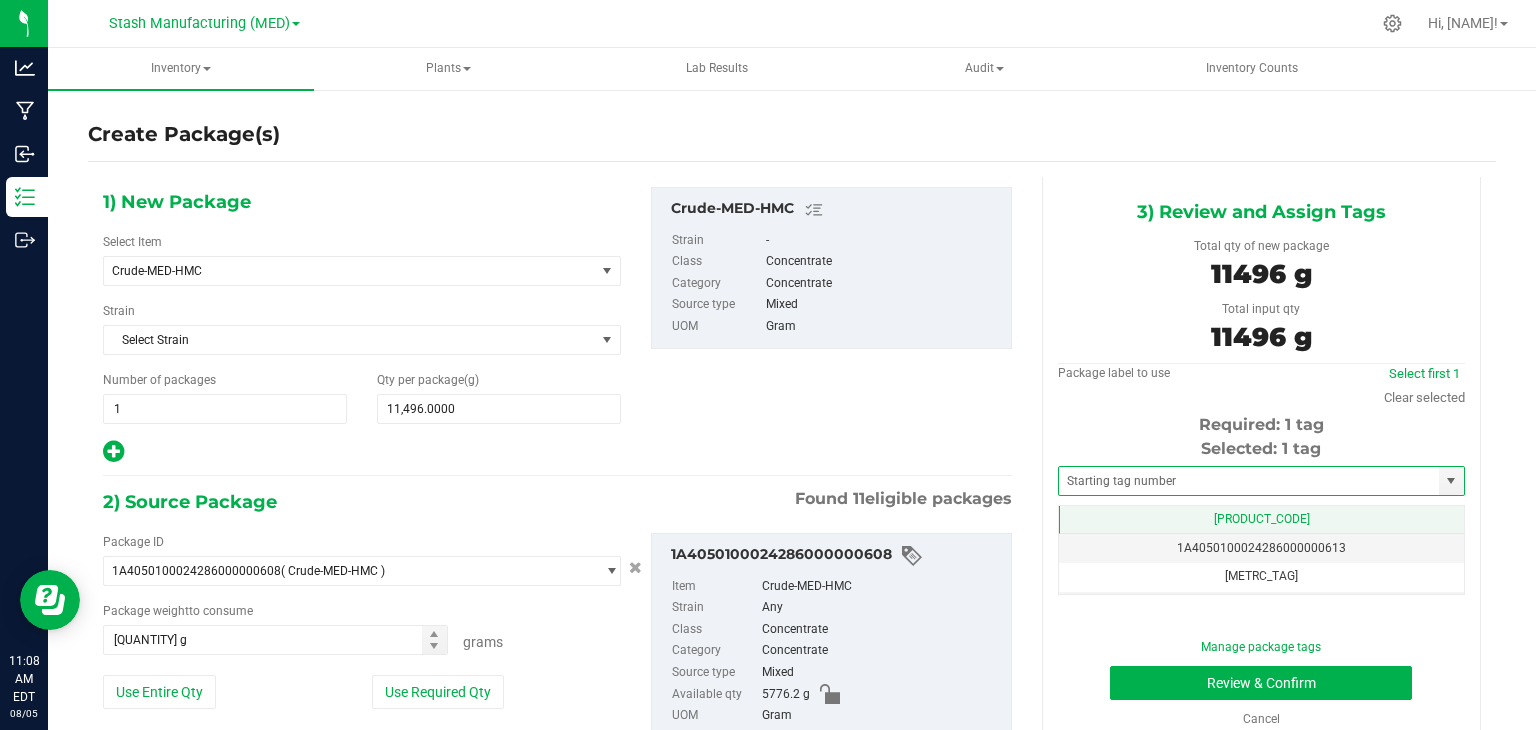 click on "[PRODUCT_CODE]" at bounding box center [1261, 520] 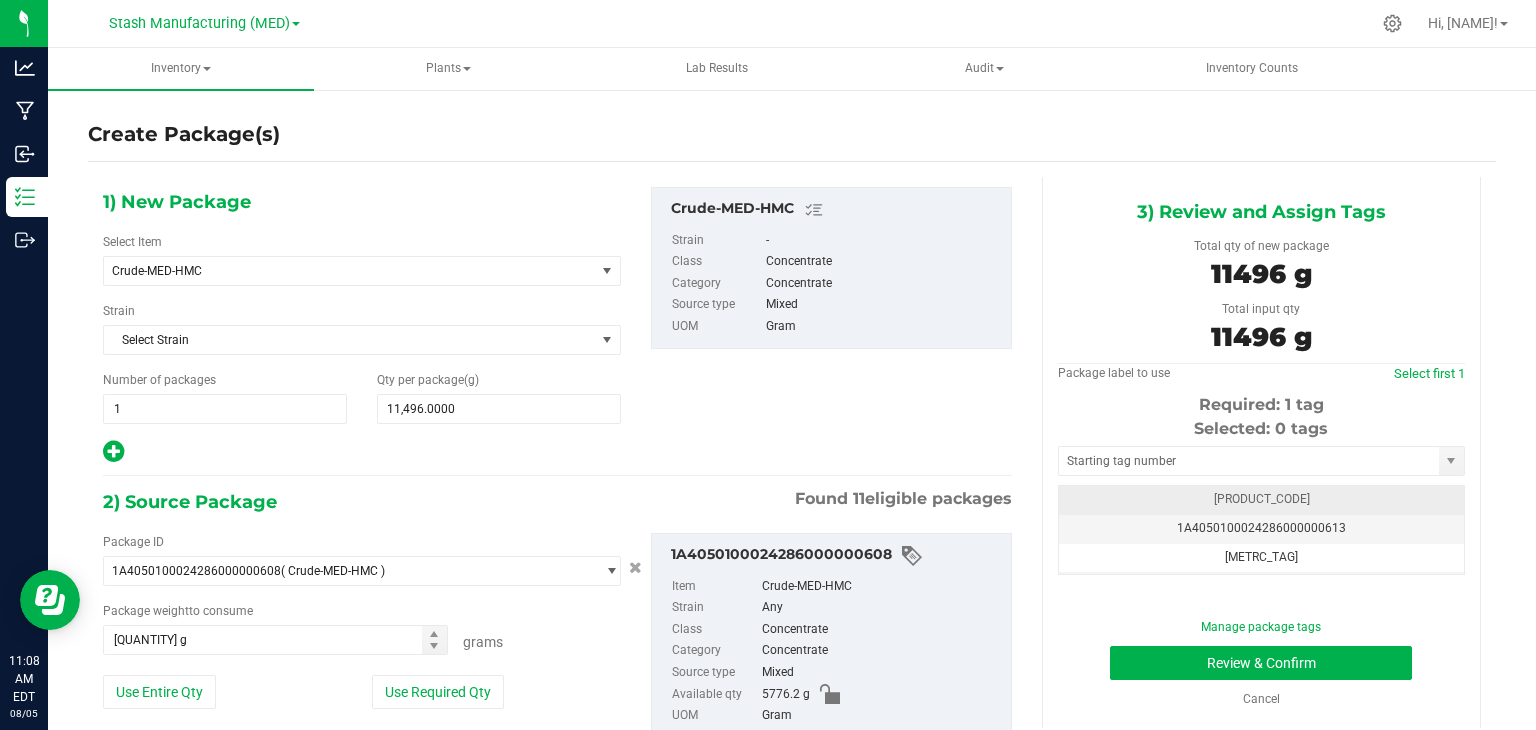 click on "[PRODUCT_CODE]" at bounding box center (1262, 499) 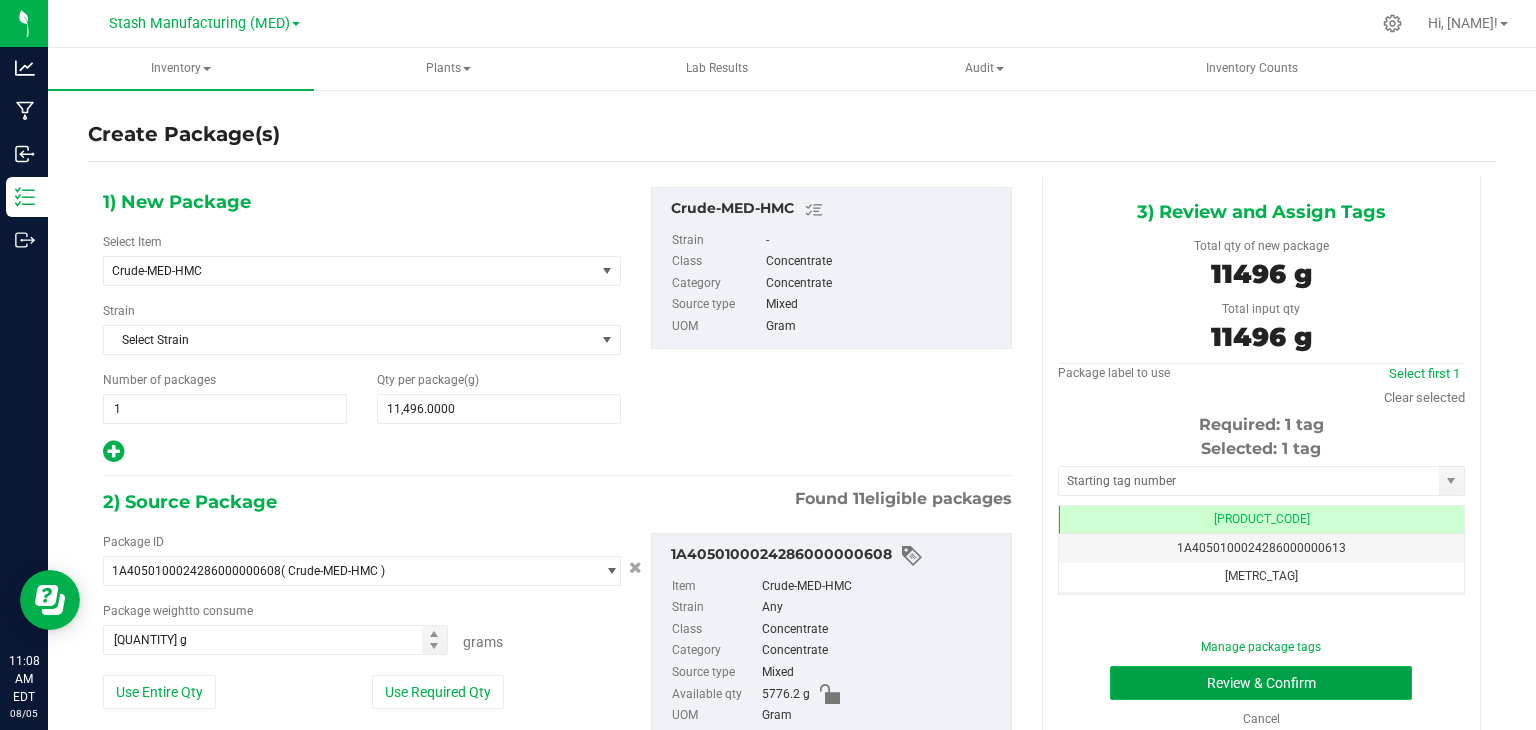 click on "Review & Confirm" at bounding box center [1261, 683] 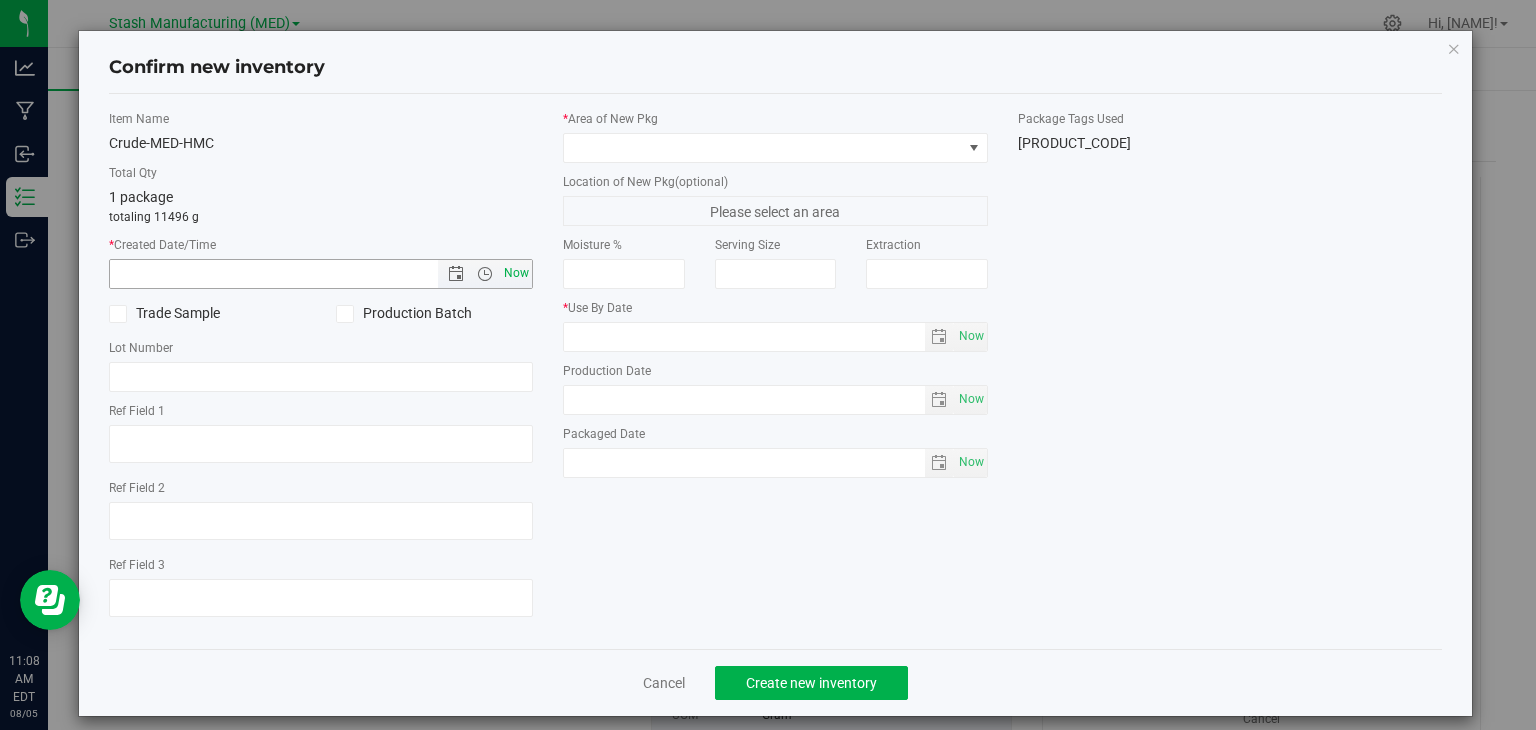 click on "Now" at bounding box center (517, 273) 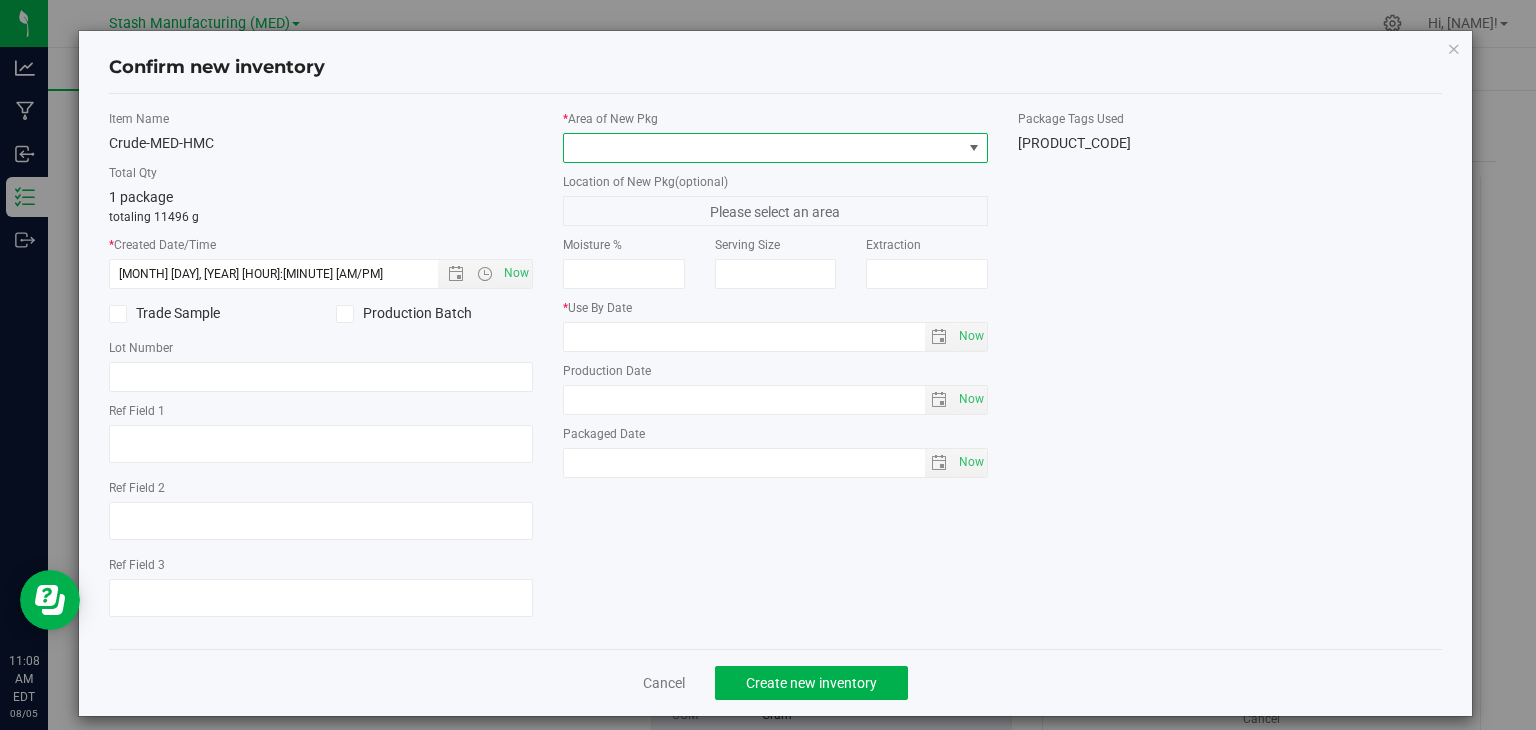 click at bounding box center (974, 148) 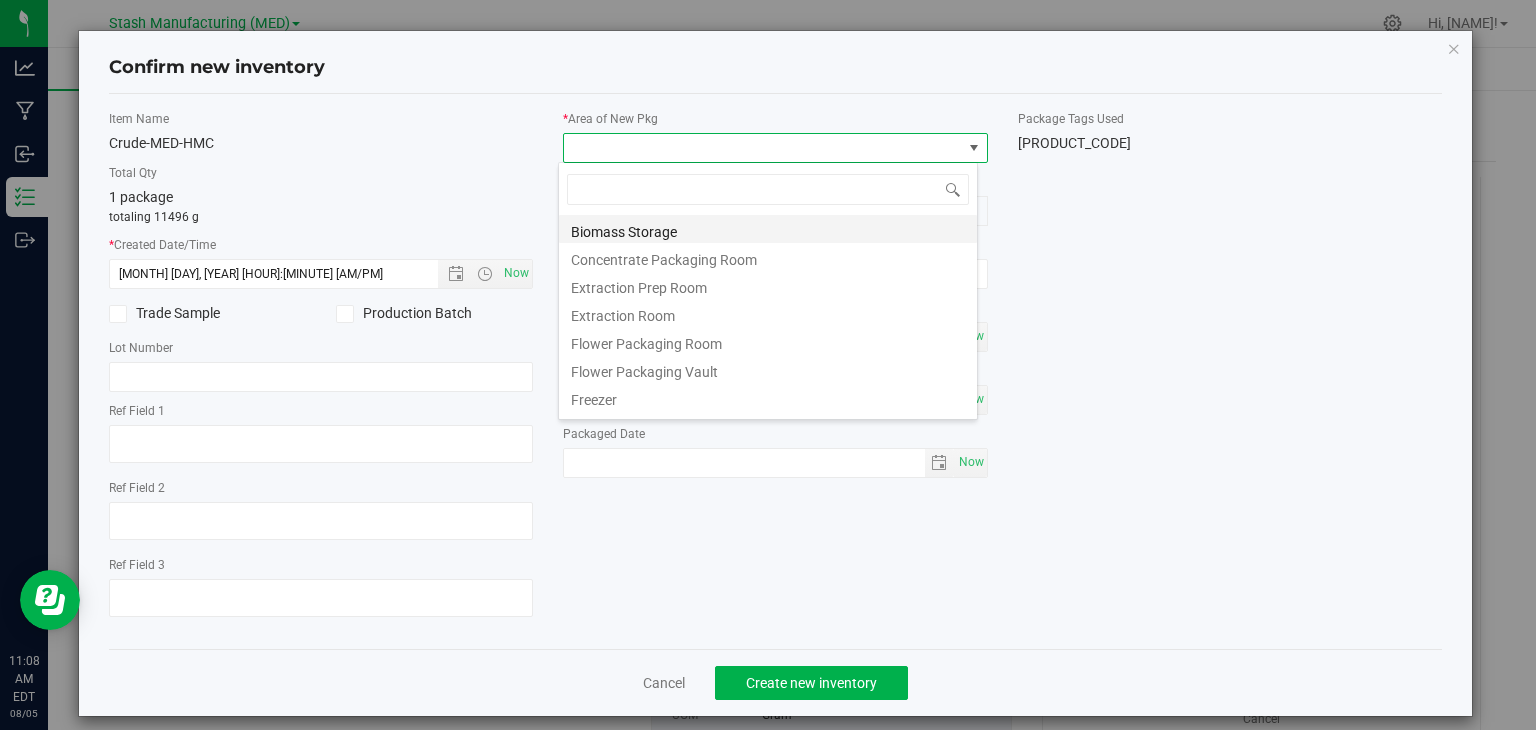 scroll, scrollTop: 99970, scrollLeft: 99580, axis: both 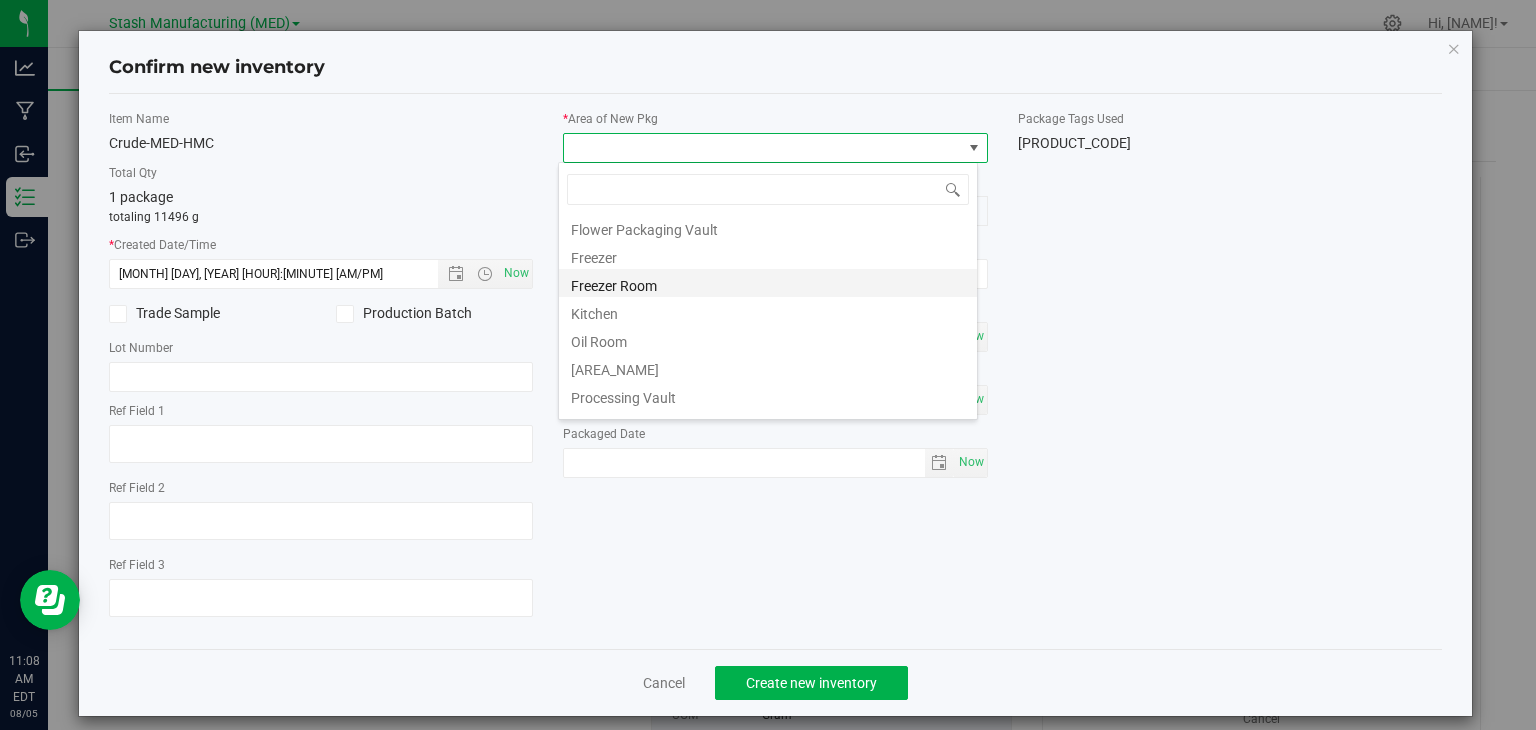 click on "Oil Room" at bounding box center (768, 339) 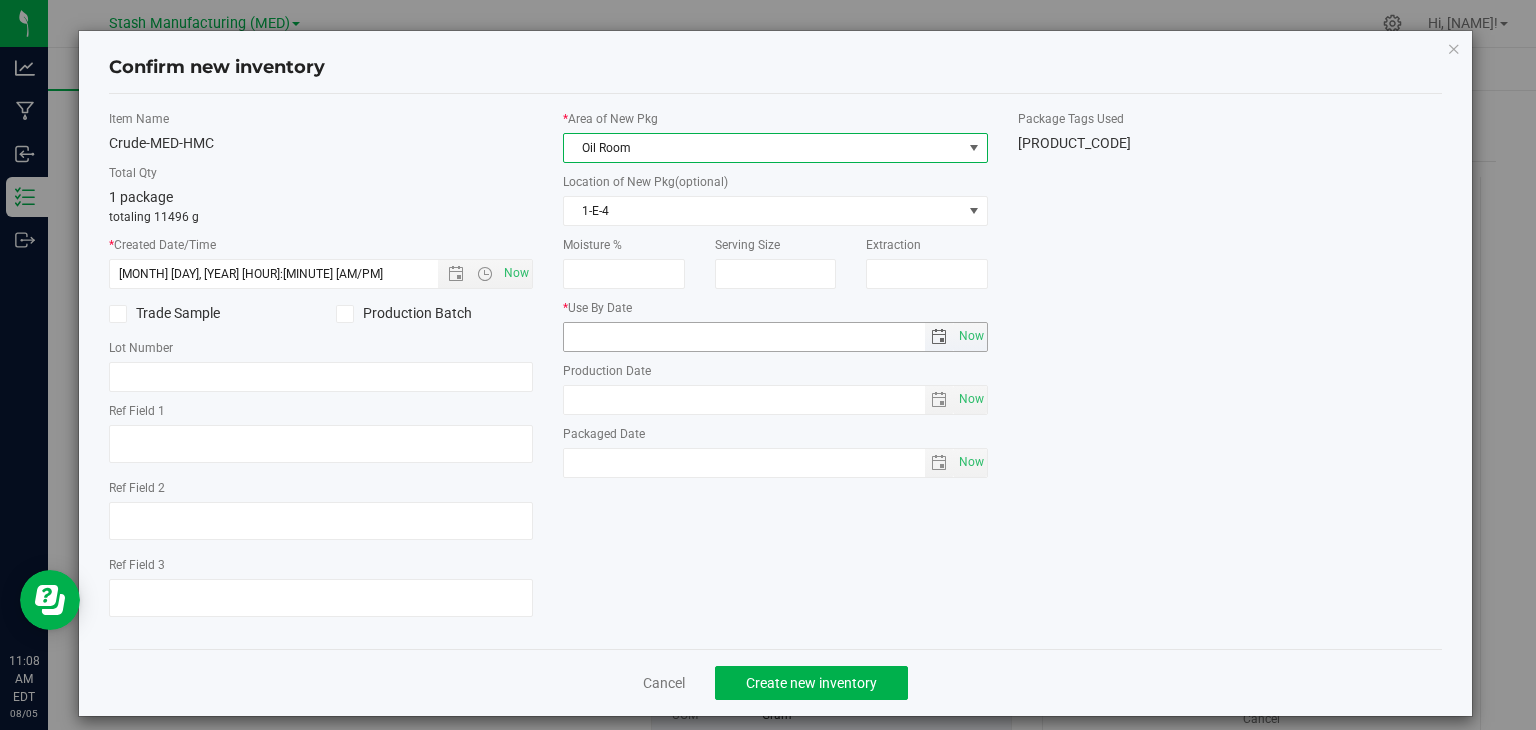 scroll, scrollTop: 16, scrollLeft: 0, axis: vertical 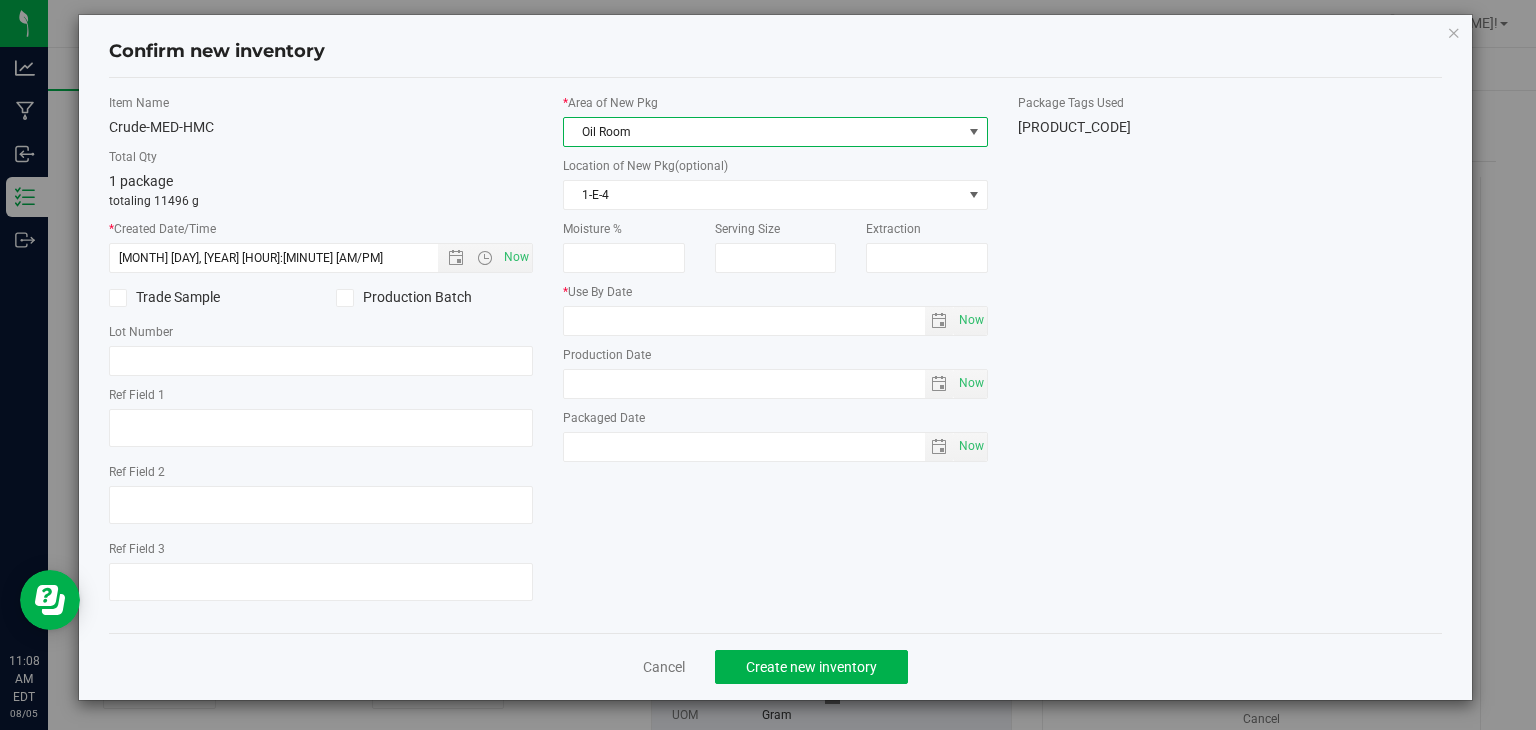 click on "Oil Room" at bounding box center [763, 132] 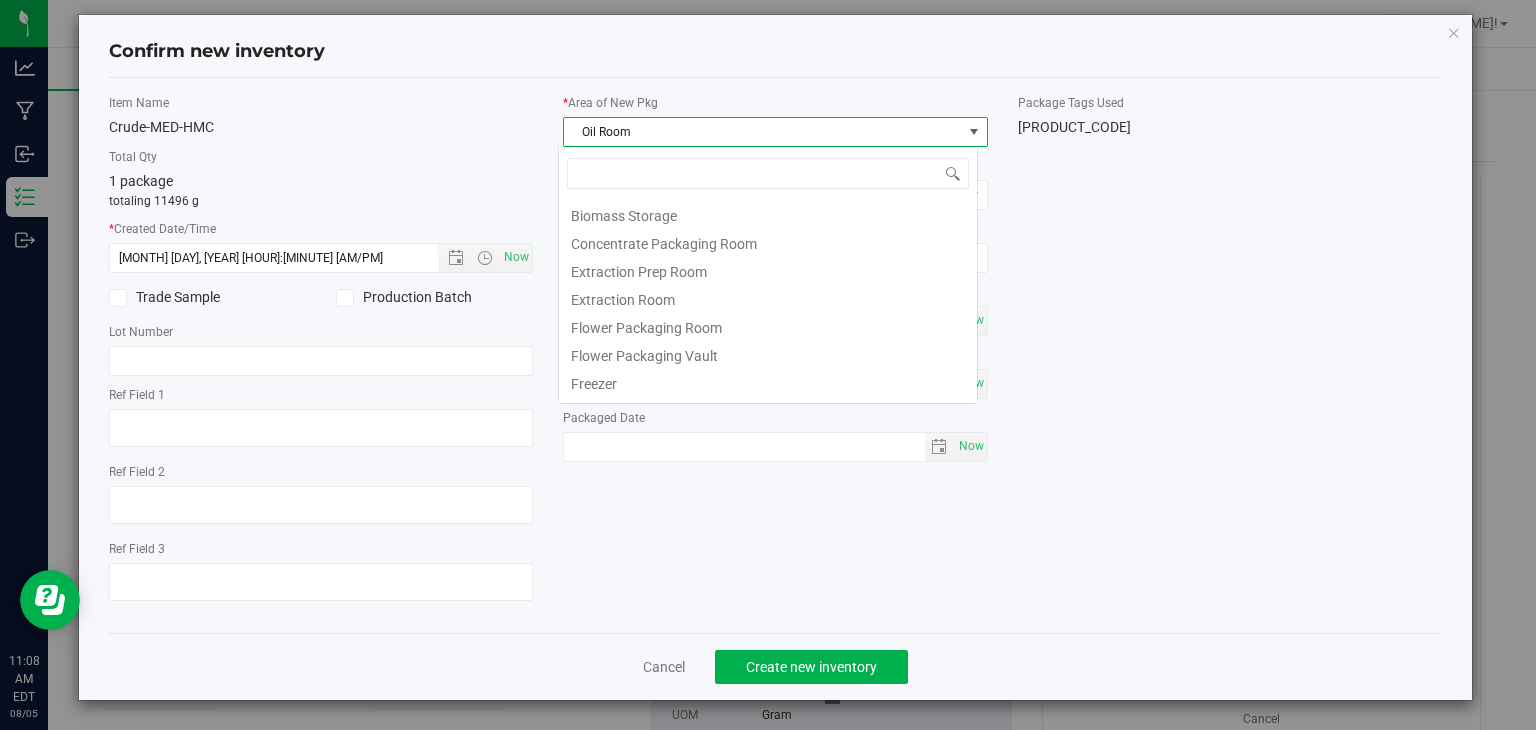 scroll, scrollTop: 80, scrollLeft: 0, axis: vertical 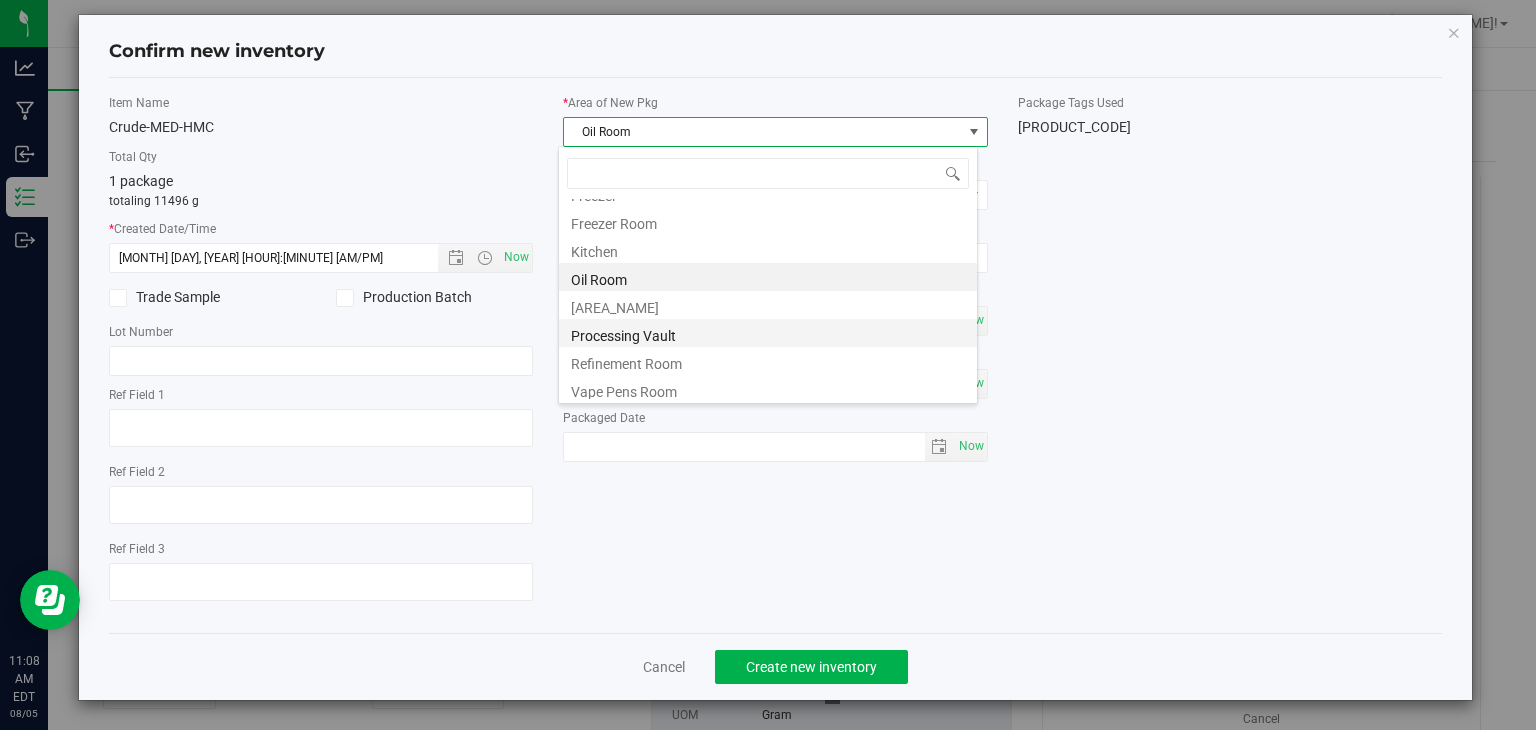 click on "Refinement Room" at bounding box center [768, 361] 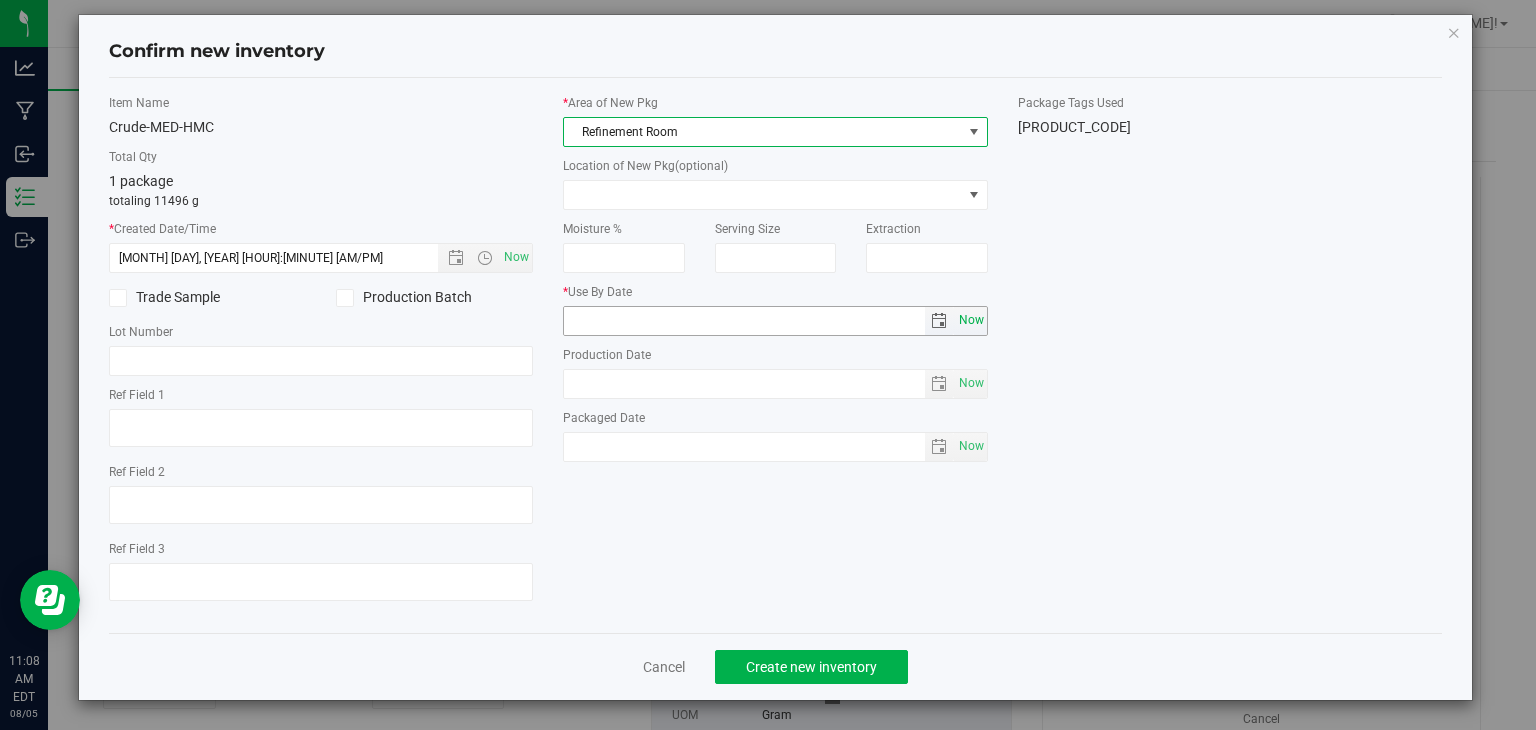 click on "Now" at bounding box center [971, 320] 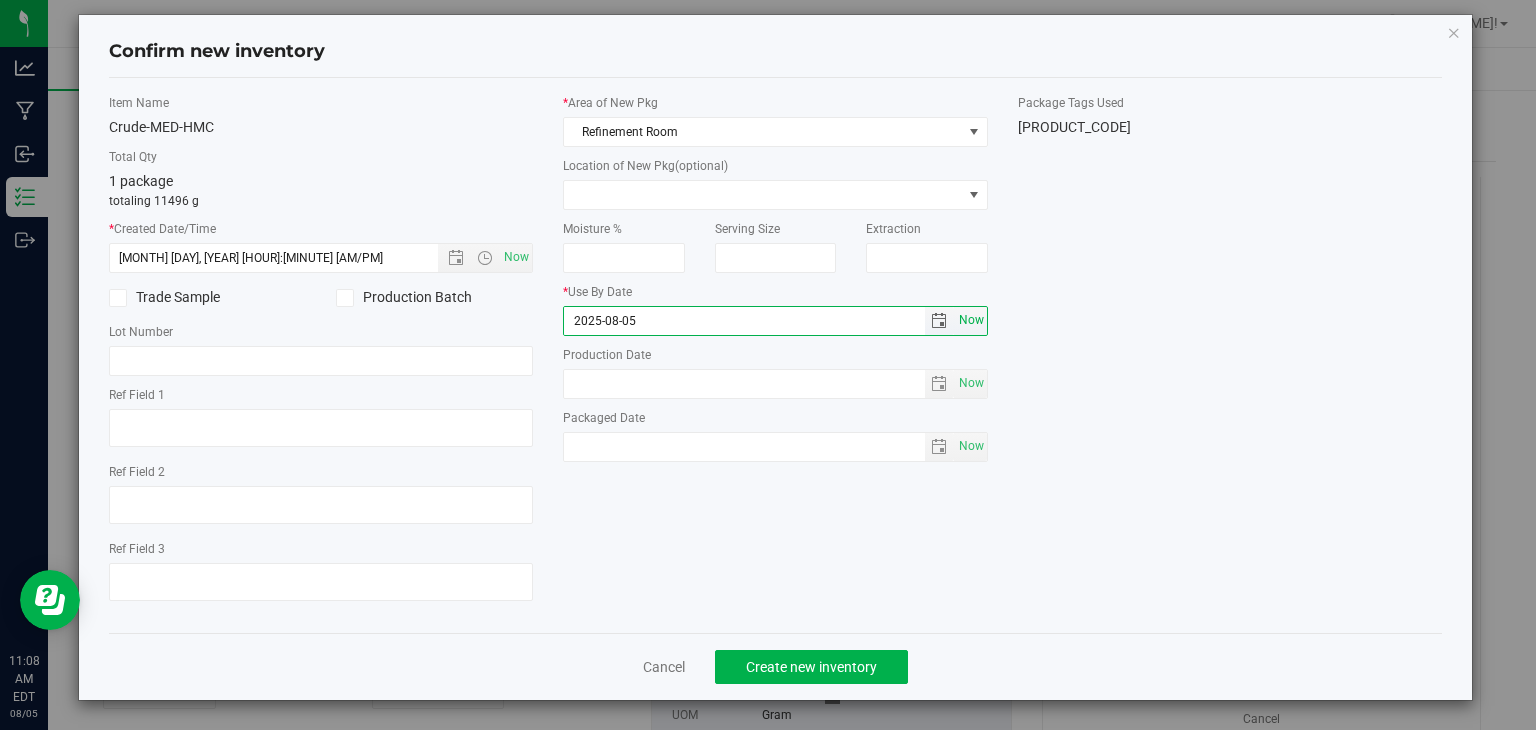 click on "Now" at bounding box center (971, 320) 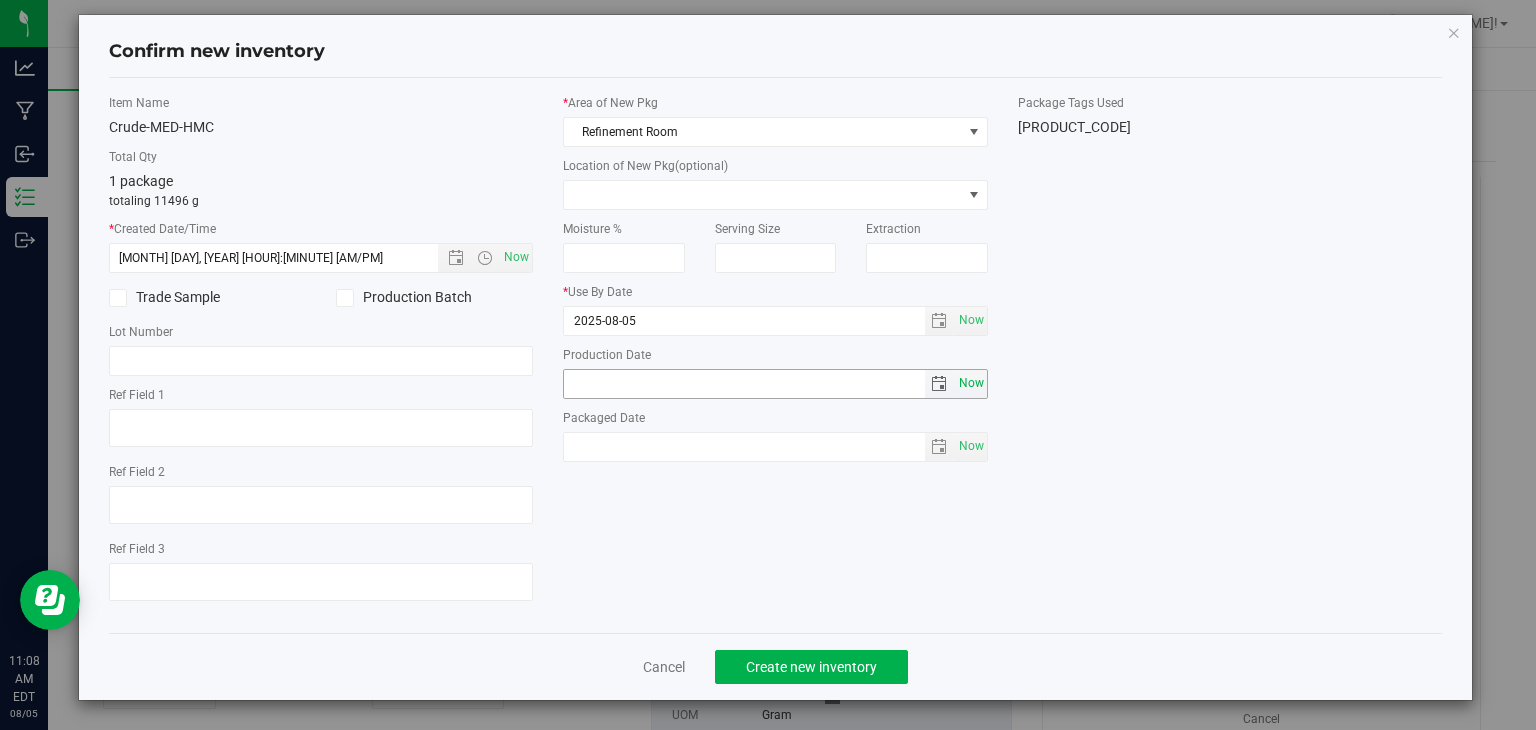 click on "Now" at bounding box center (971, 383) 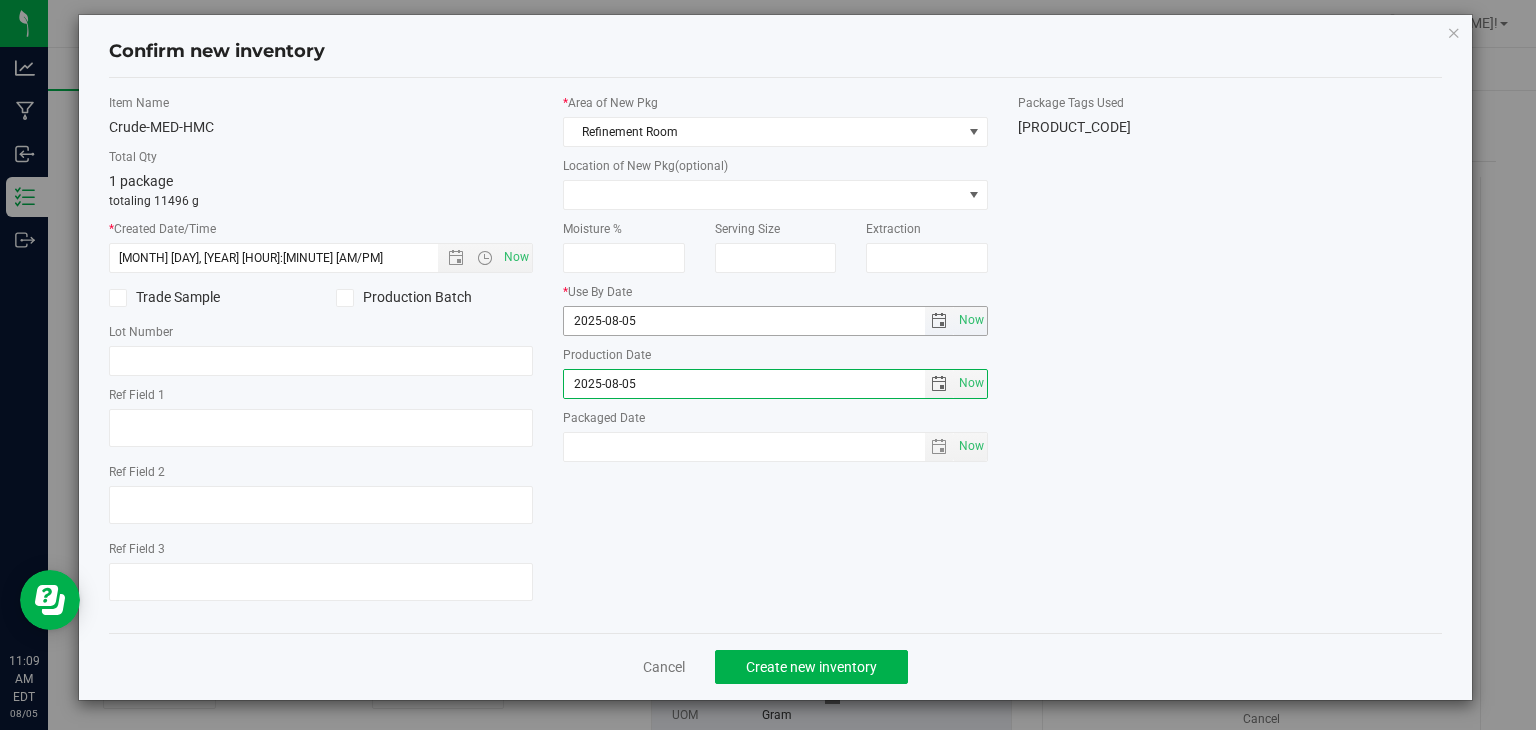 click on "2025-08-05" at bounding box center [744, 321] 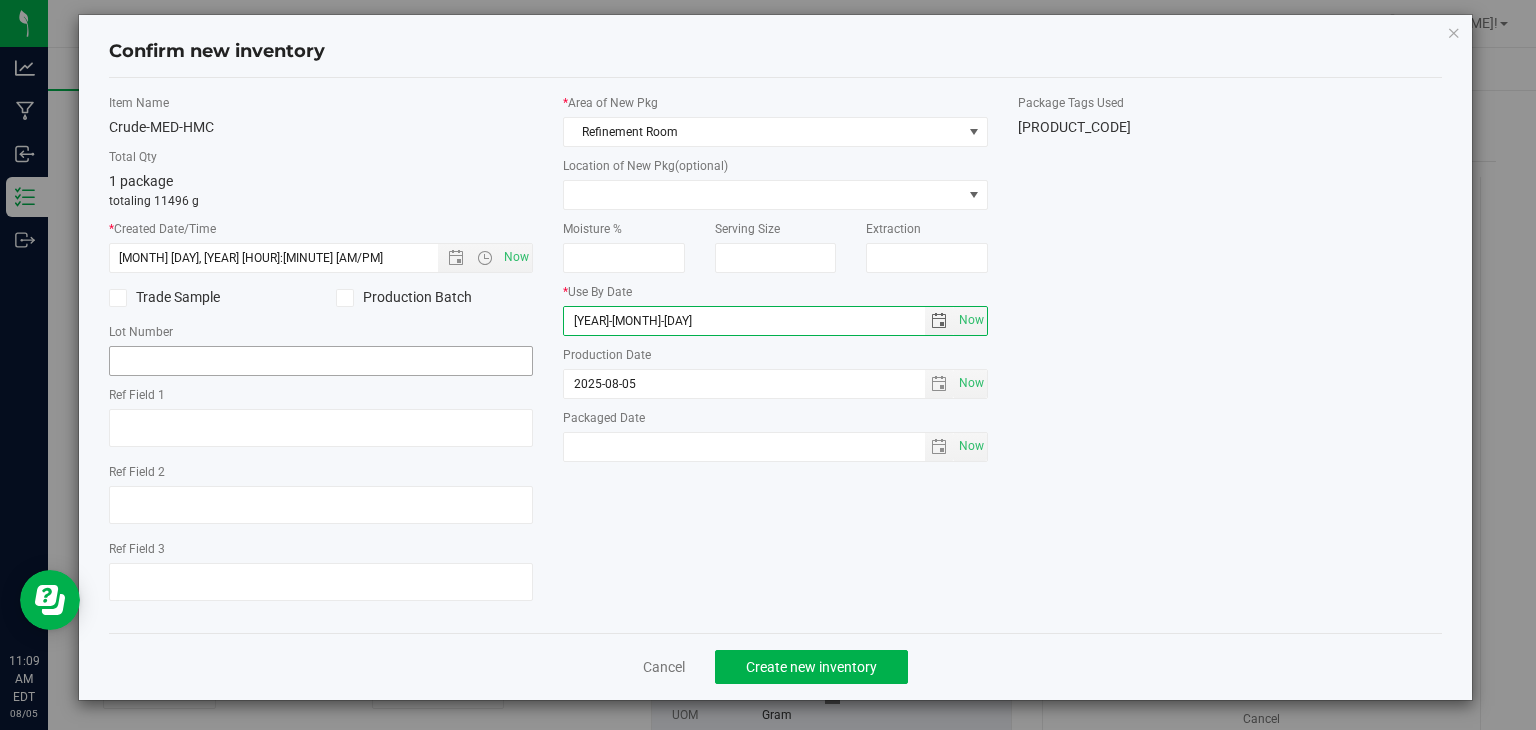 type on "[YEAR]-[MONTH]-[DAY]" 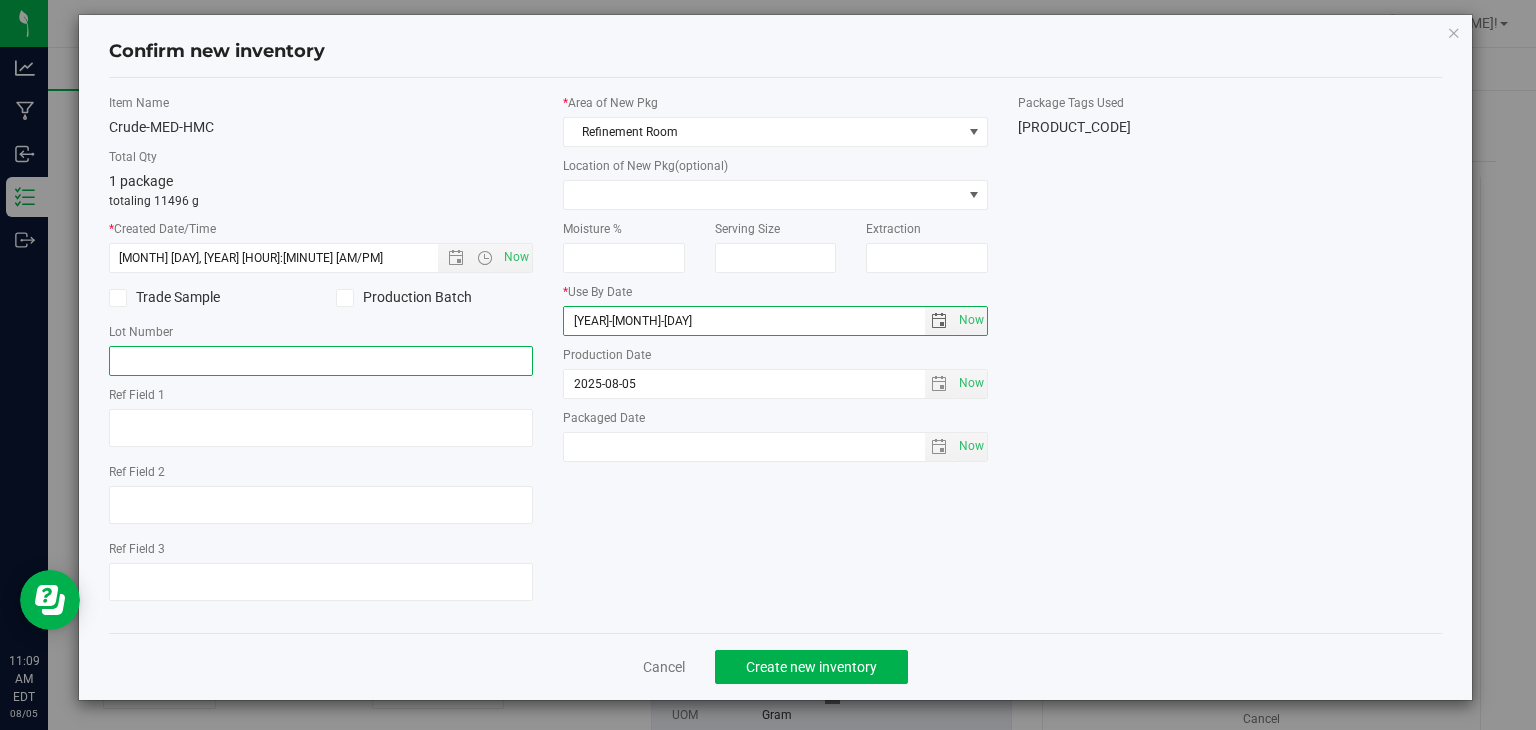 click at bounding box center (321, 361) 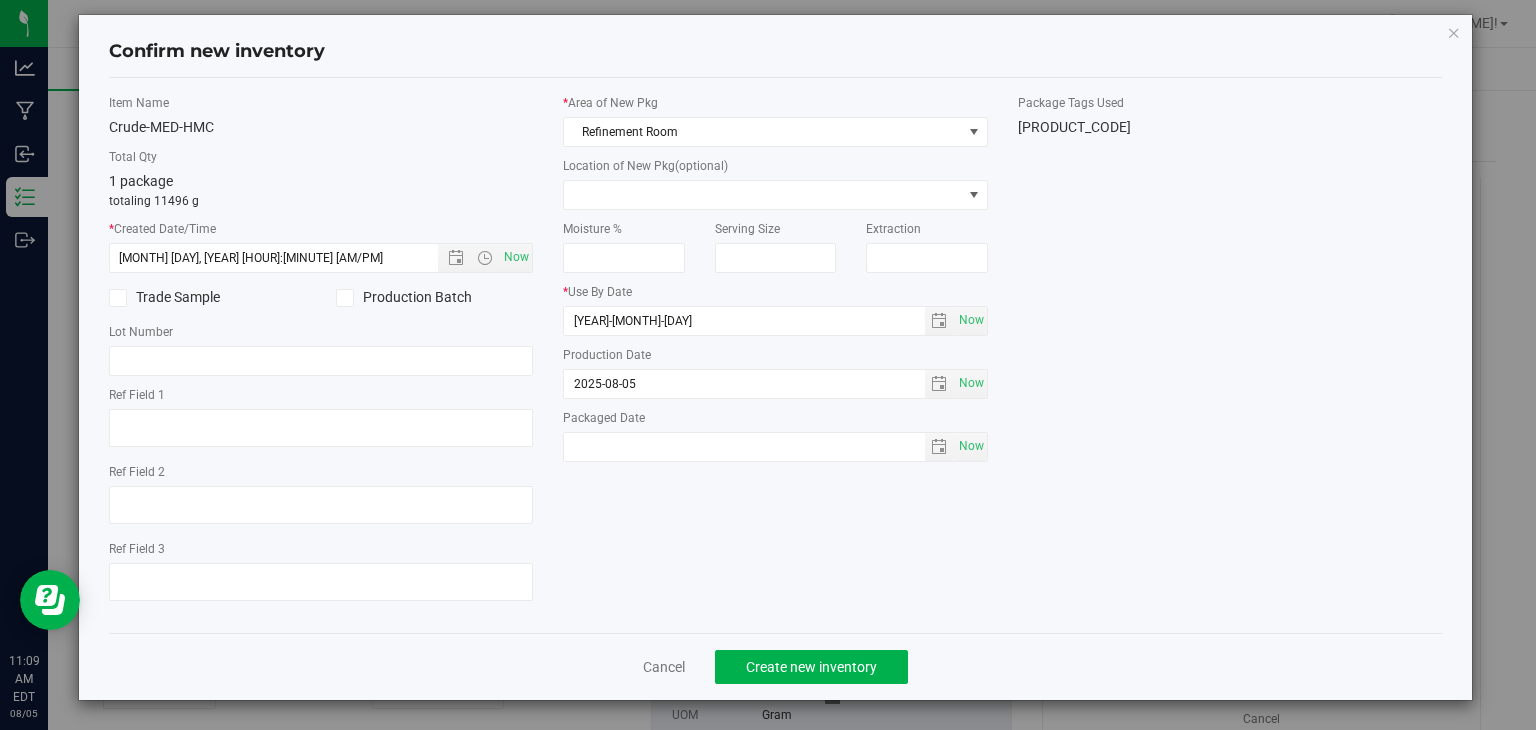 click at bounding box center [344, 298] 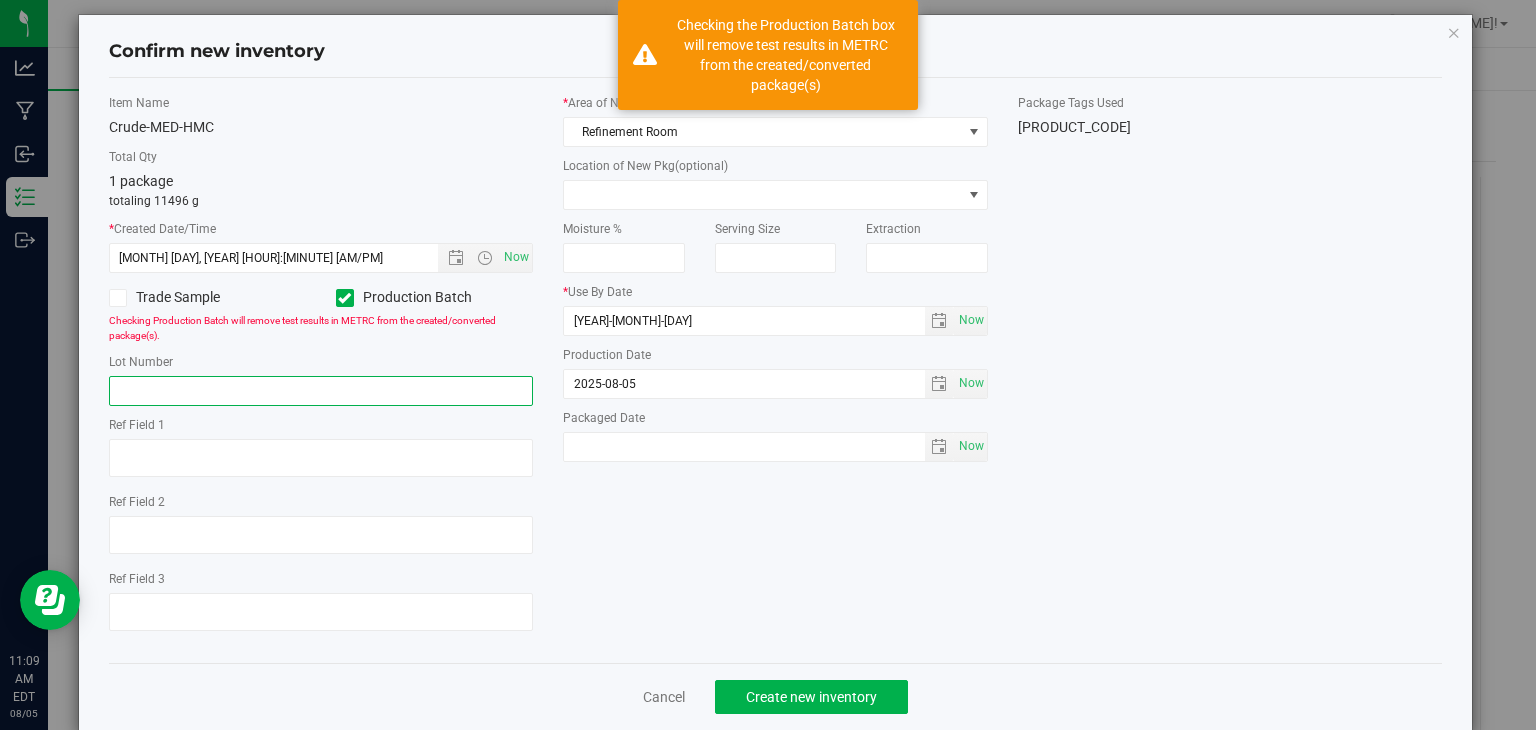 click at bounding box center [321, 391] 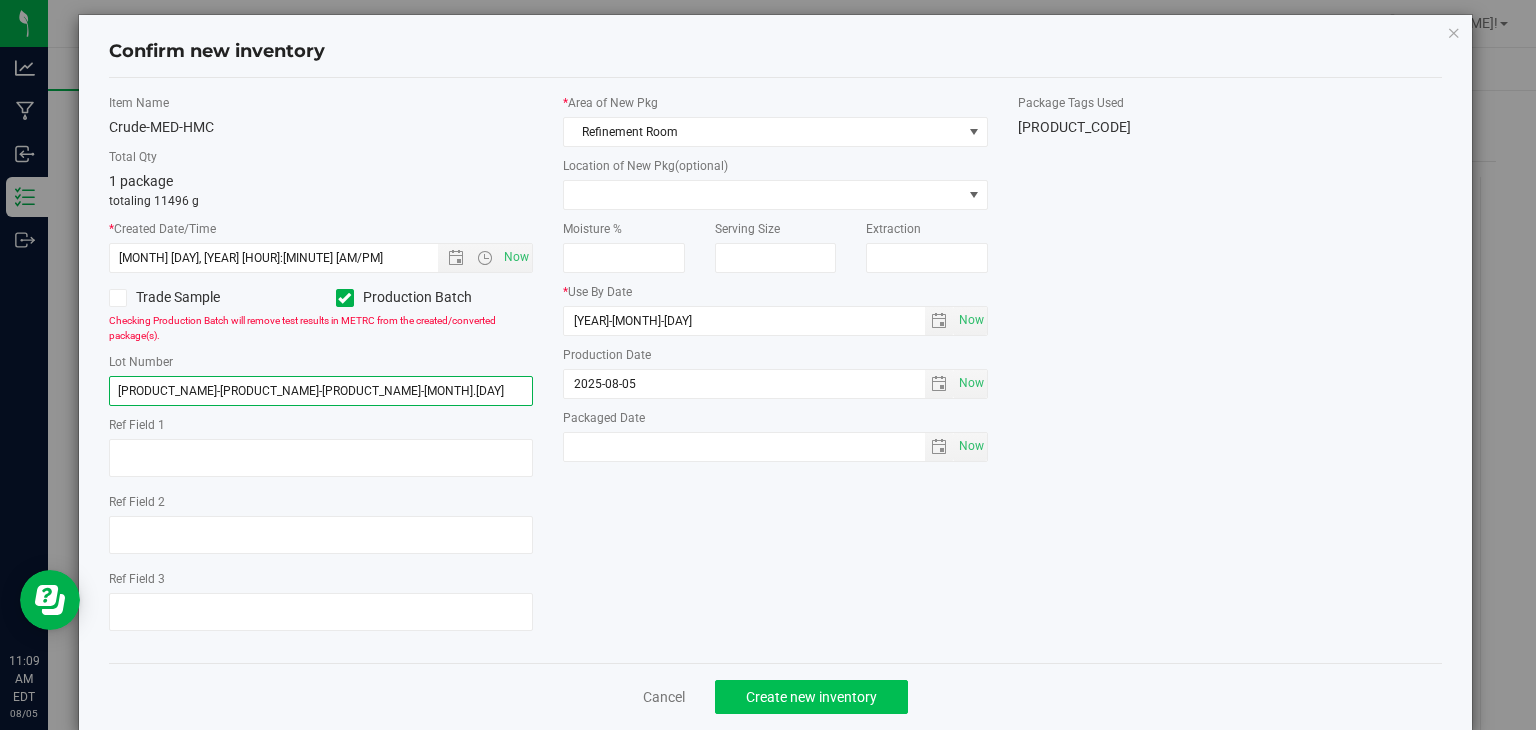 type on "[PRODUCT_NAME]-[PRODUCT_NAME]-[PRODUCT_NAME]-[MONTH].[DAY]" 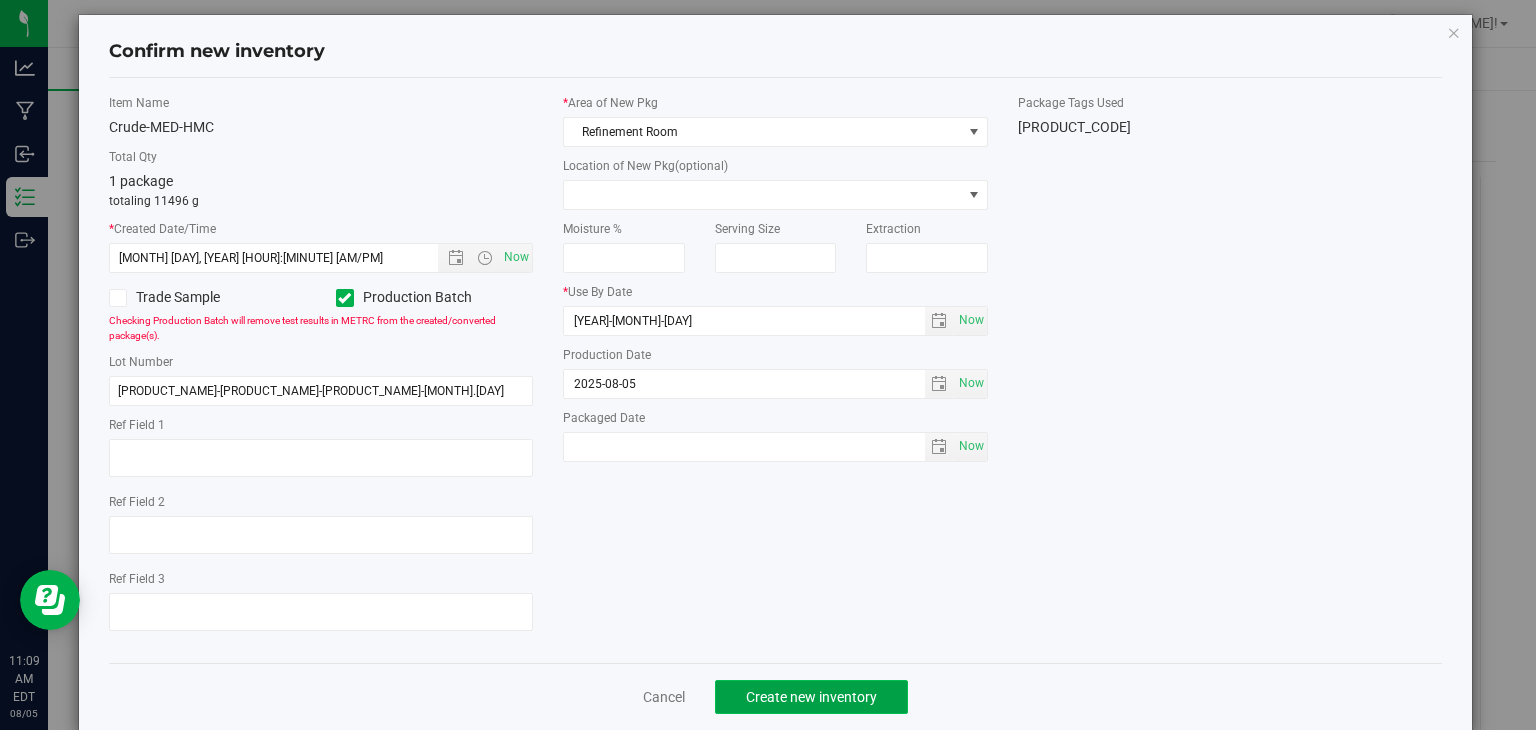click on "Create new inventory" 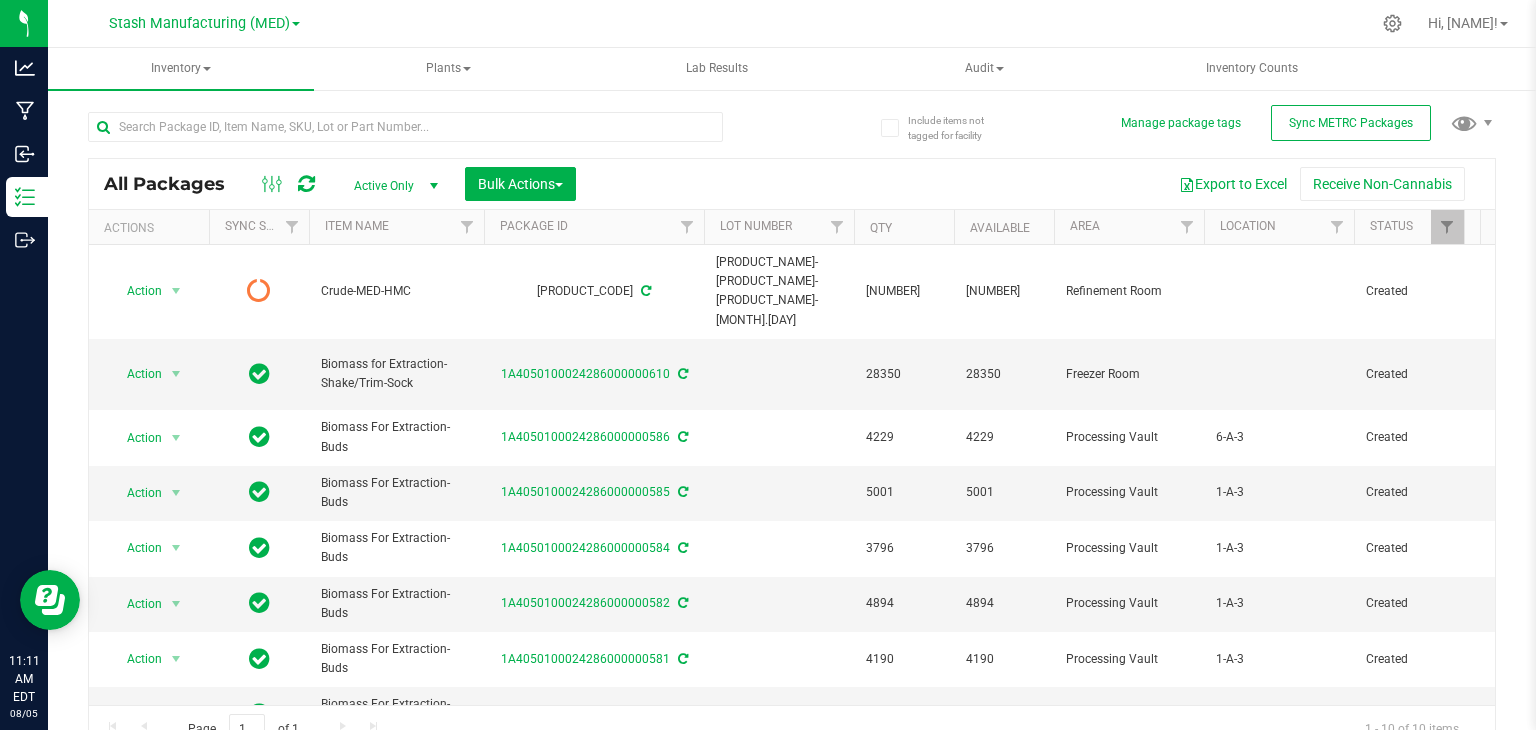 click at bounding box center (864, 23) 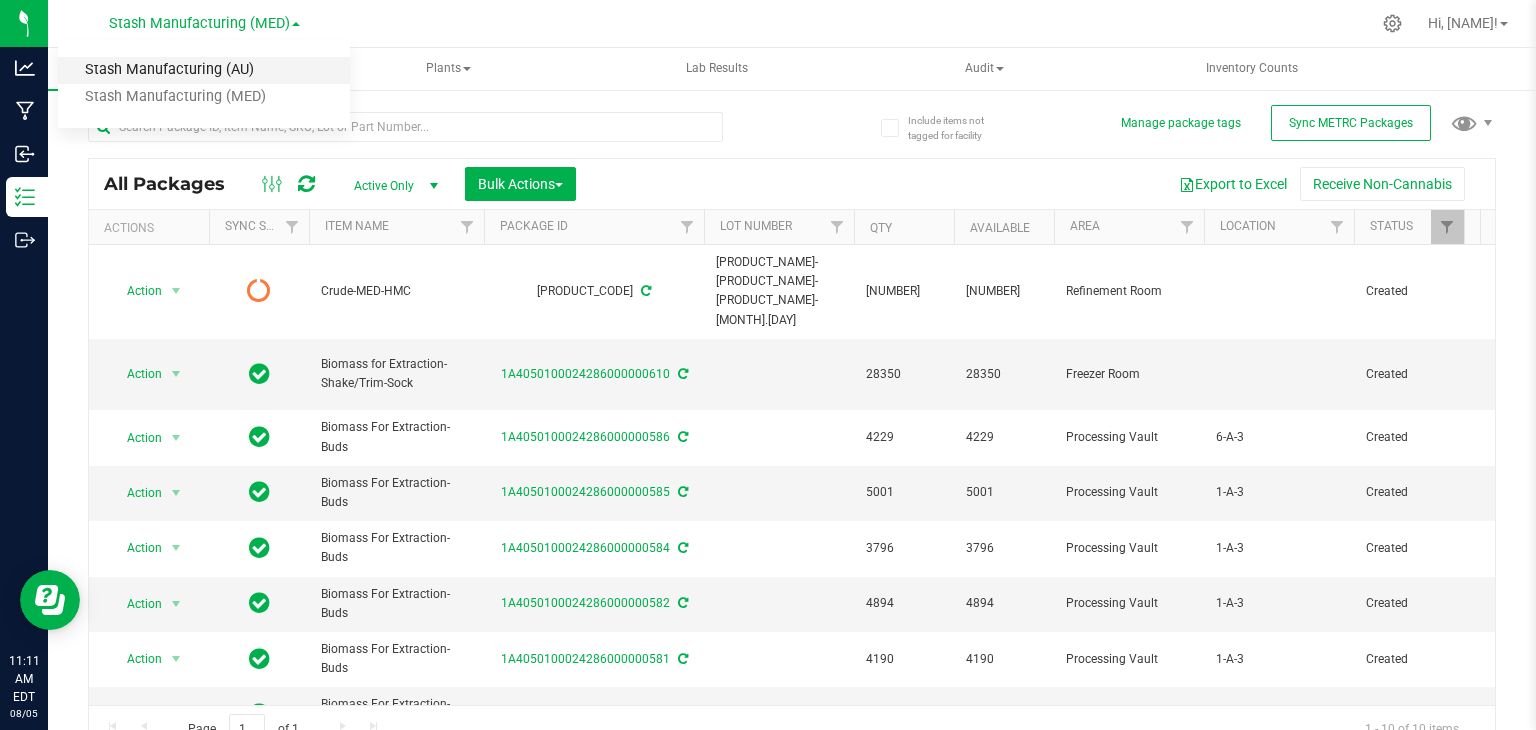 click on "Stash Manufacturing (AU)" at bounding box center [204, 70] 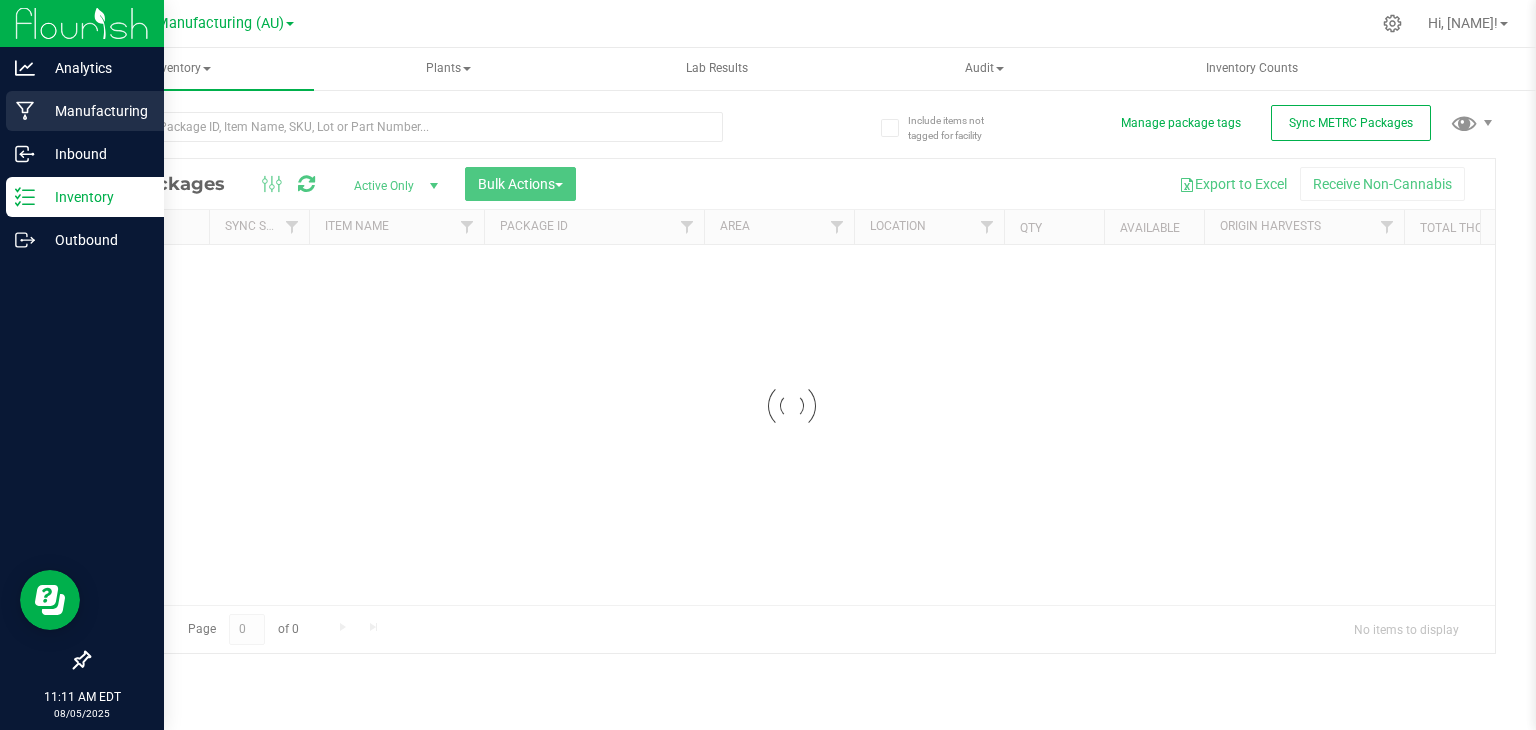 click 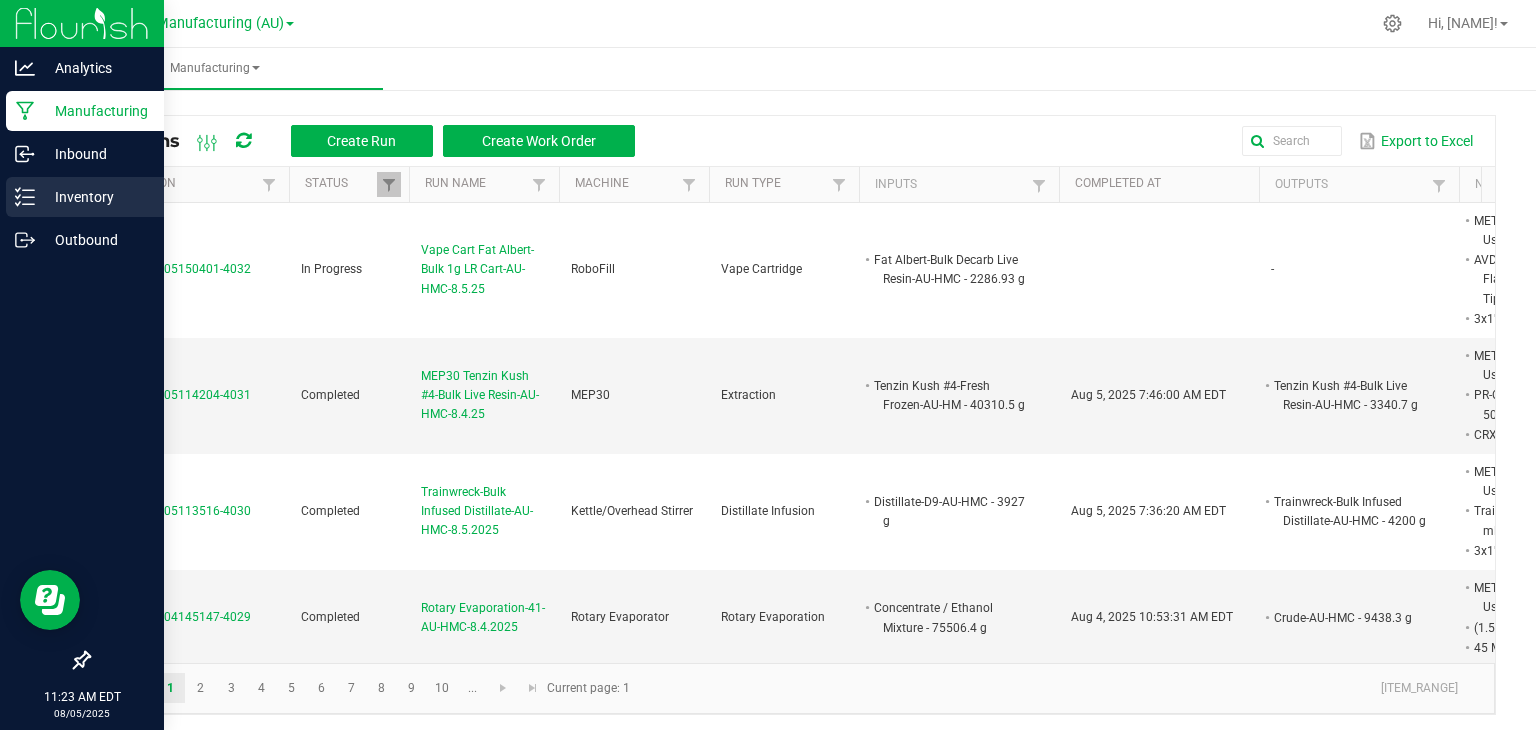 click on "Inventory" at bounding box center (95, 197) 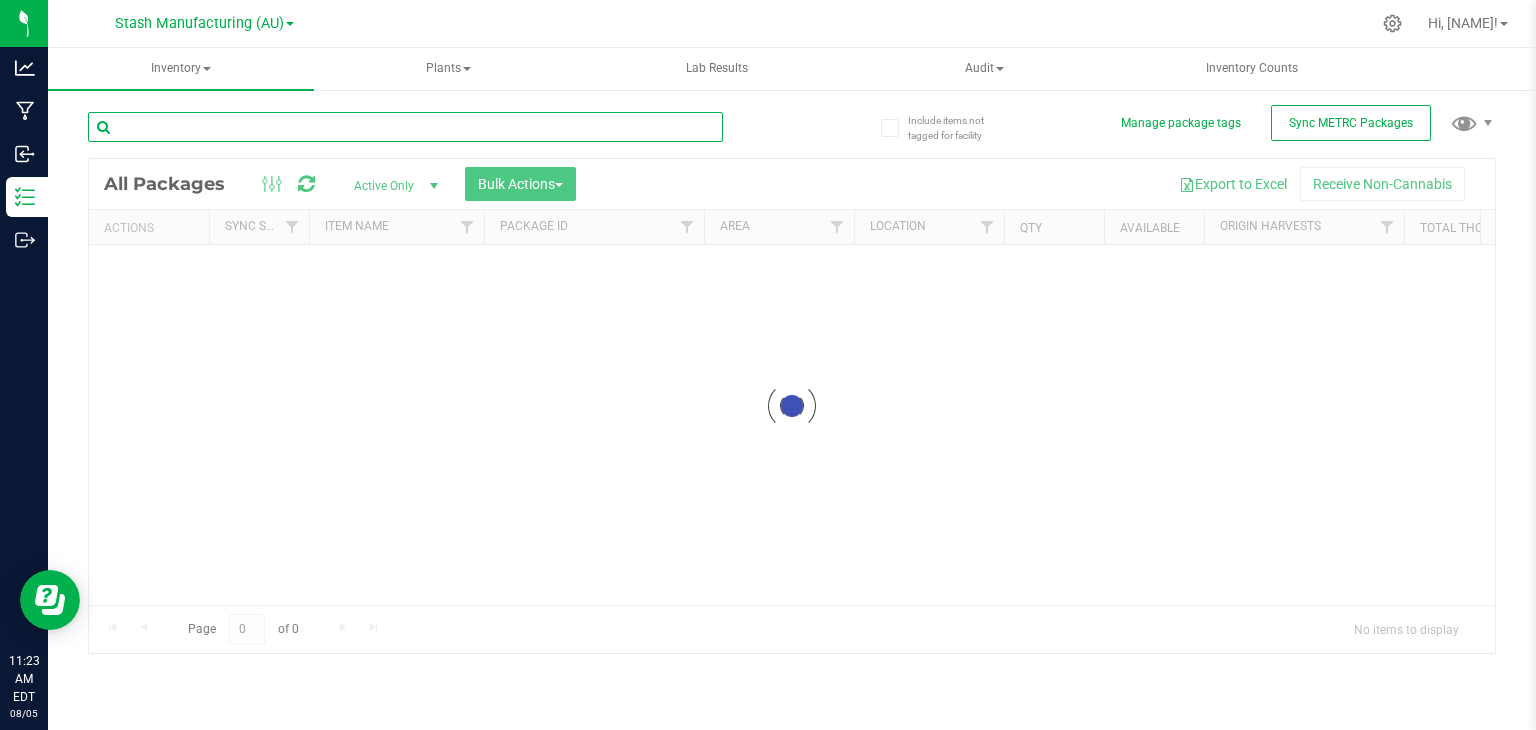 click at bounding box center [405, 127] 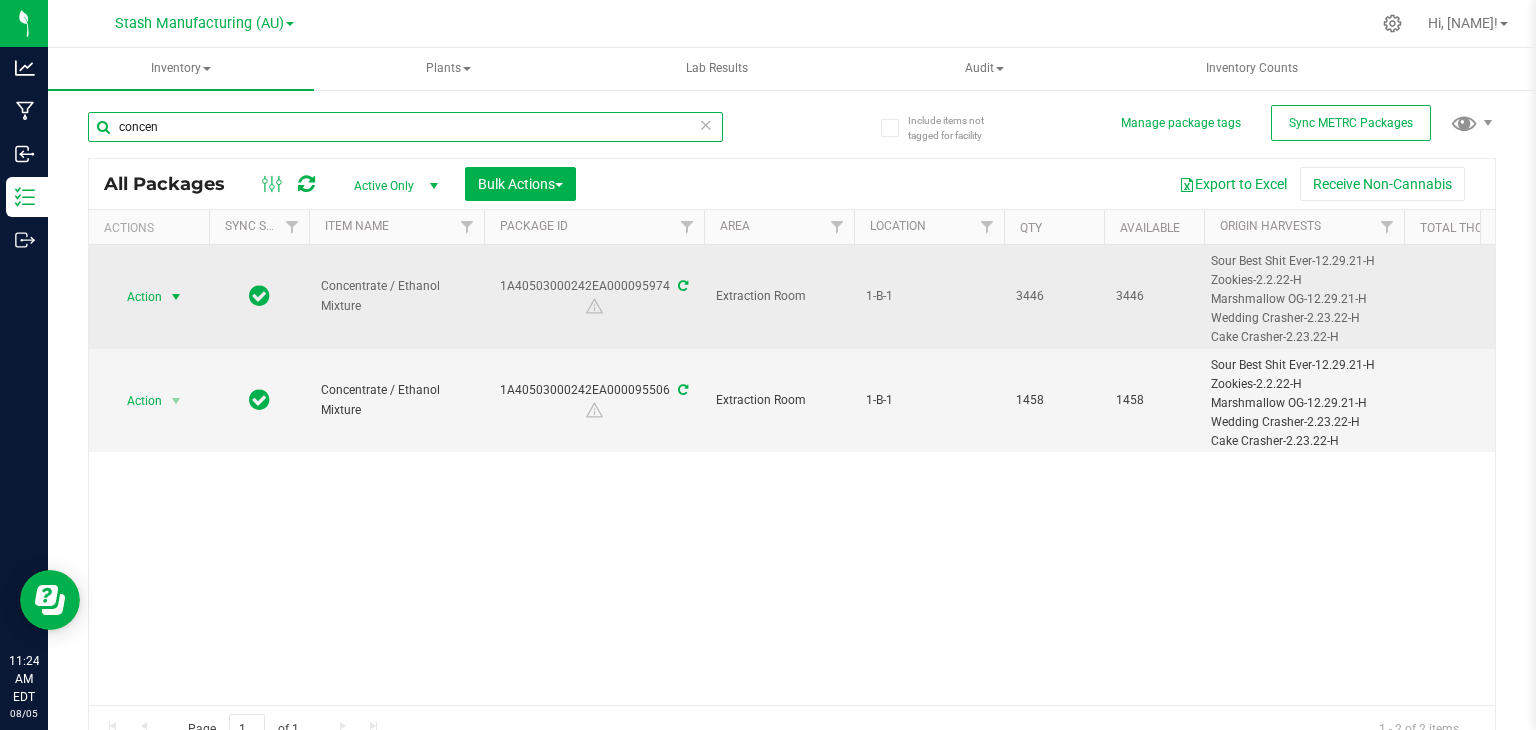 type on "concen" 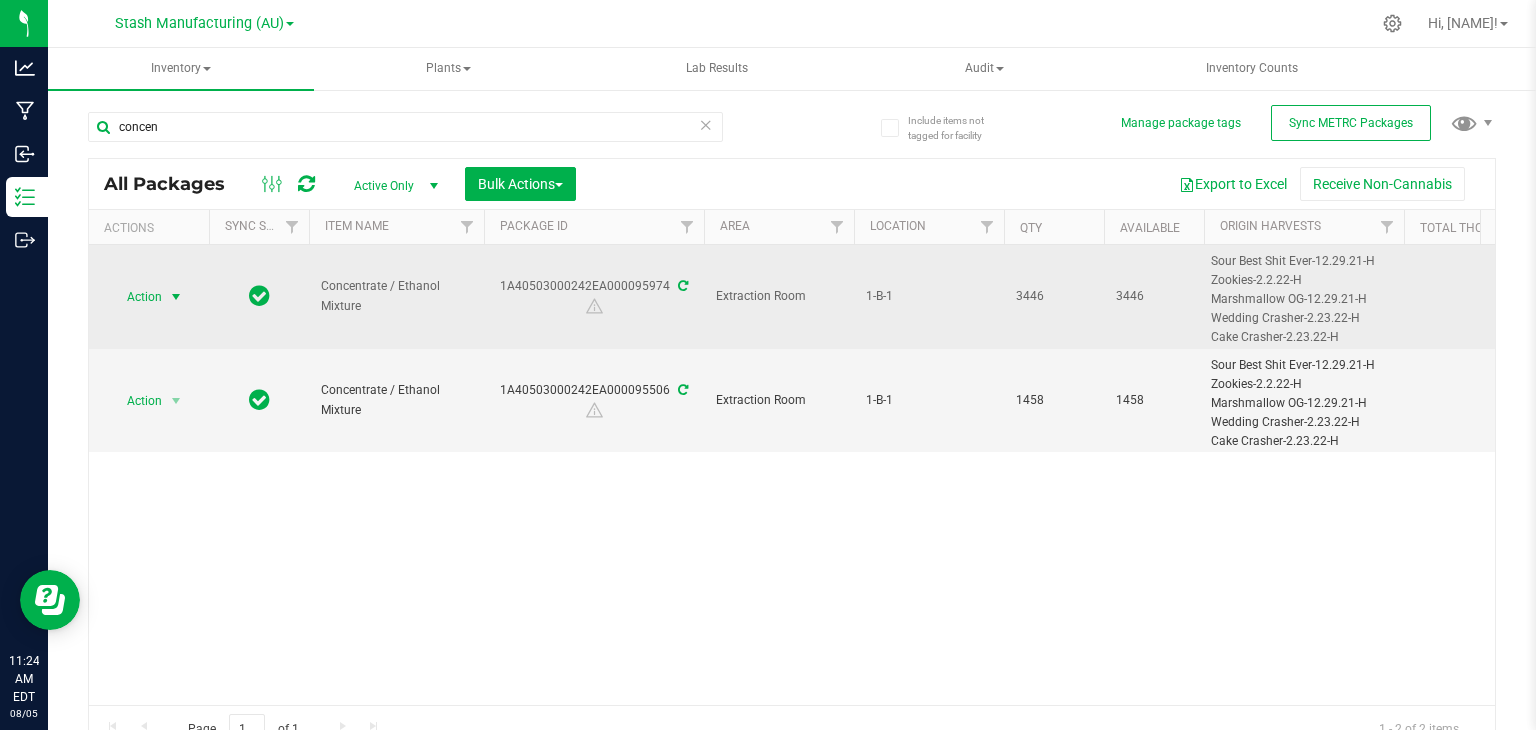 click at bounding box center (176, 297) 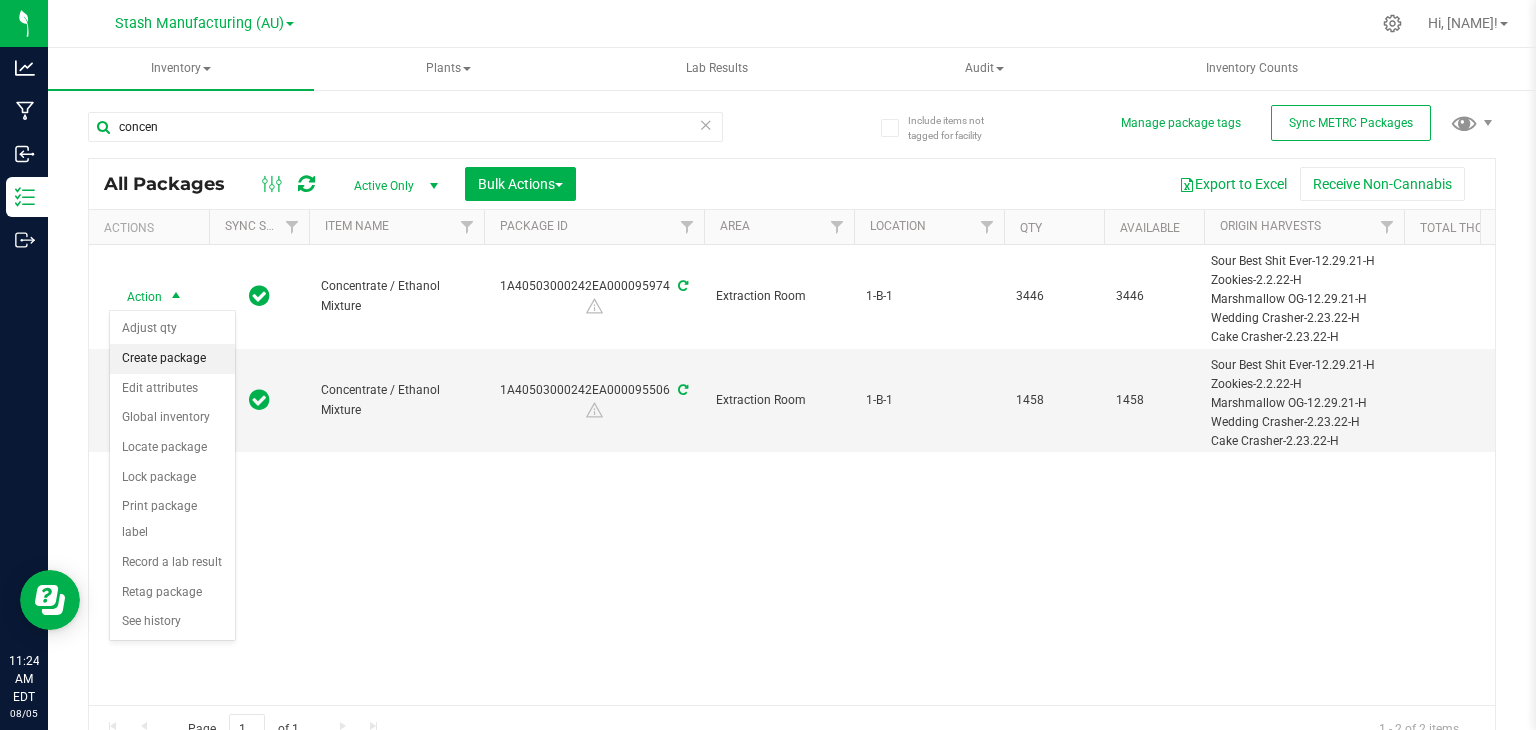 click on "Create package" at bounding box center [172, 359] 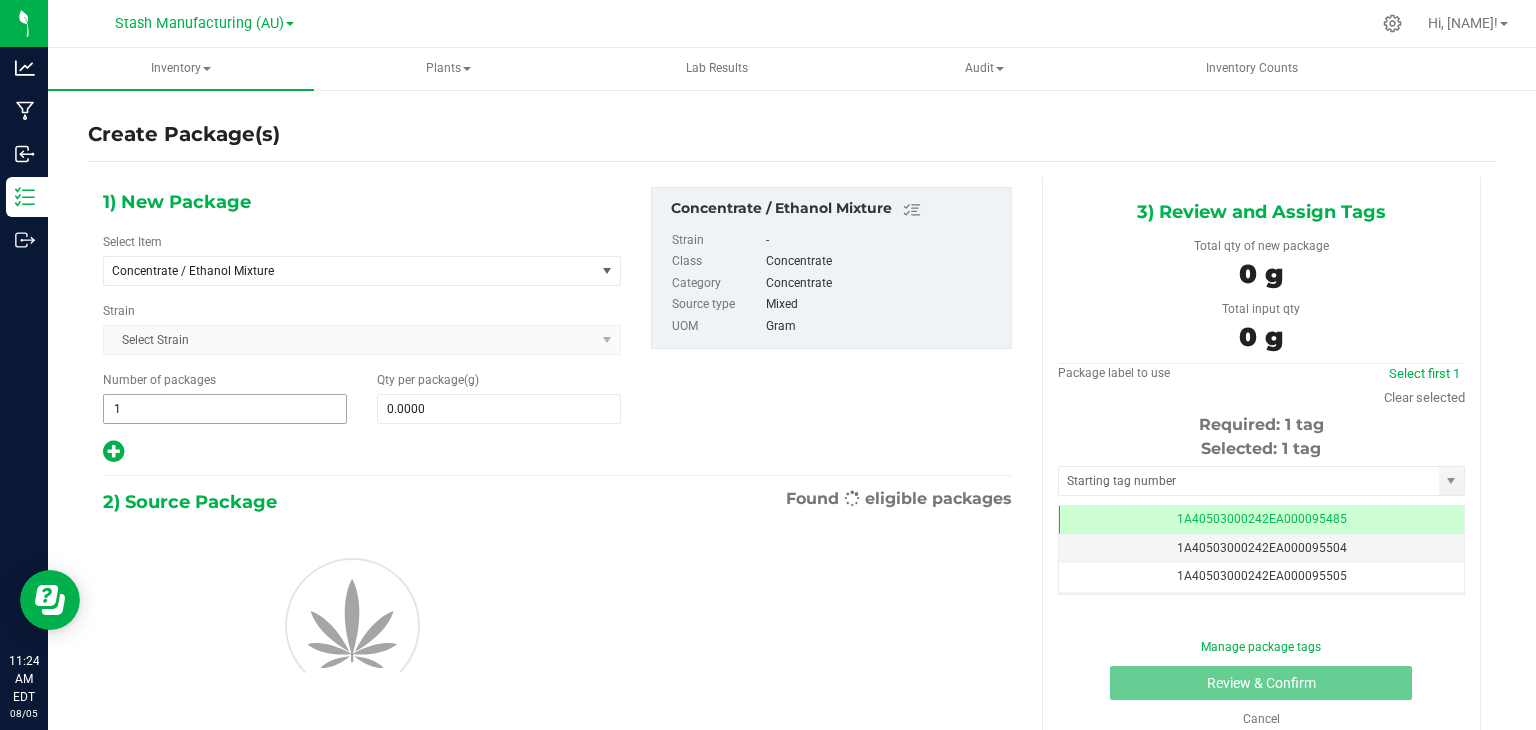 scroll, scrollTop: 0, scrollLeft: 0, axis: both 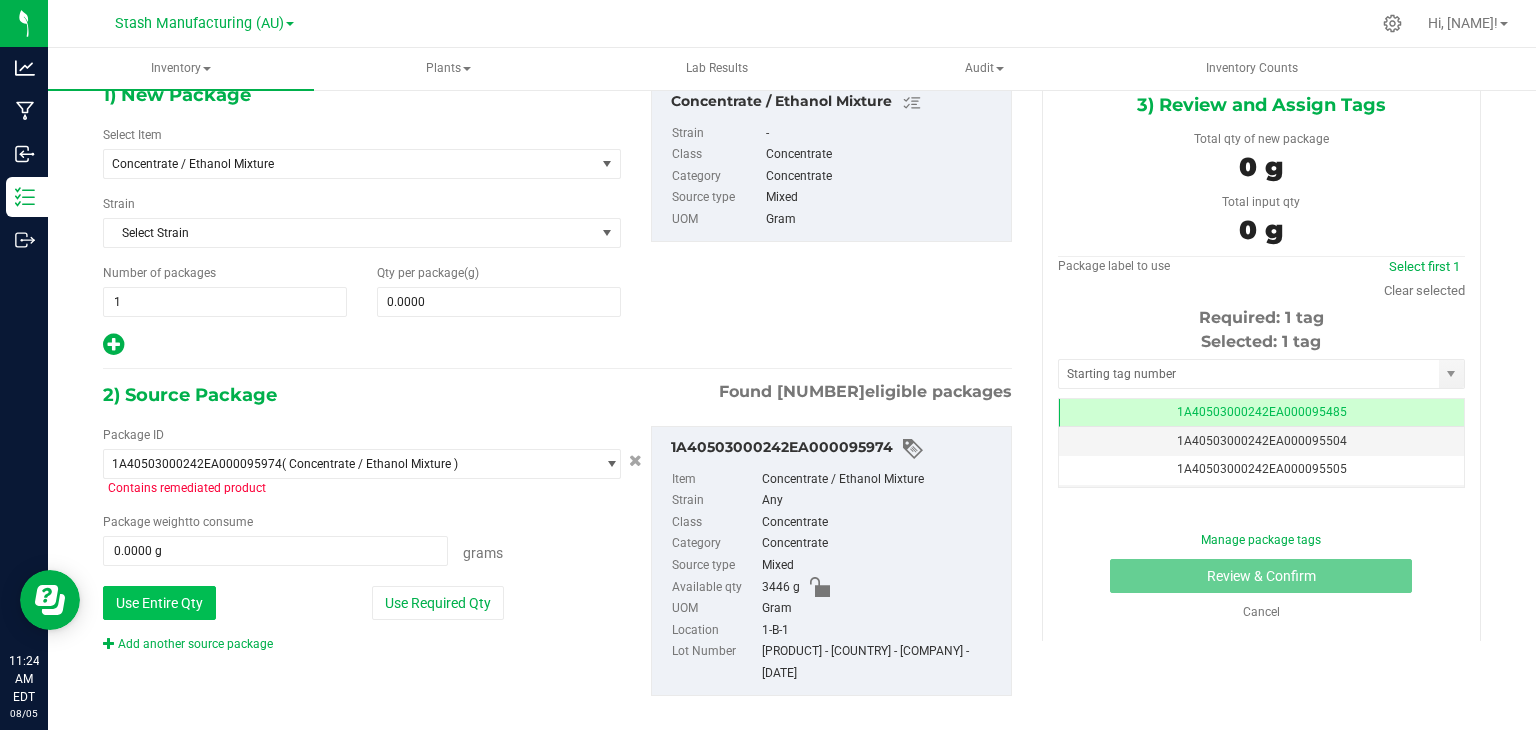 click on "Use Entire Qty" at bounding box center (159, 603) 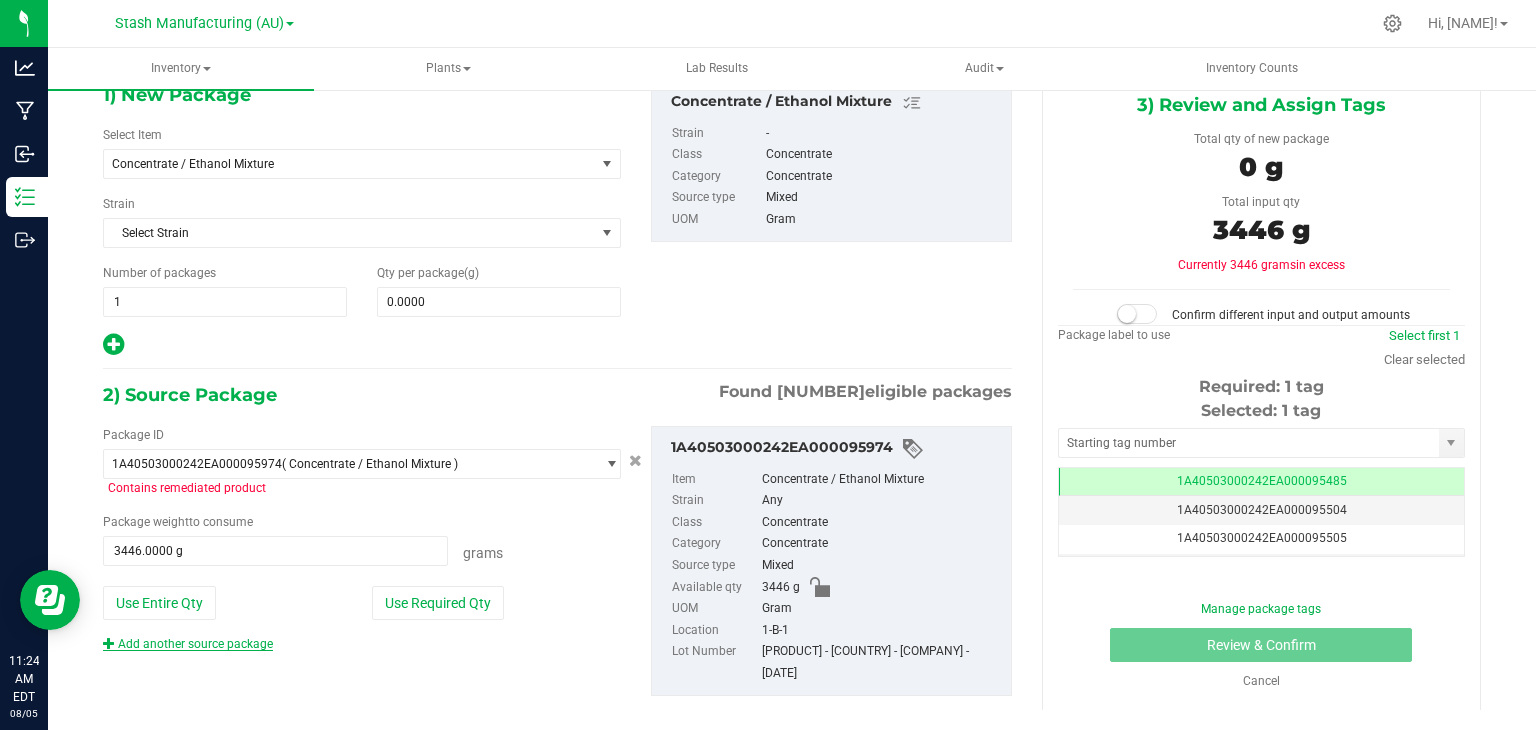 click on "Add another source package" at bounding box center [188, 644] 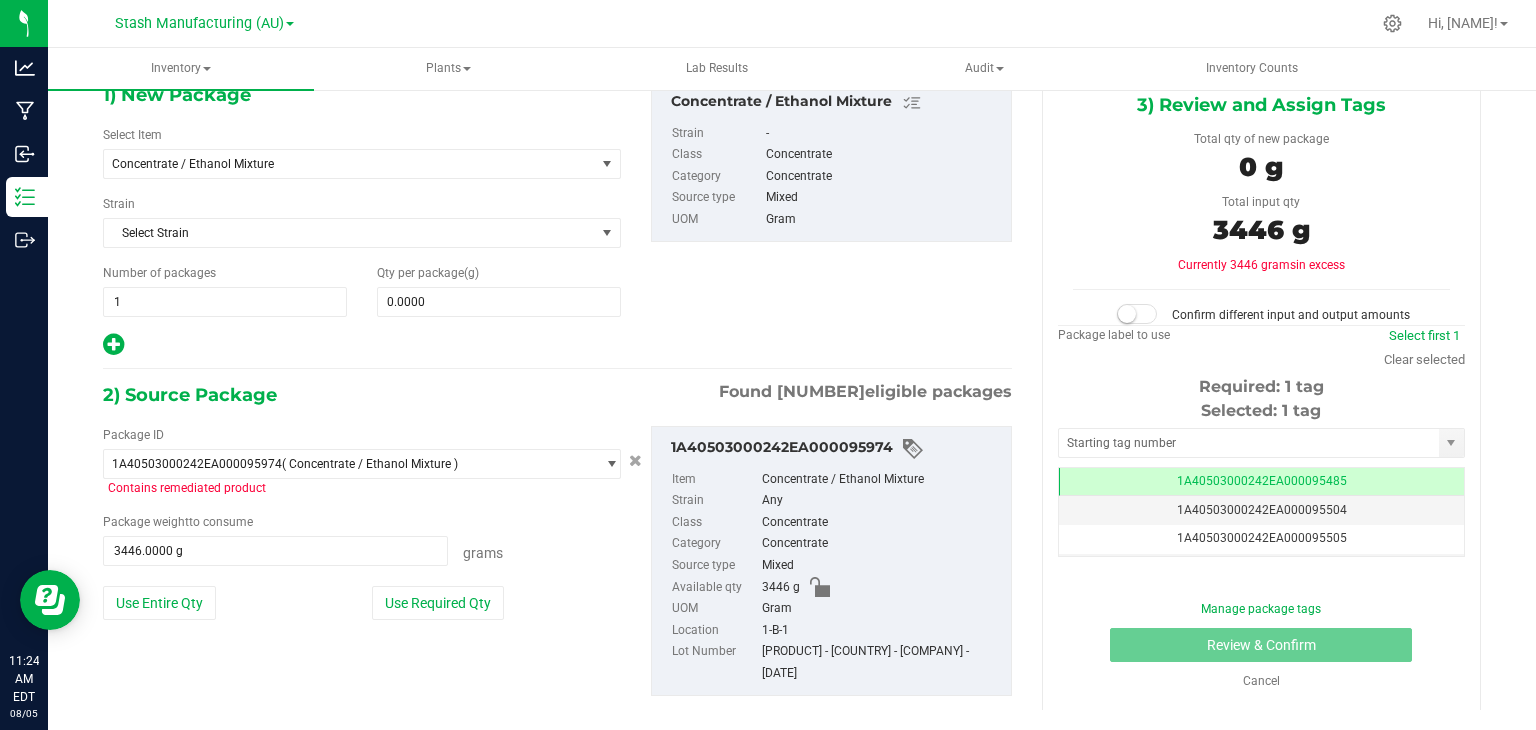 scroll, scrollTop: 256, scrollLeft: 0, axis: vertical 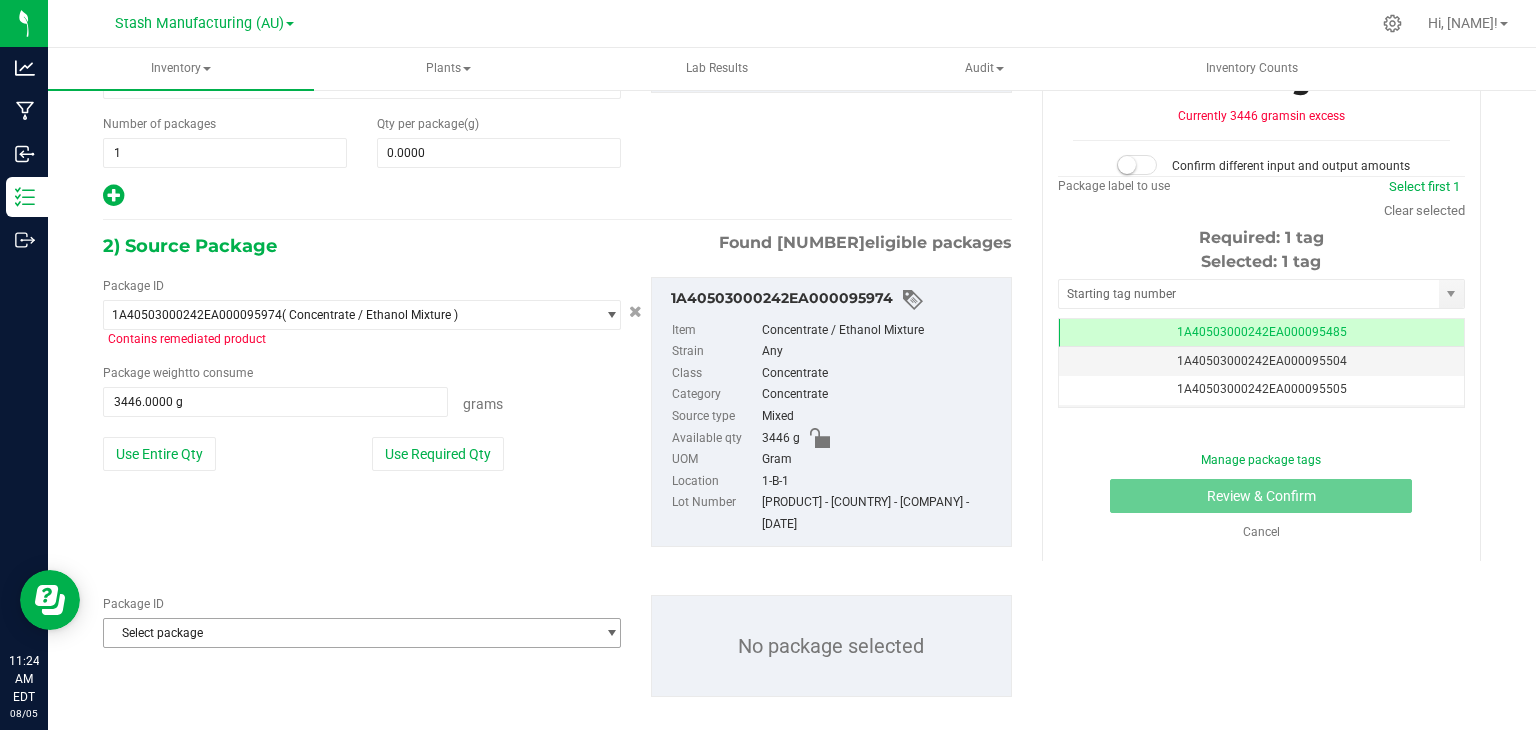 click on "Select package" at bounding box center [349, 633] 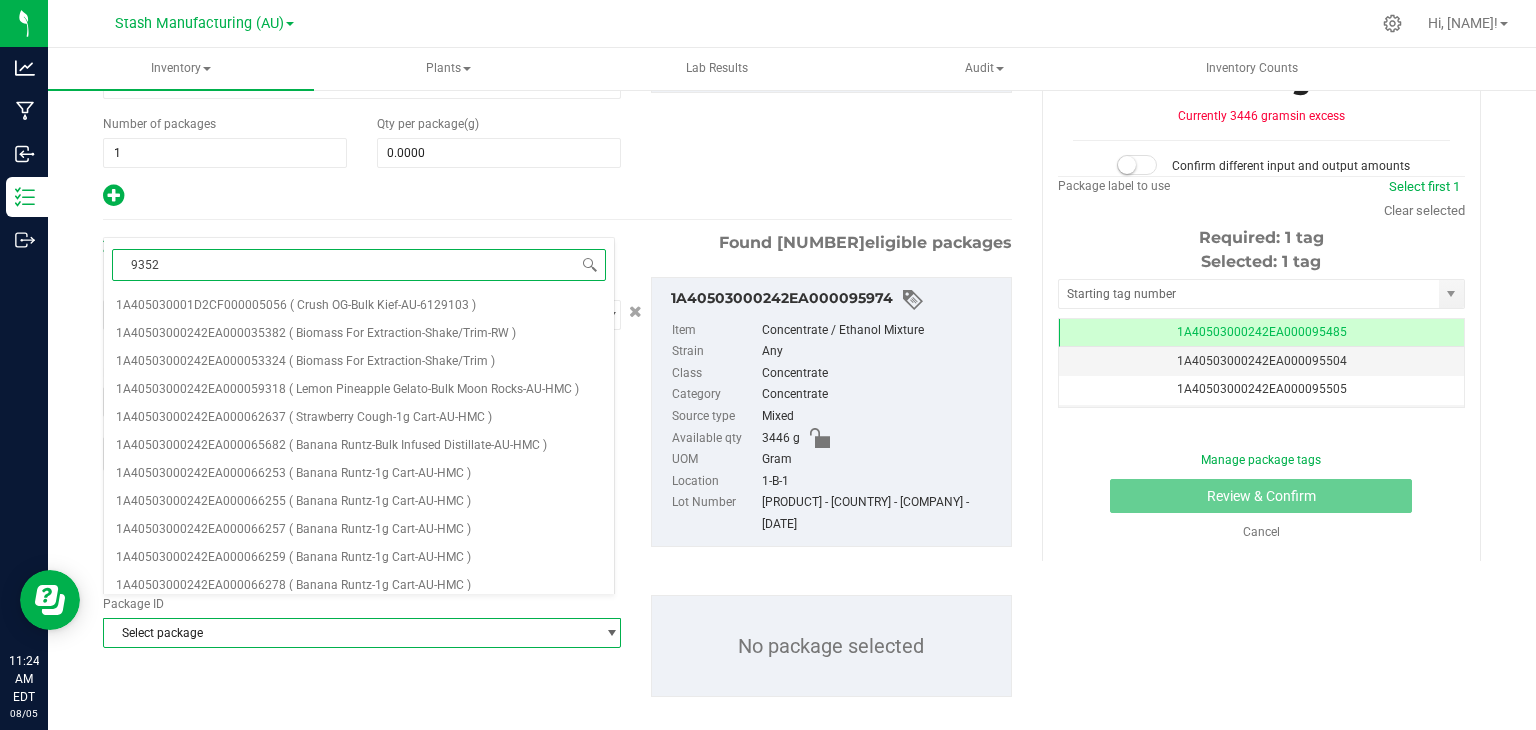 type on "93520" 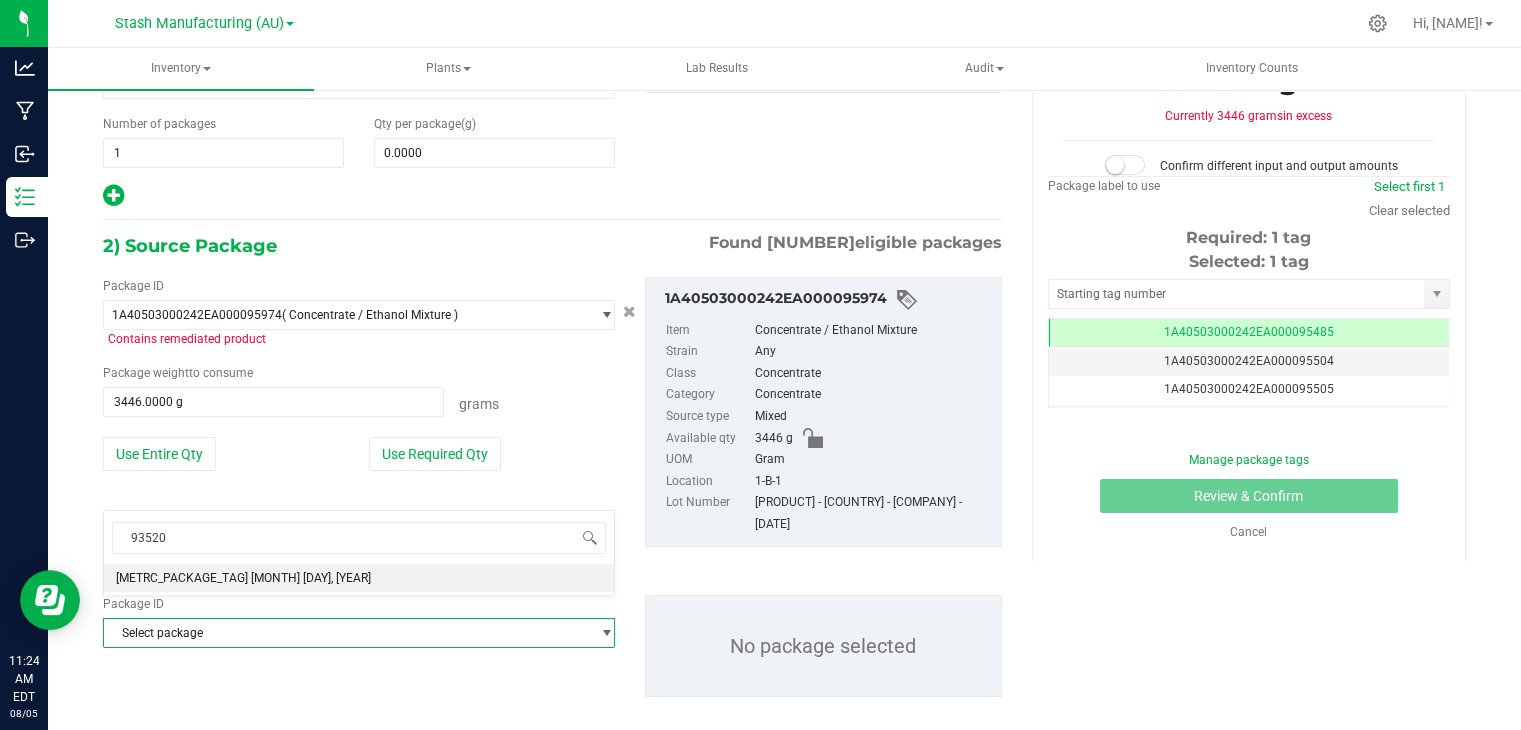 type 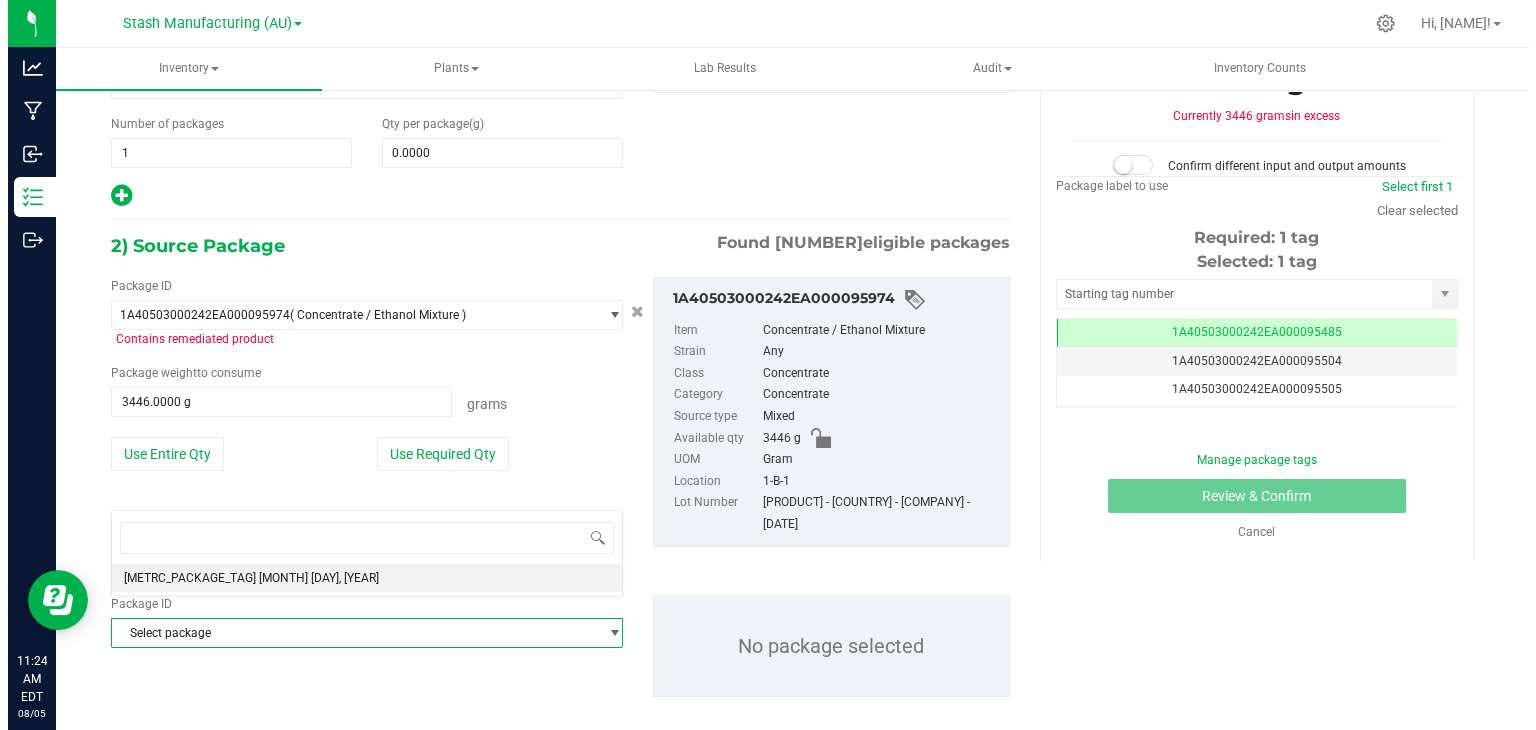 scroll, scrollTop: 62272, scrollLeft: 0, axis: vertical 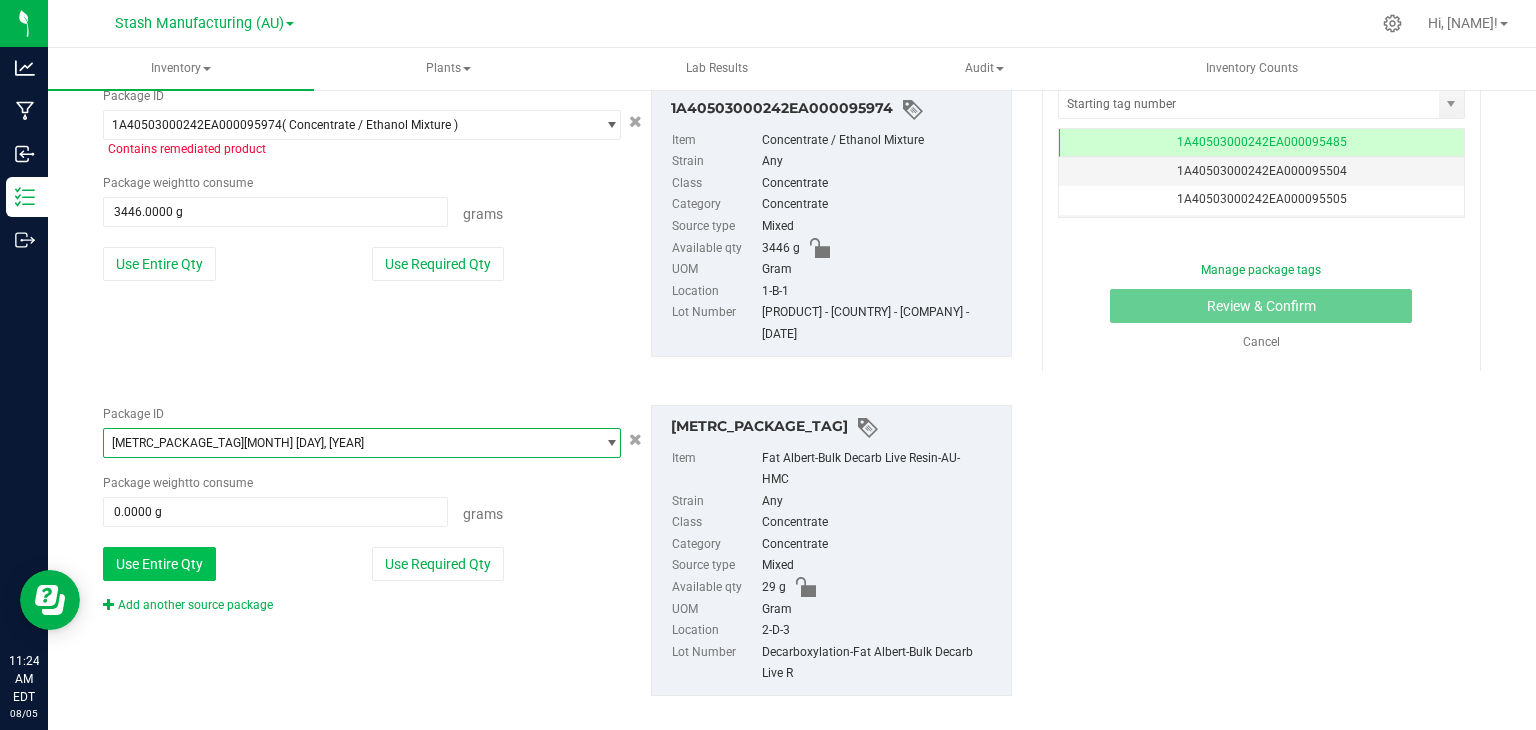 click on "Use Entire Qty" at bounding box center (159, 564) 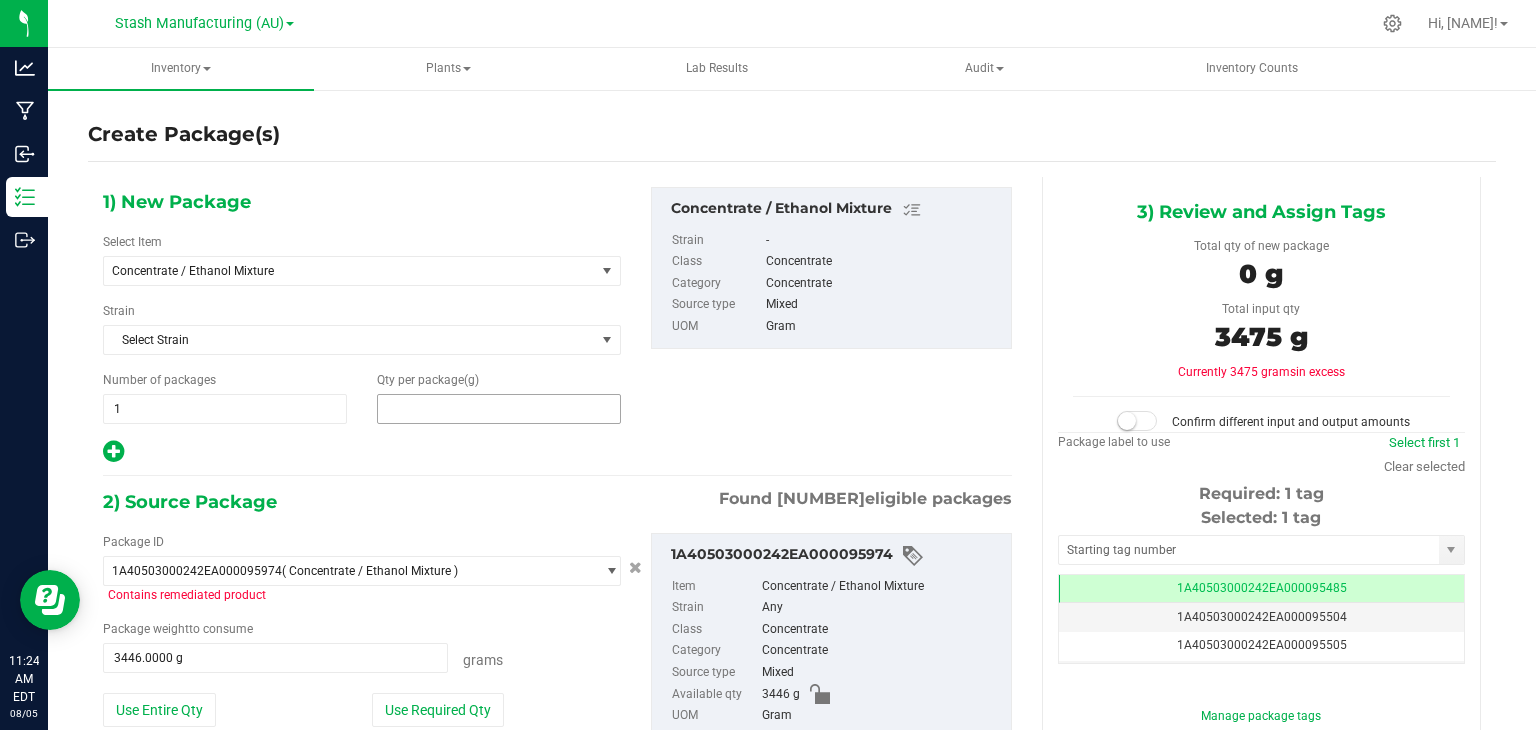 click at bounding box center [499, 409] 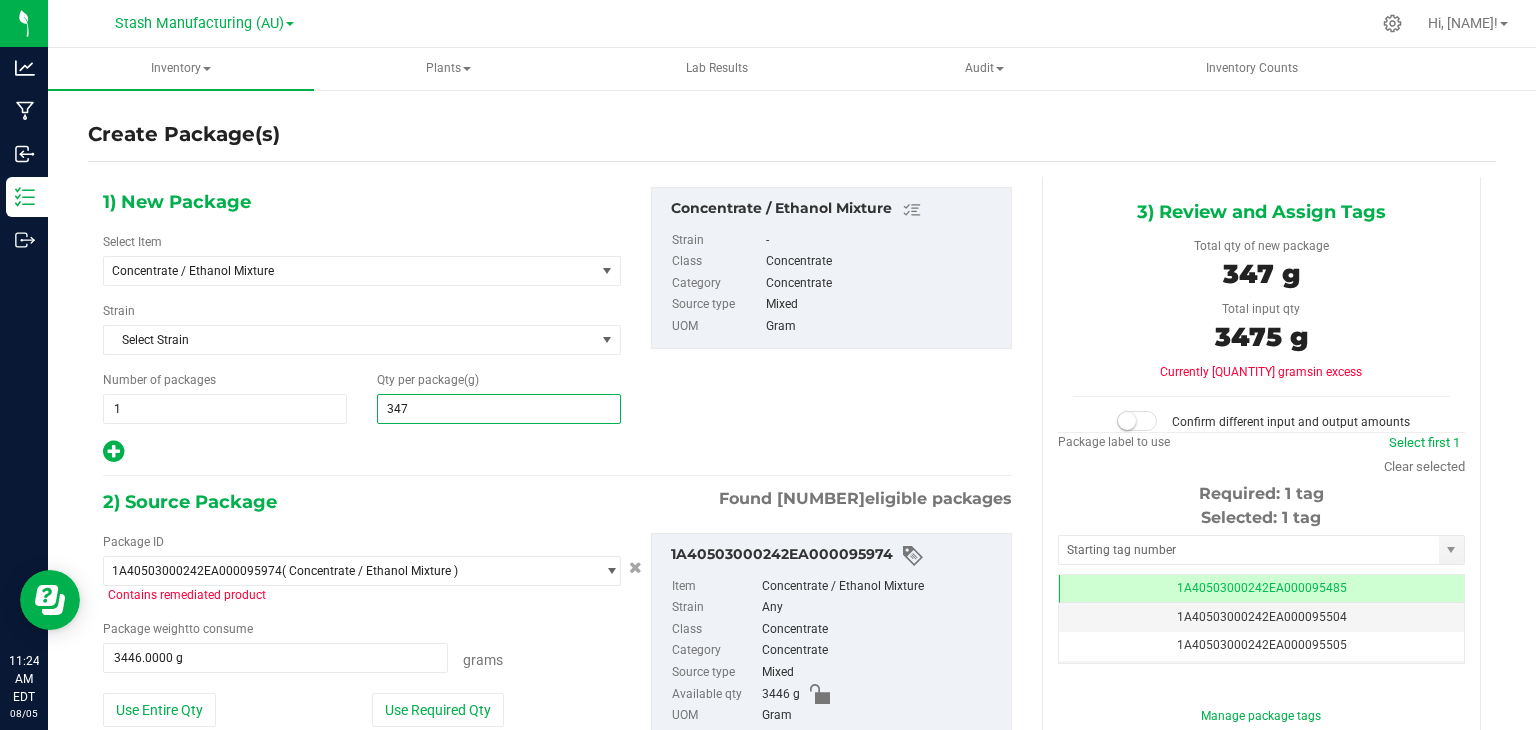 type on "3475" 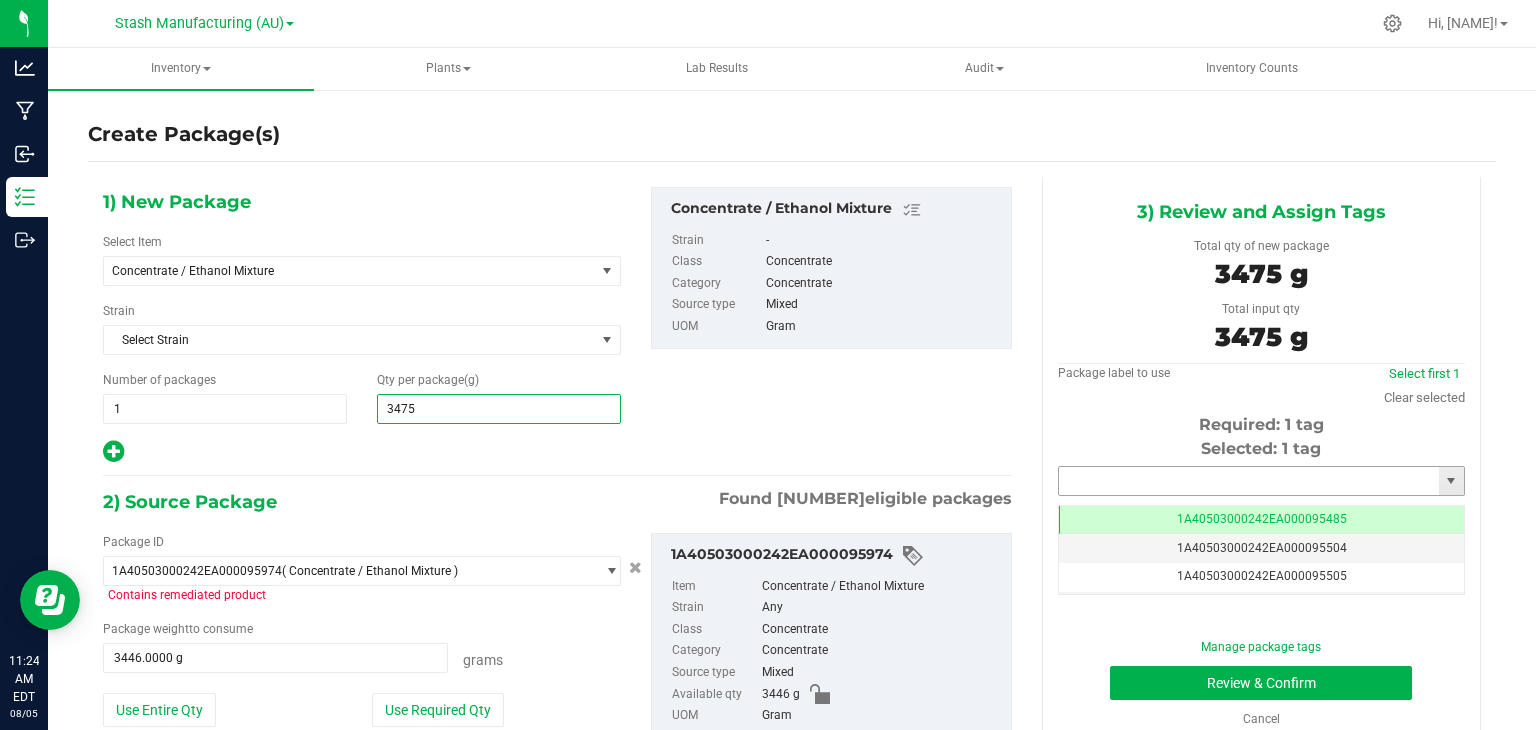 type on "3,475.0000" 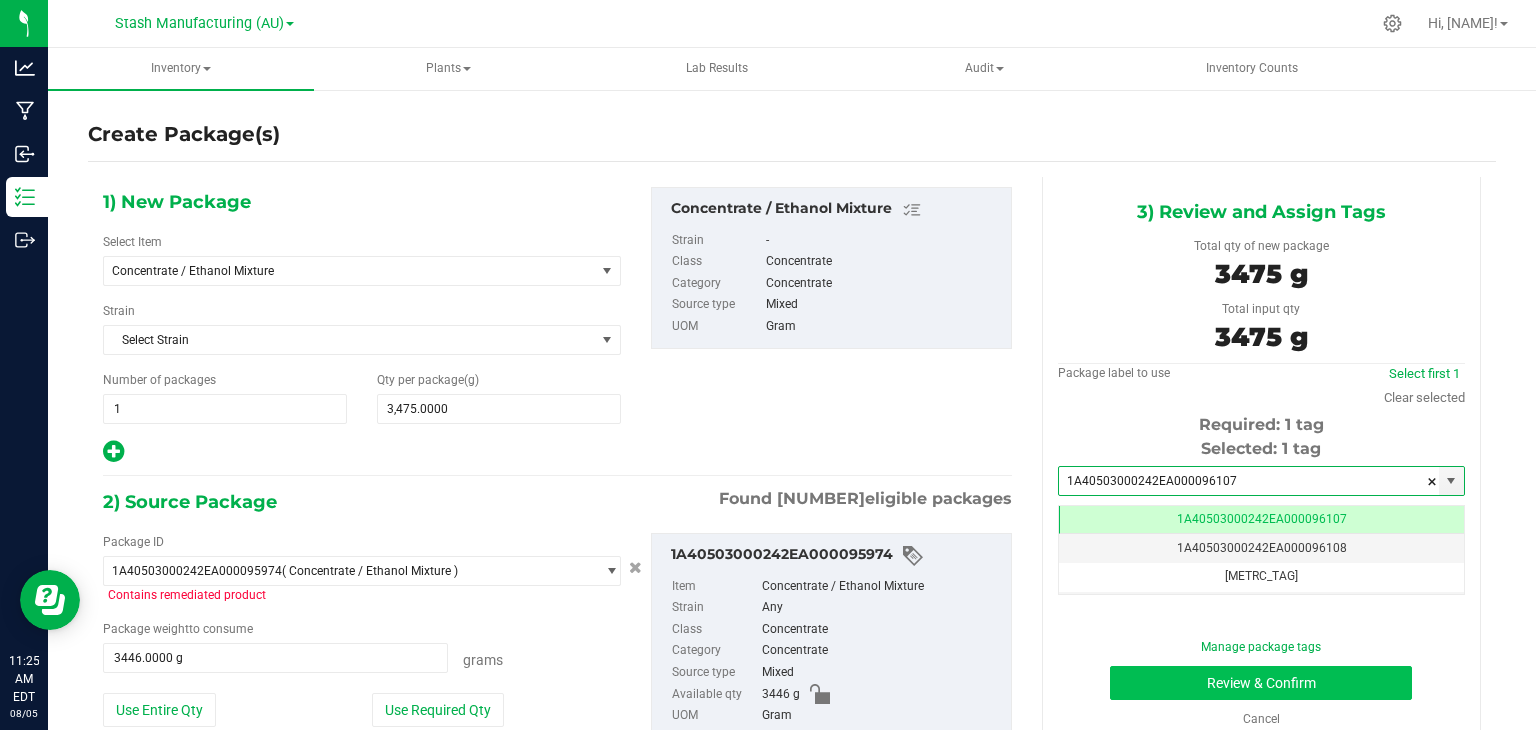 type on "1A40503000242EA000096107" 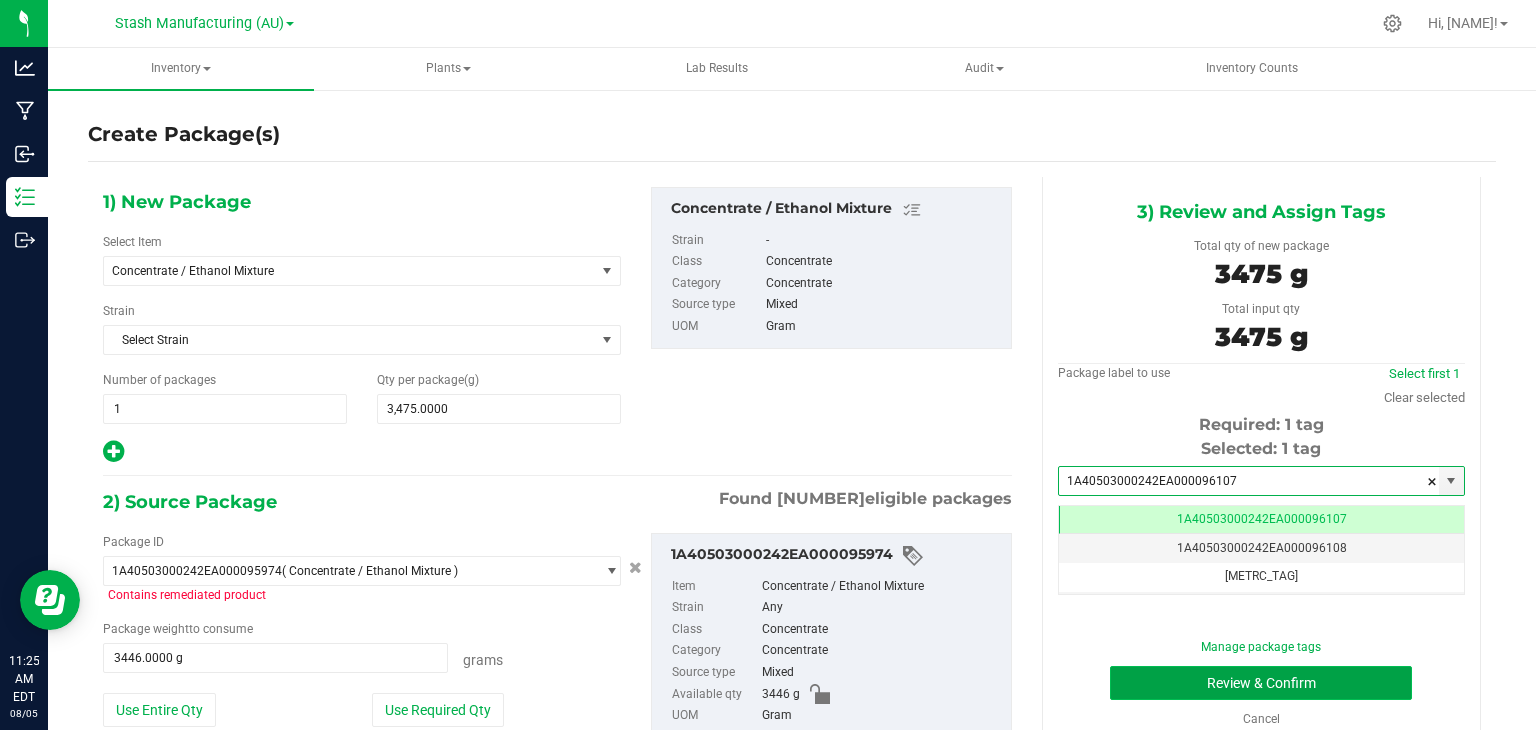 click on "Review & Confirm" at bounding box center (1261, 683) 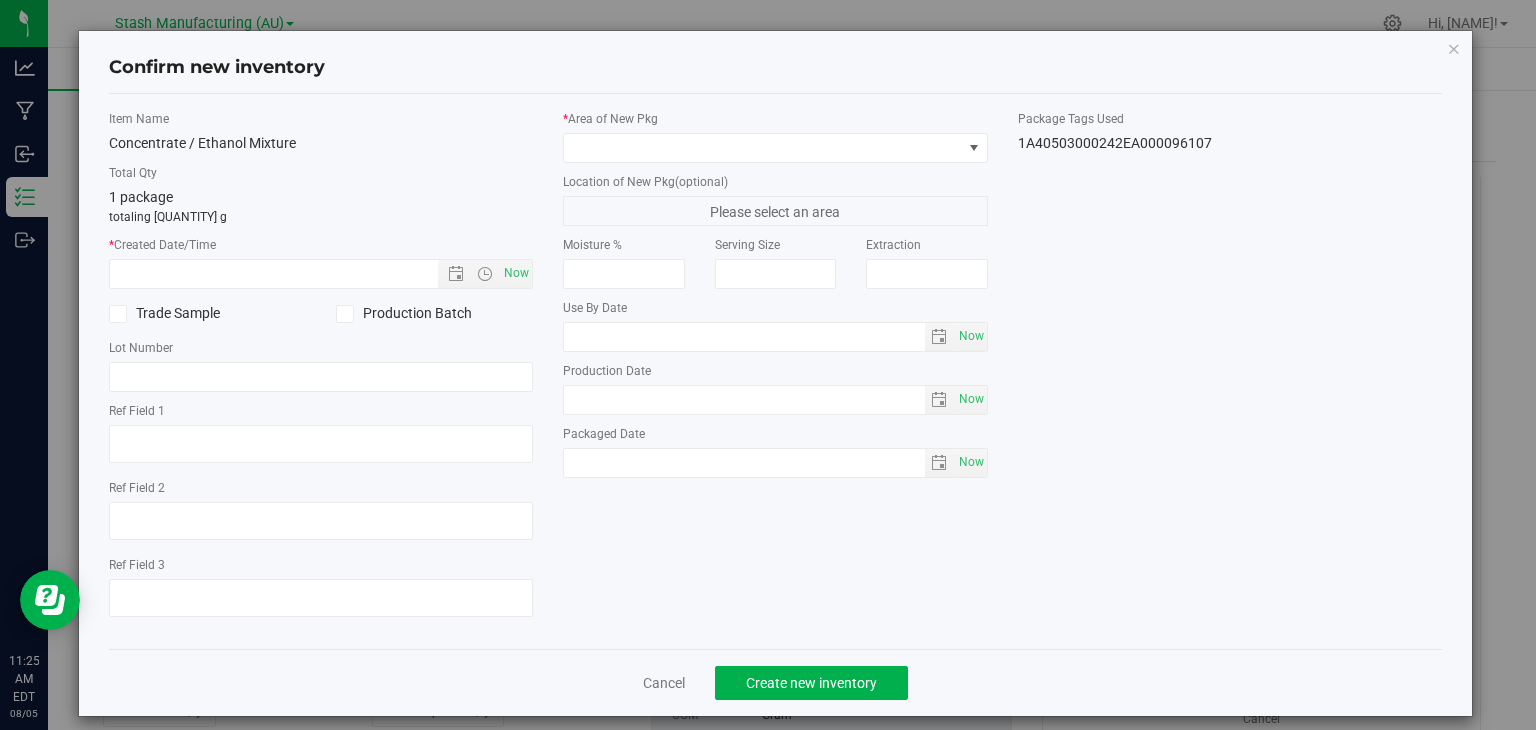 click on "Item Name
[PRODUCT_TYPE]
Total Qty
[NUMBER] package  totaling [NUMBER] g
*
Created Date/Time
Now
[PRODUCT_NAME]
[PRODUCT_NAME]
Lot Number" at bounding box center (321, 371) 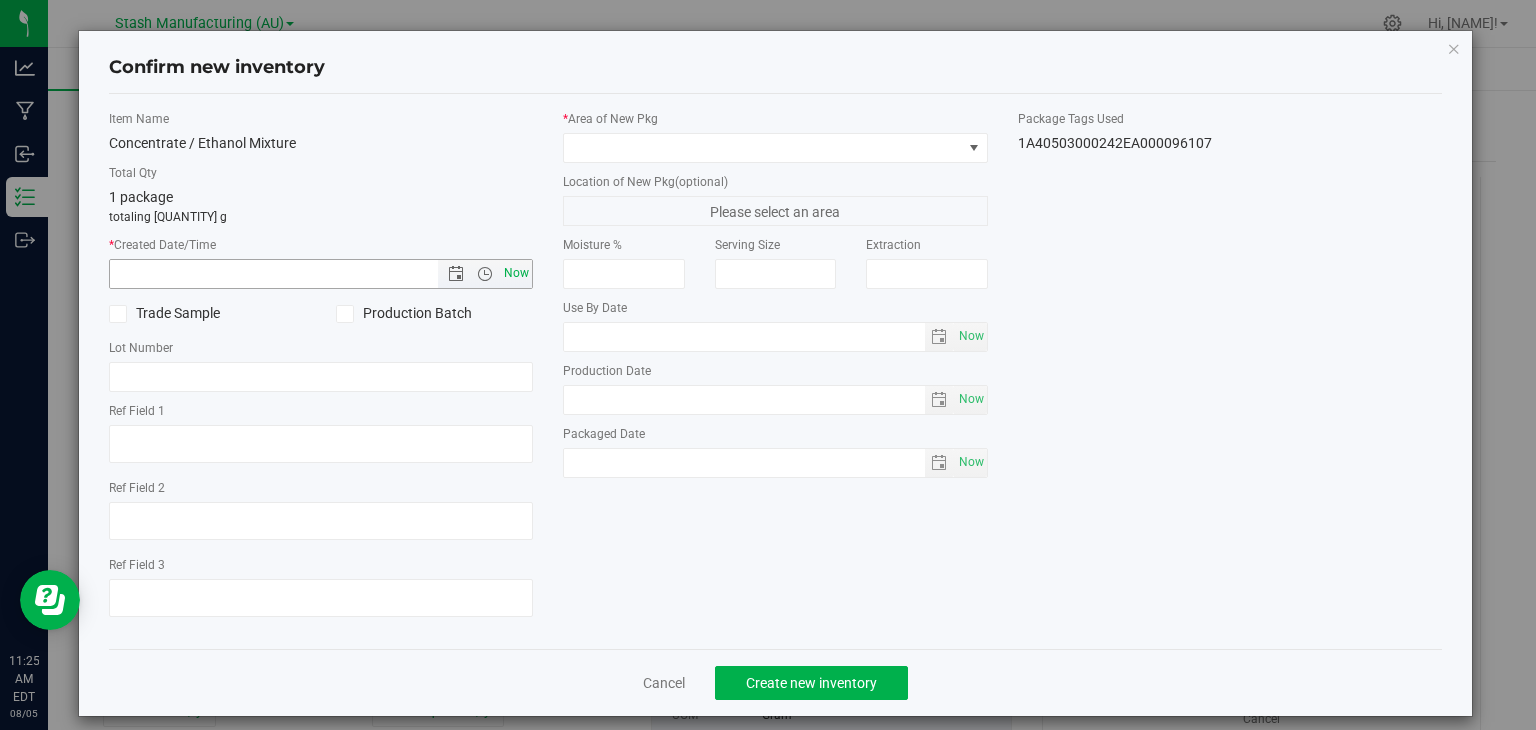 click on "Now" at bounding box center [517, 273] 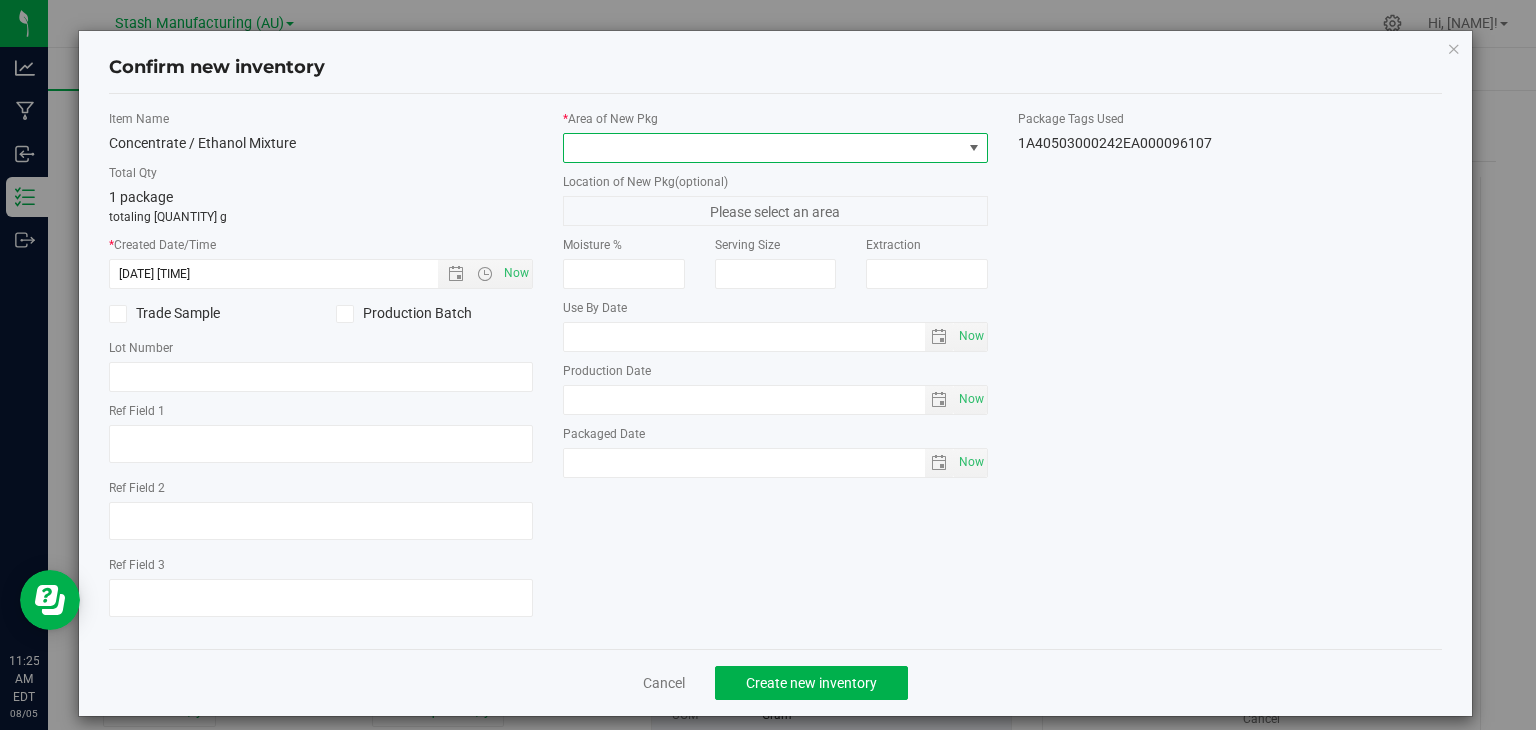 click at bounding box center (763, 148) 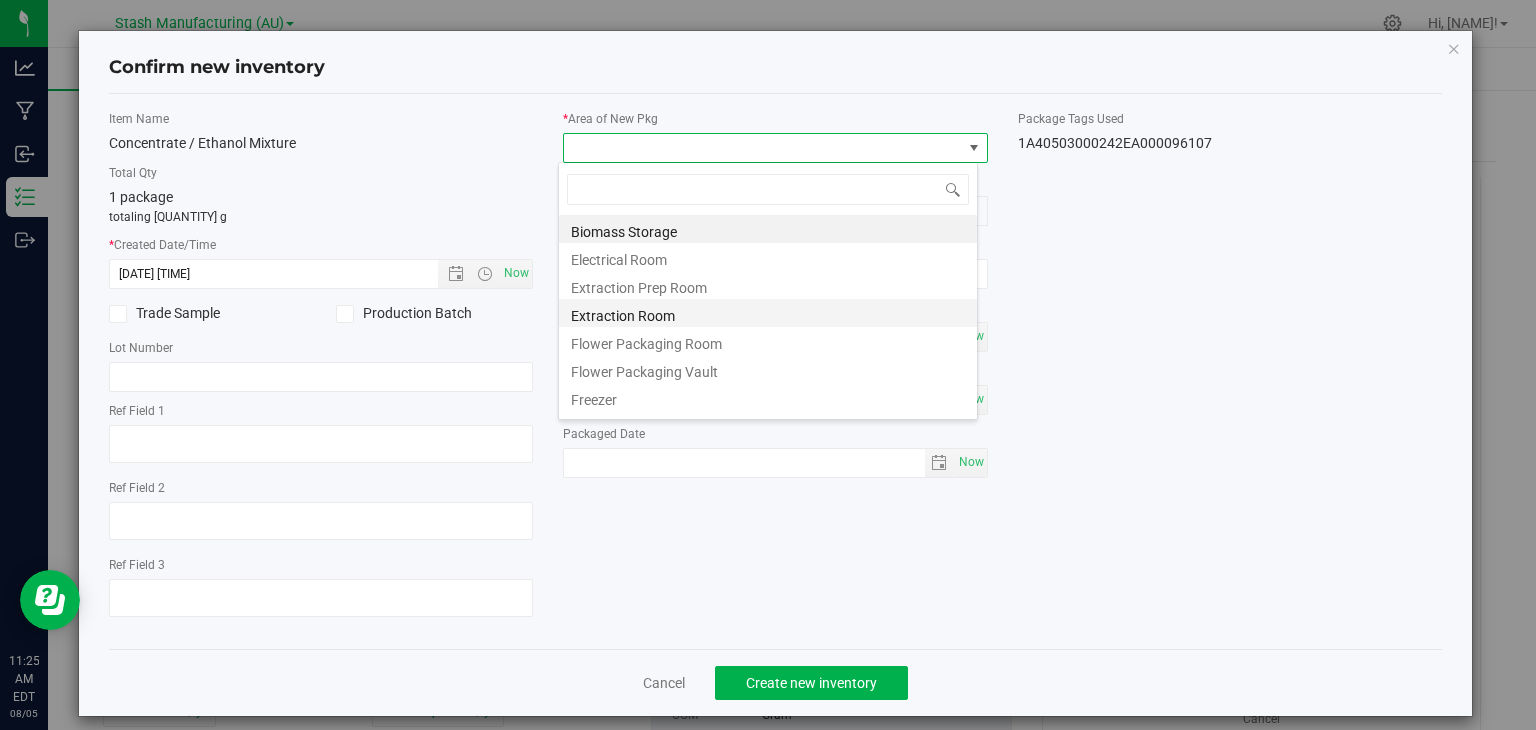 click on "Extraction Room" at bounding box center (768, 313) 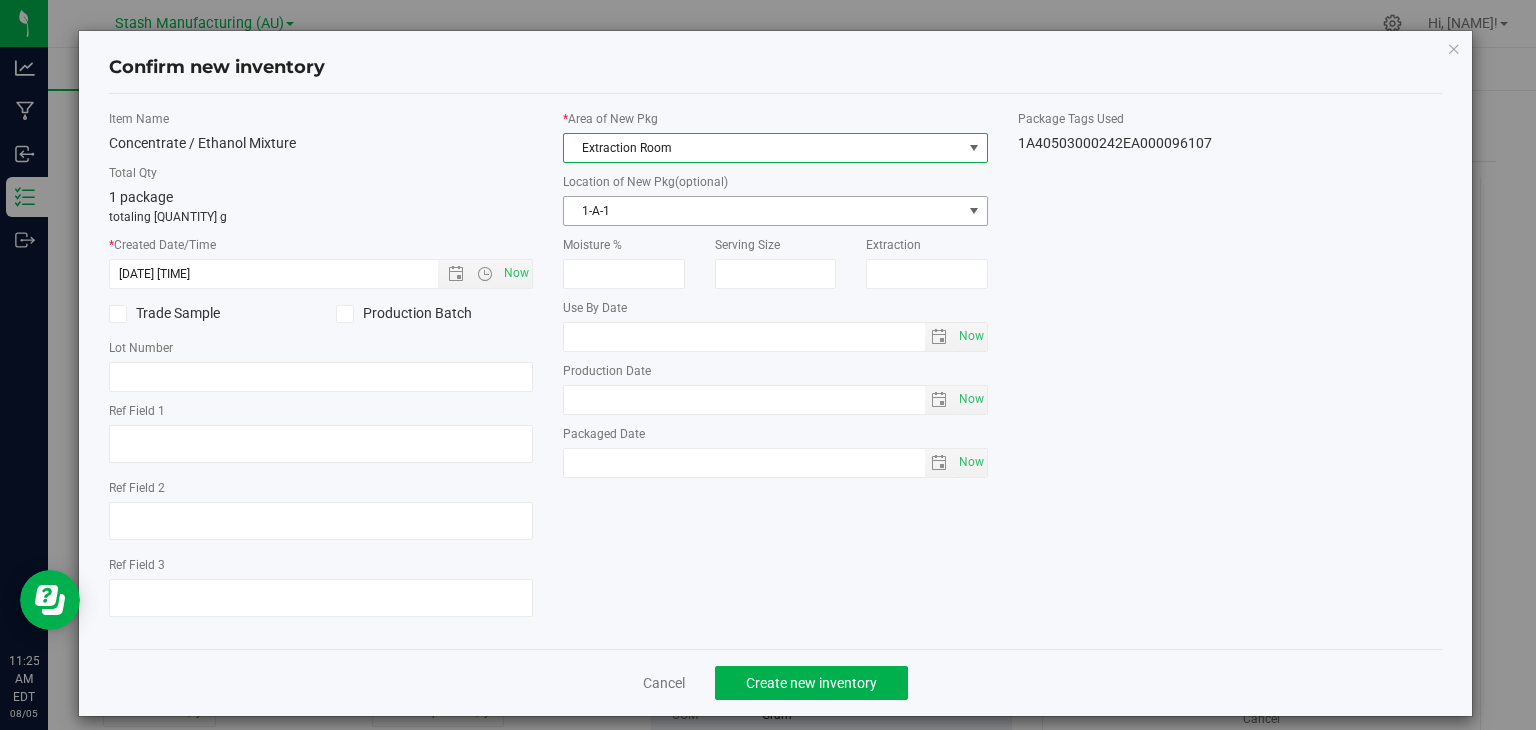 click on "1-A-1" at bounding box center [763, 211] 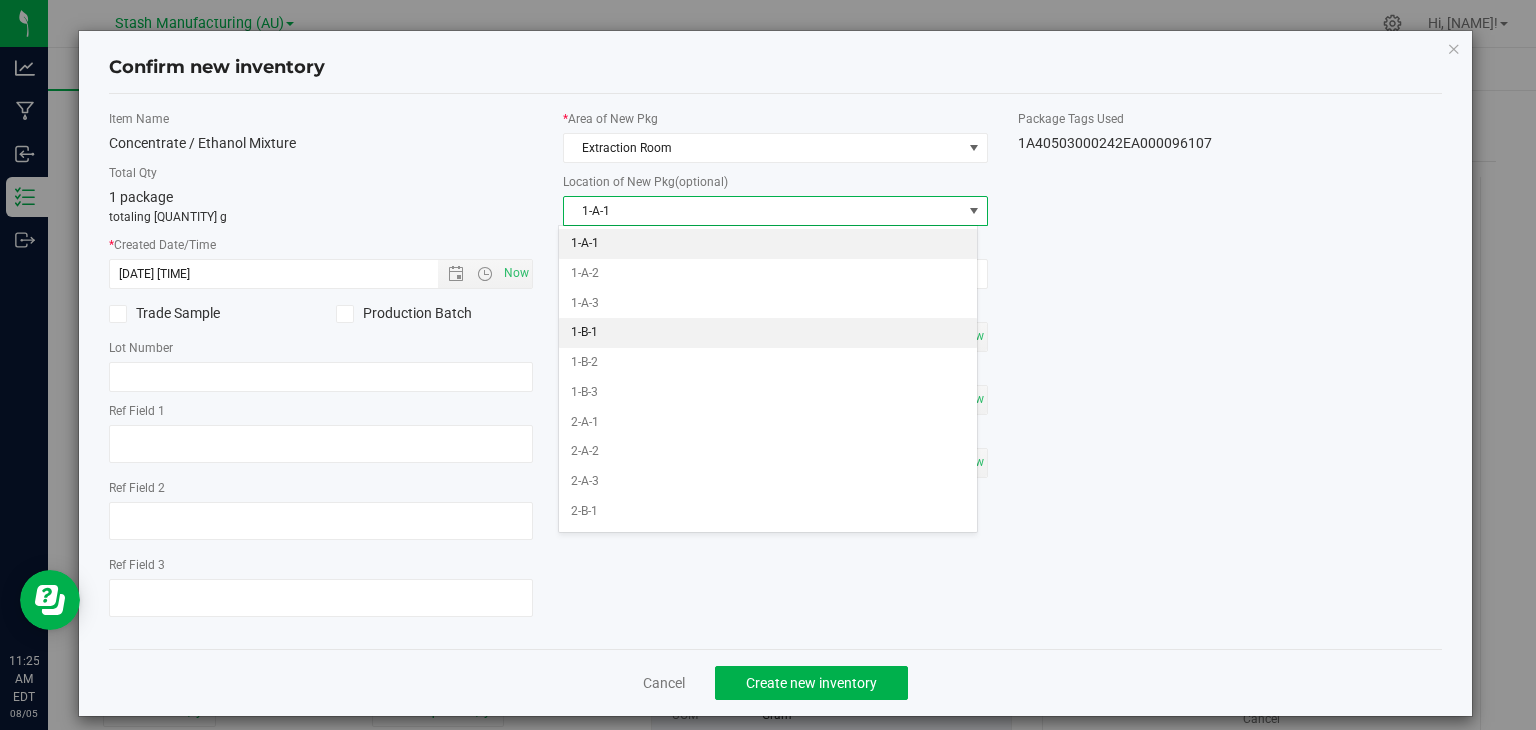 click on "1-B-1" at bounding box center [768, 333] 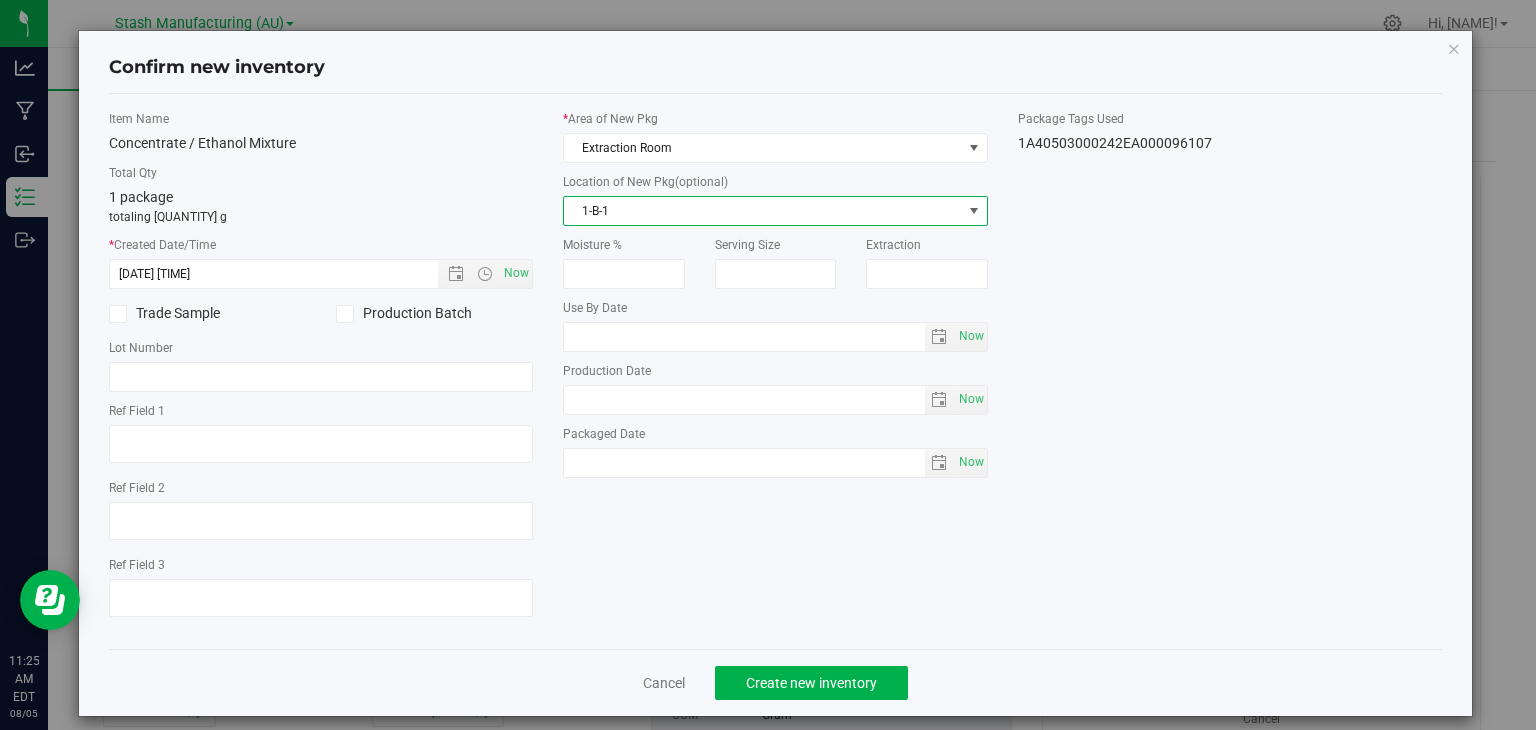 click on "Moisture %
Serving Size
Extraction
Use By Date
Now
Production Date
Now" at bounding box center (775, 357) 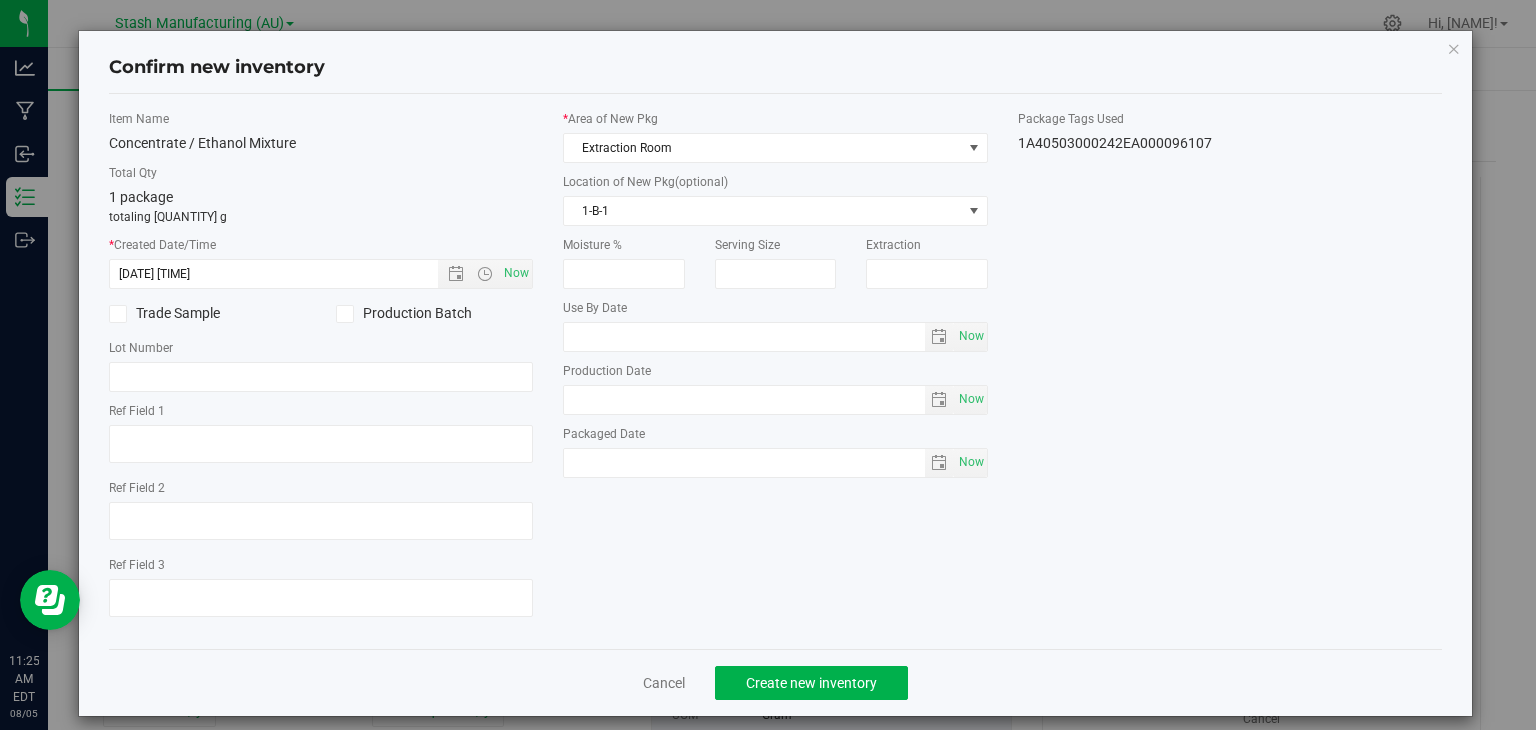 click on "Moisture %
Serving Size
Extraction
Use By Date
Now
Production Date
Now" at bounding box center (775, 357) 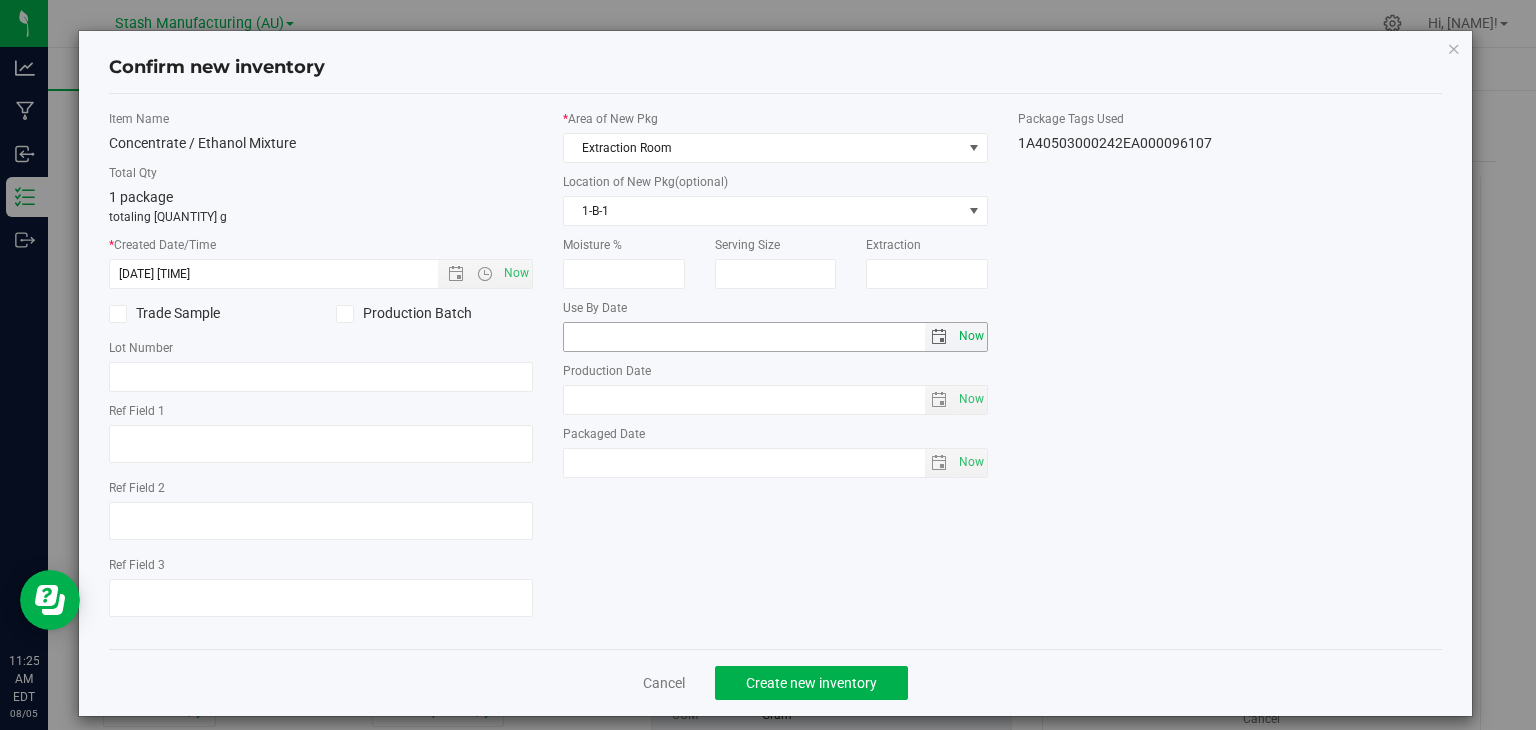 click on "Now" at bounding box center (971, 336) 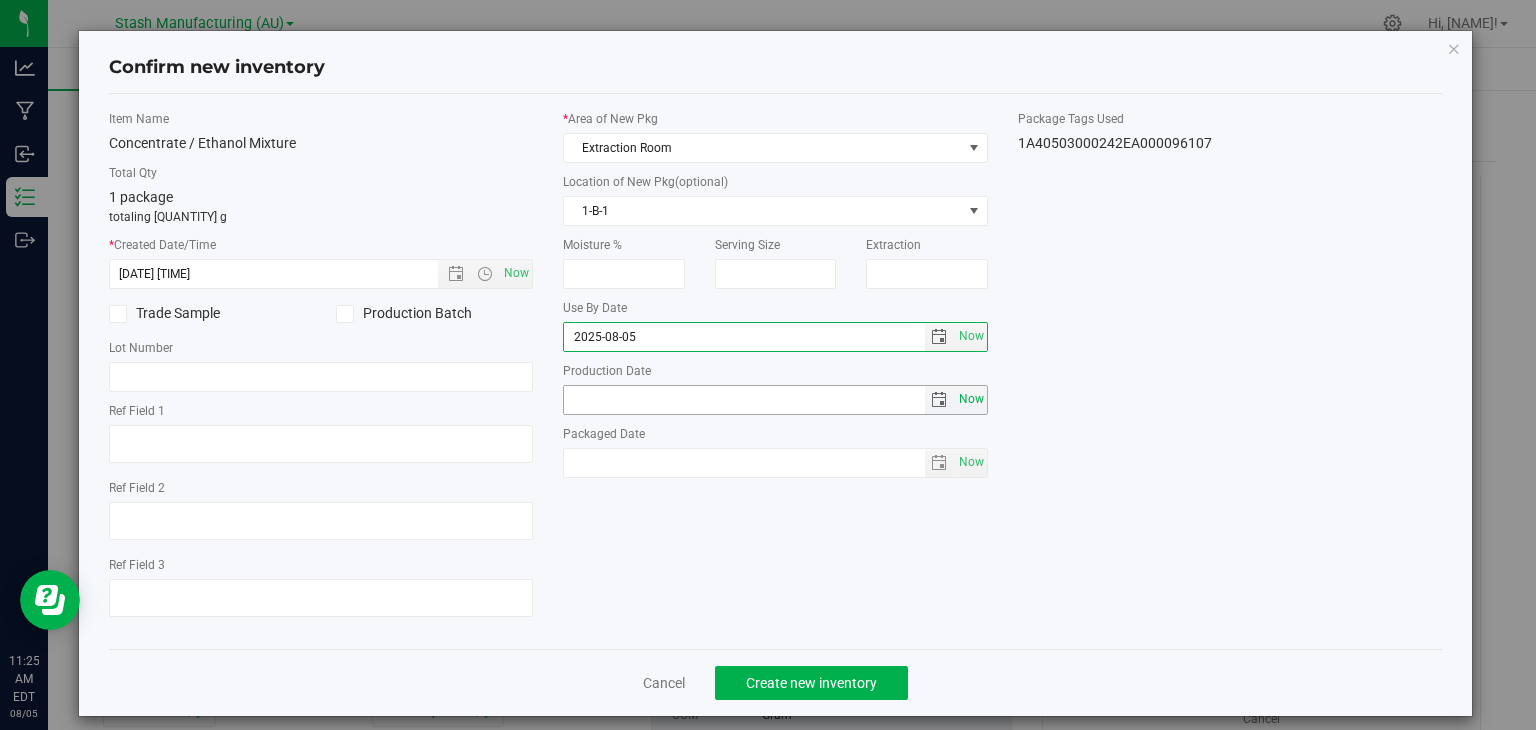 click on "Now" at bounding box center (971, 399) 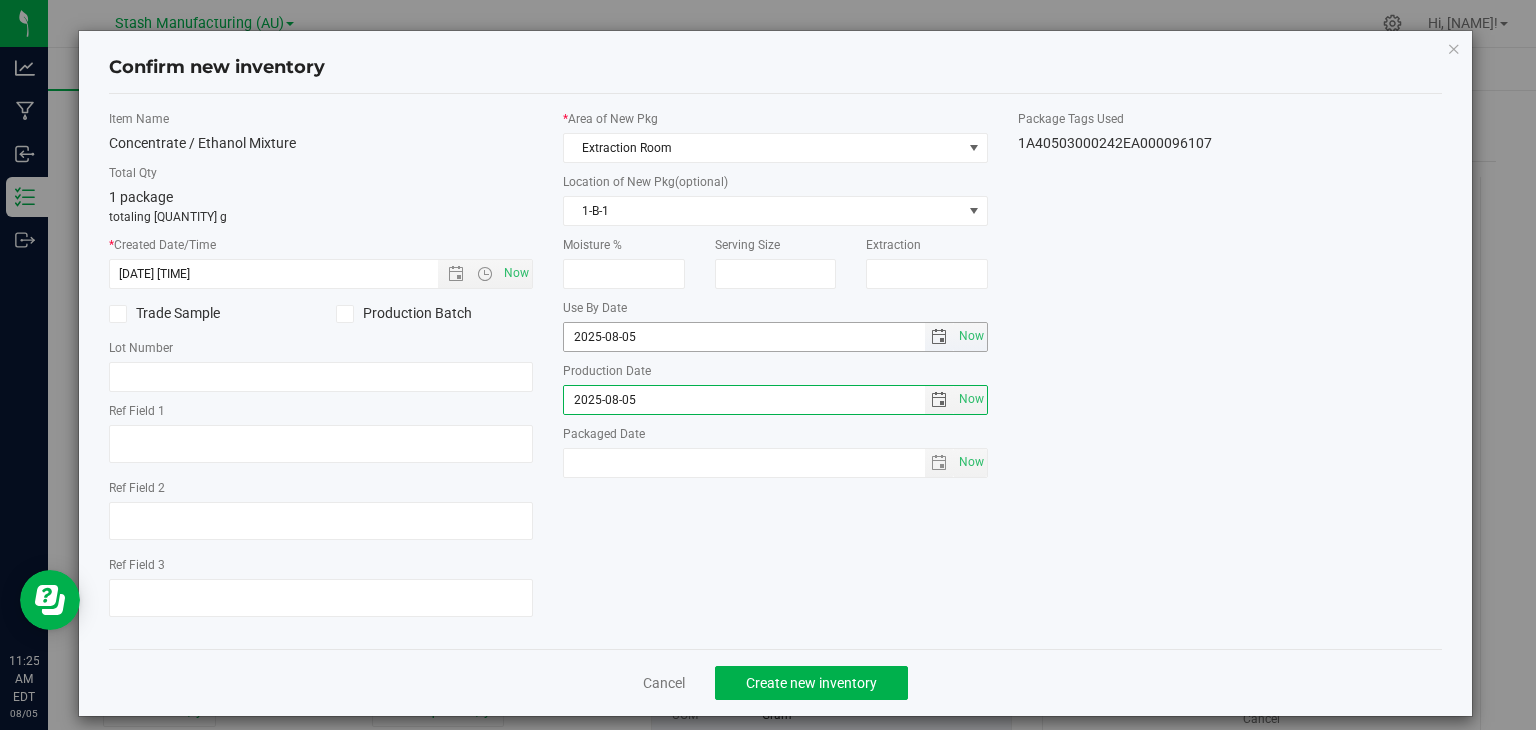 click on "2025-08-05" at bounding box center [744, 337] 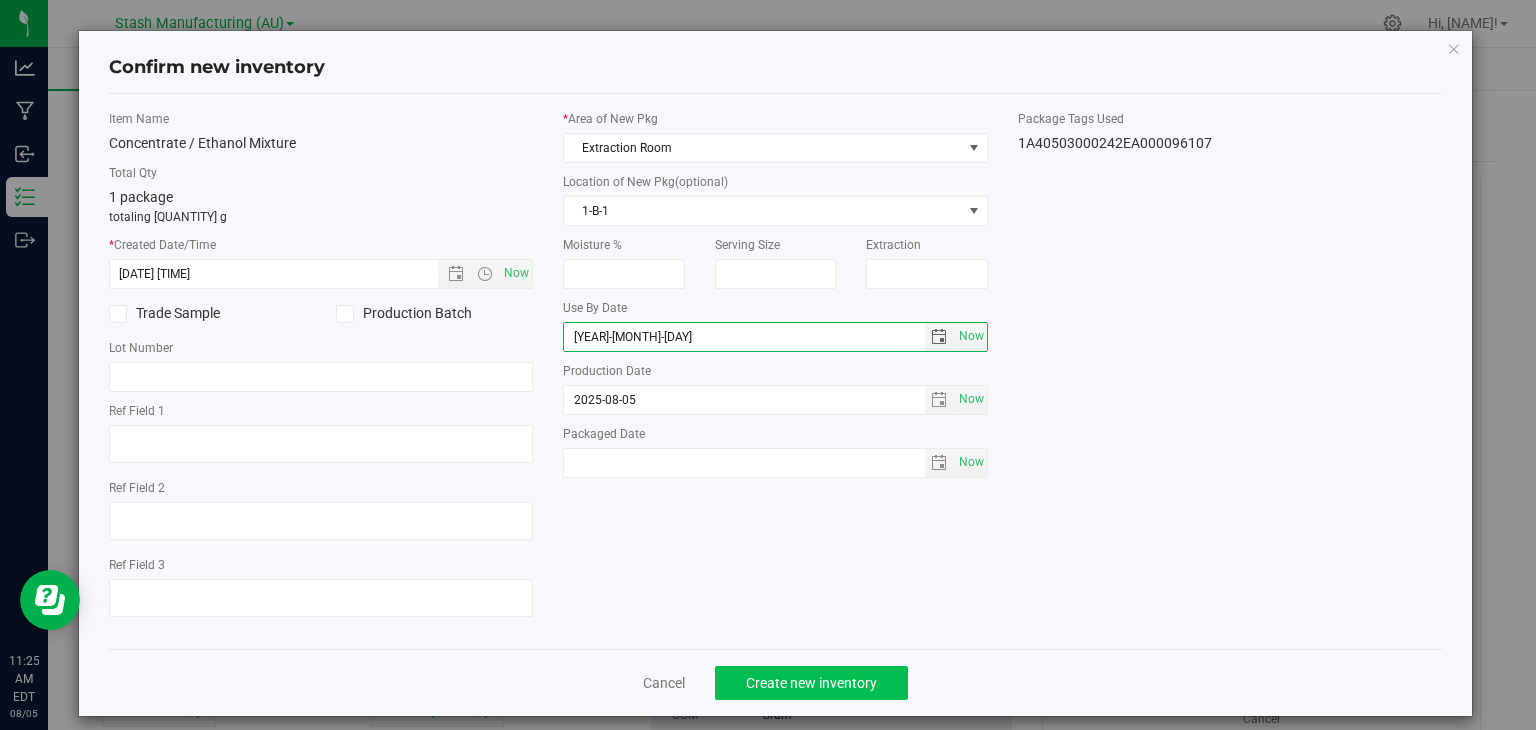 type on "[YEAR]-[MONTH]-[DAY]" 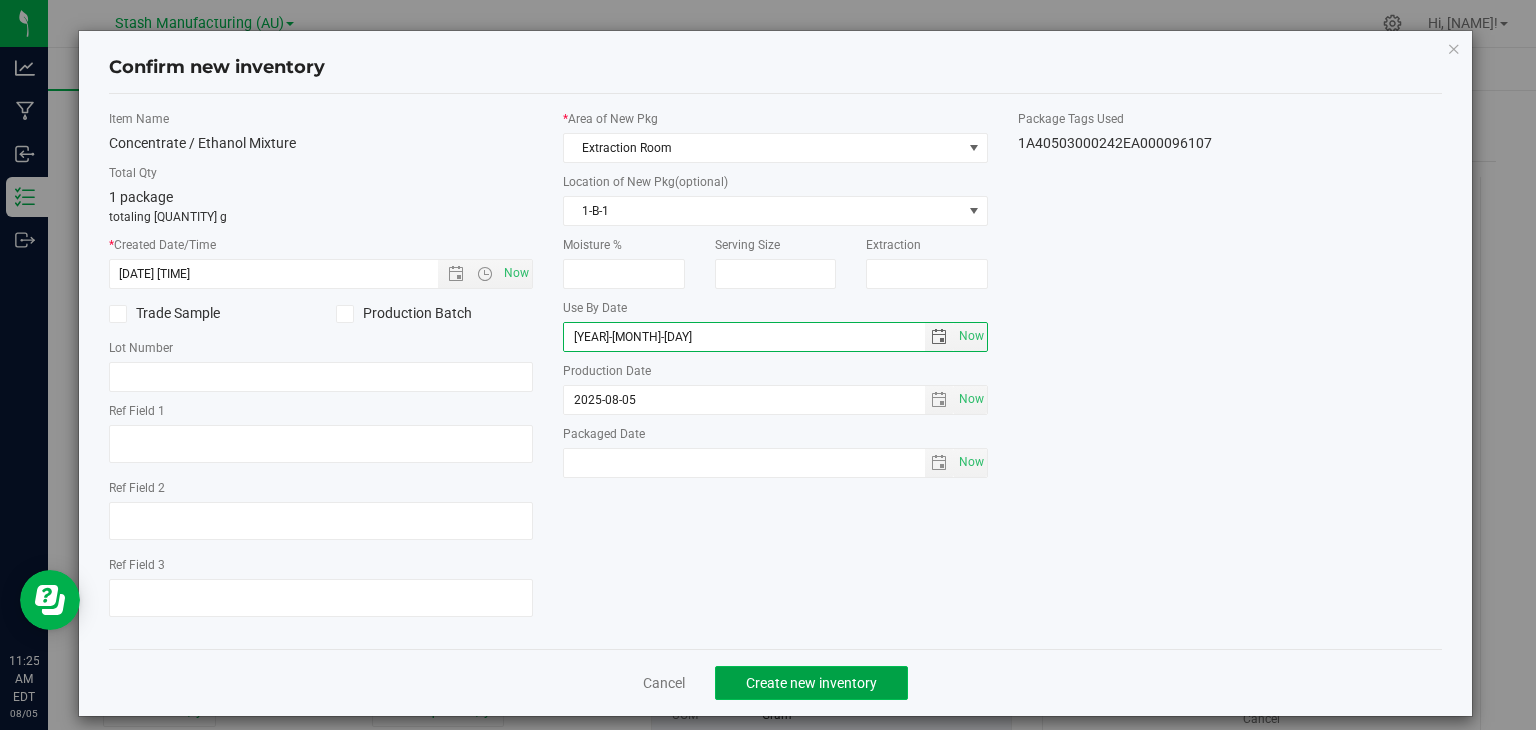 click on "Create new inventory" 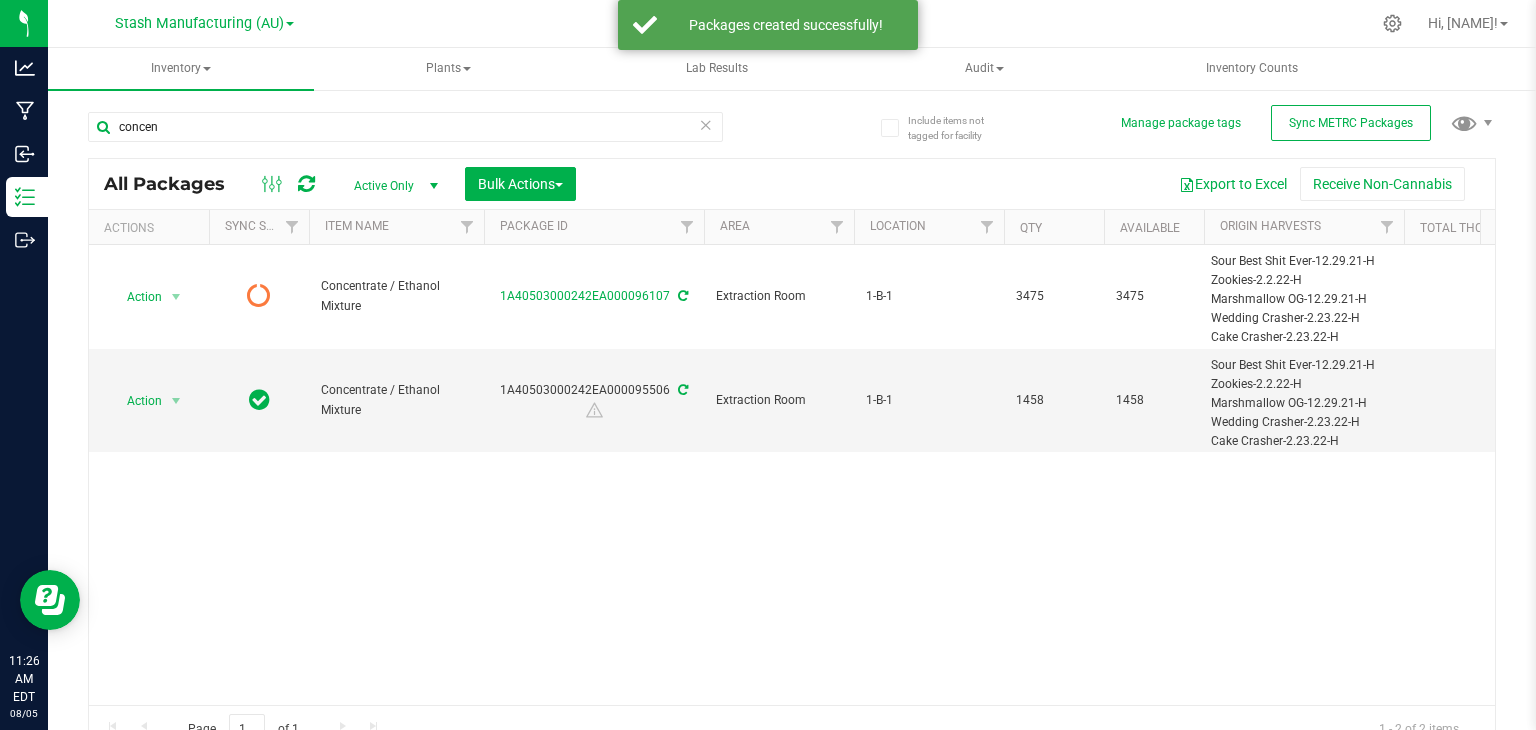 click at bounding box center [706, 124] 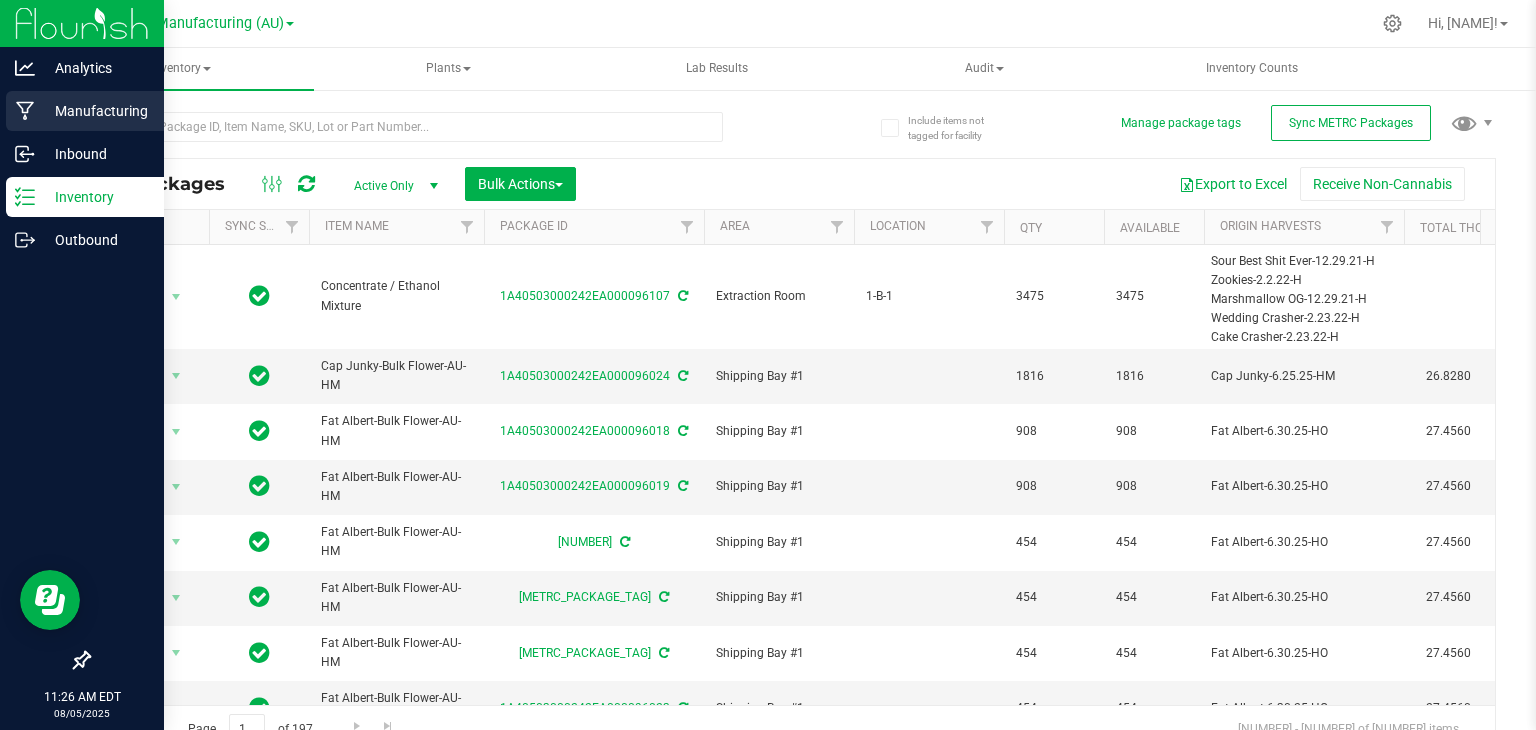 click 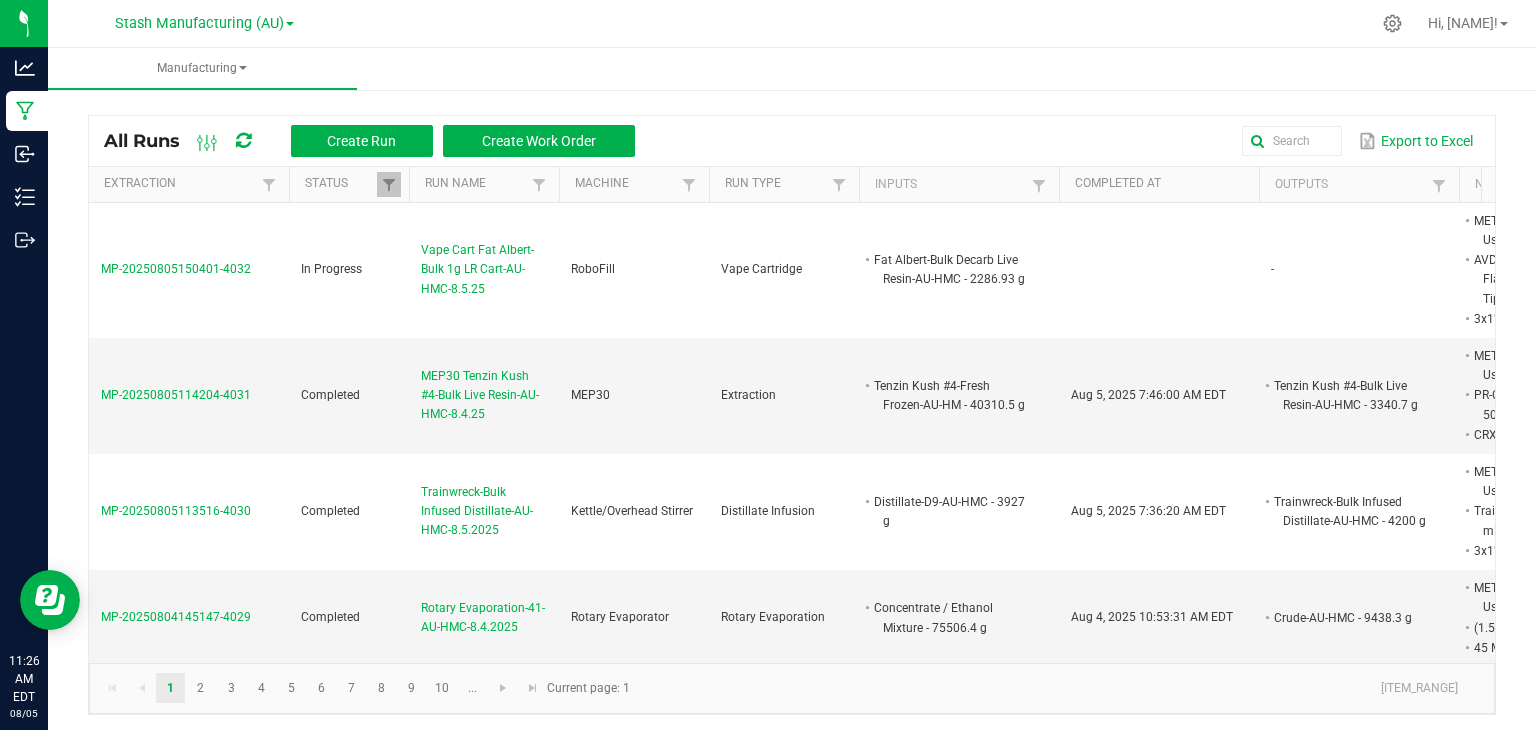 click on "Stash Manufacturing (AU)" at bounding box center (204, 22) 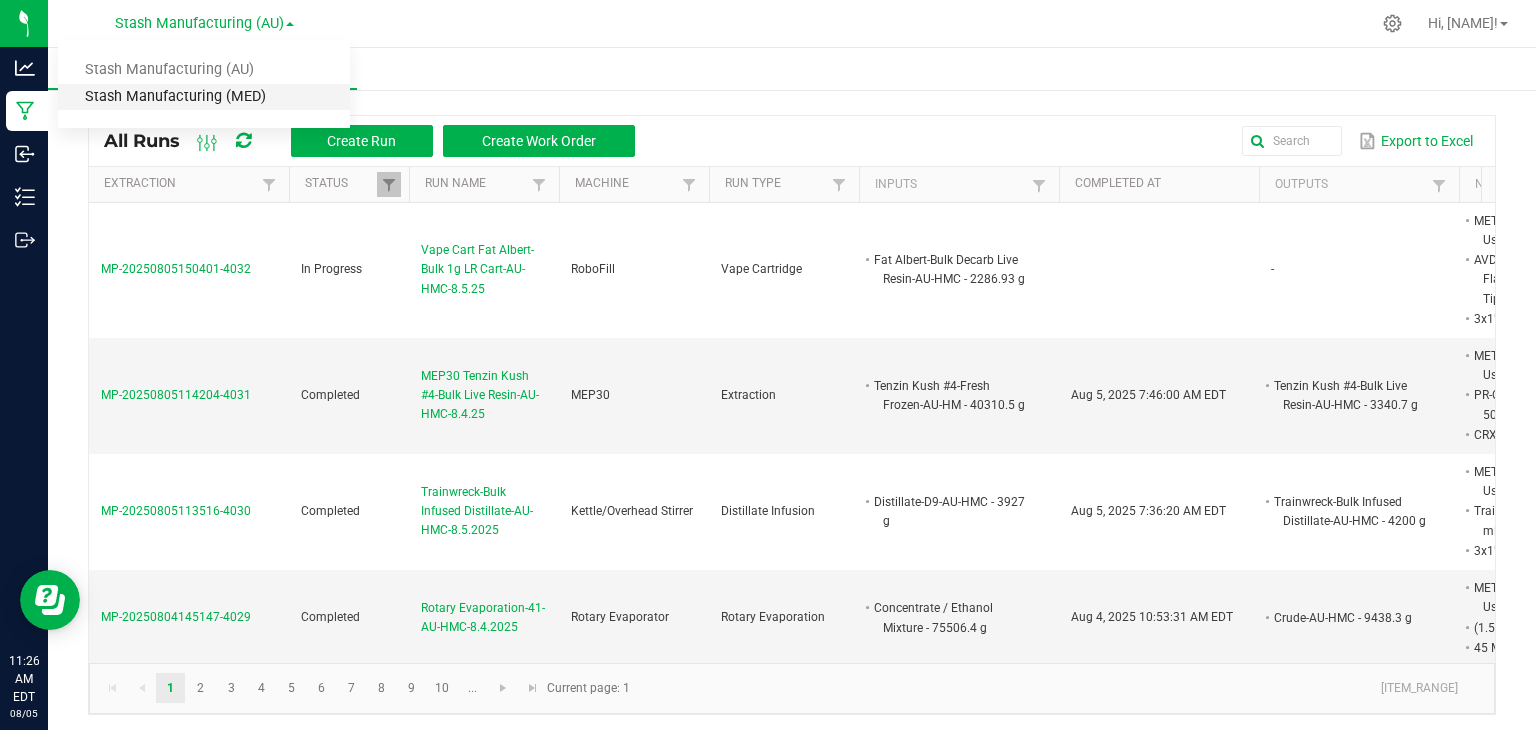 click on "Stash Manufacturing (MED)" at bounding box center [204, 97] 